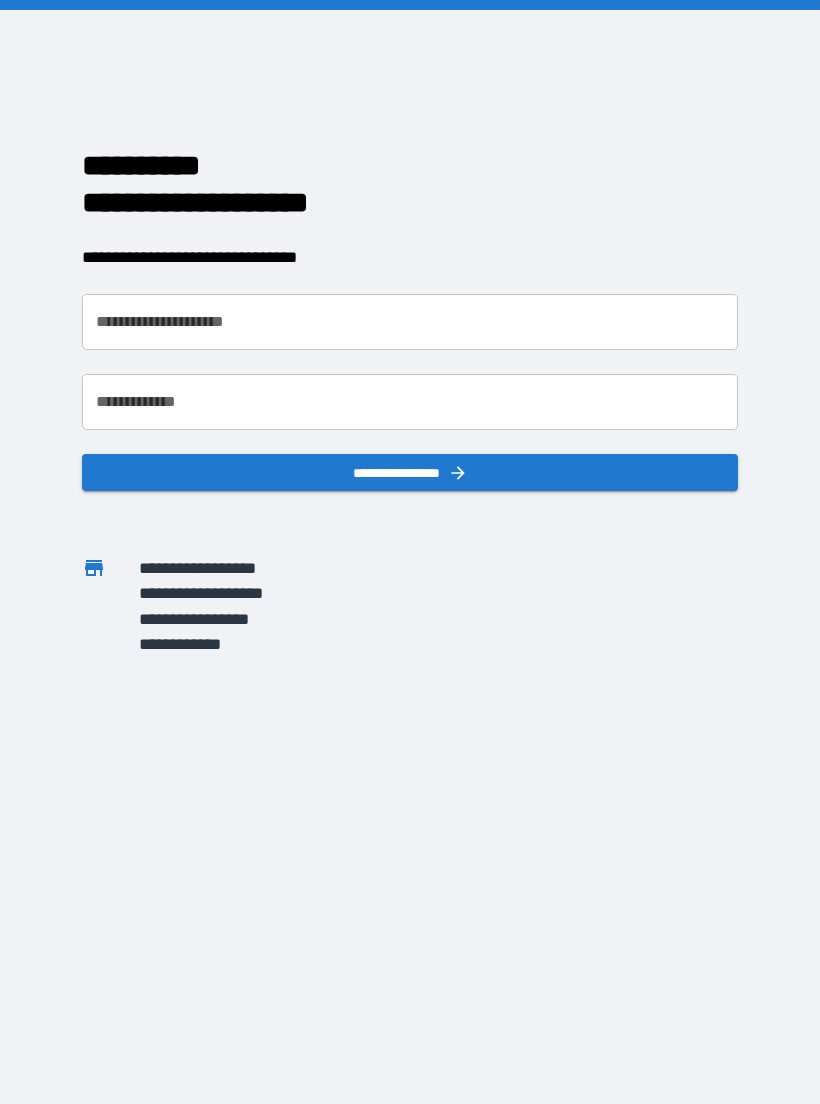 scroll, scrollTop: 0, scrollLeft: 0, axis: both 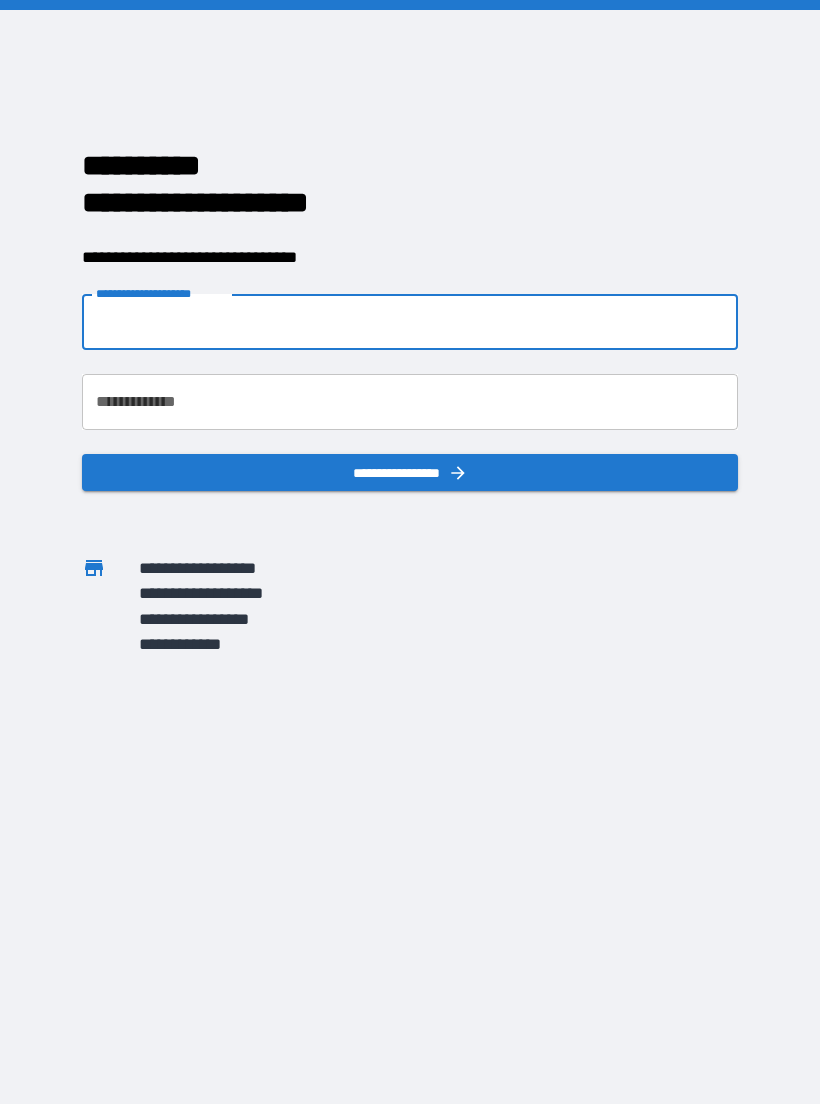 type on "**********" 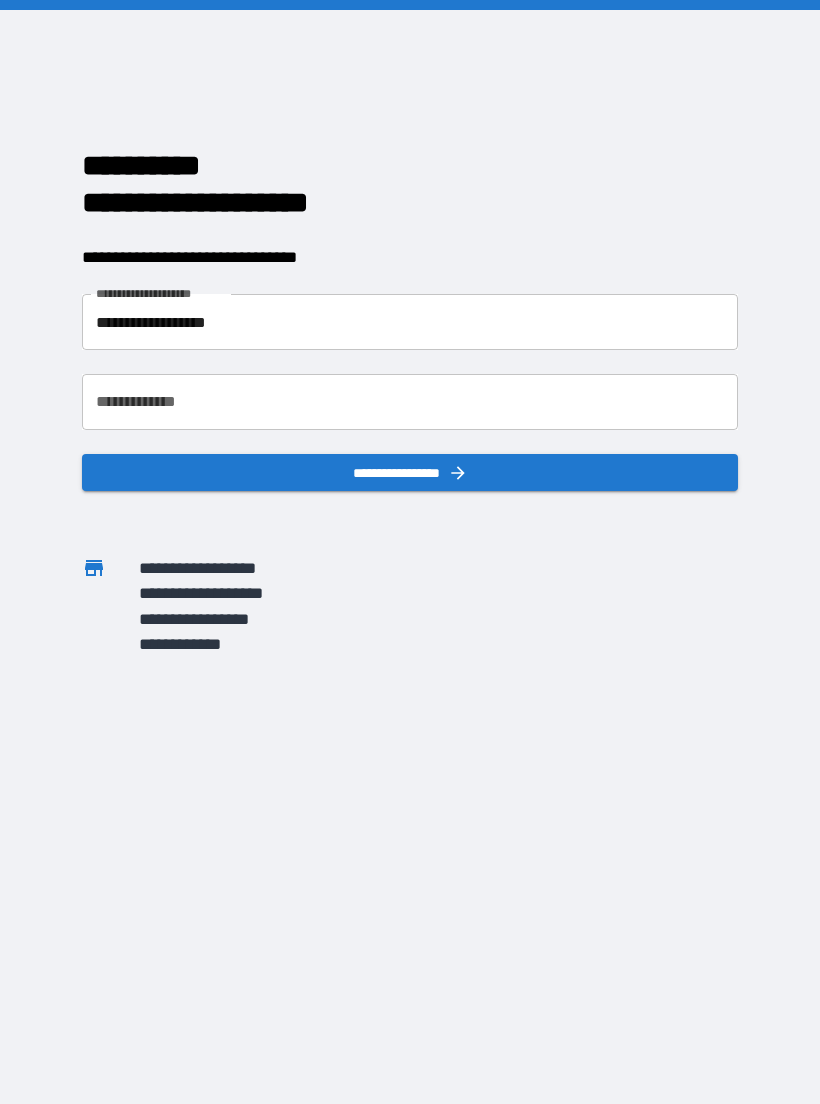 click on "**********" at bounding box center (410, 402) 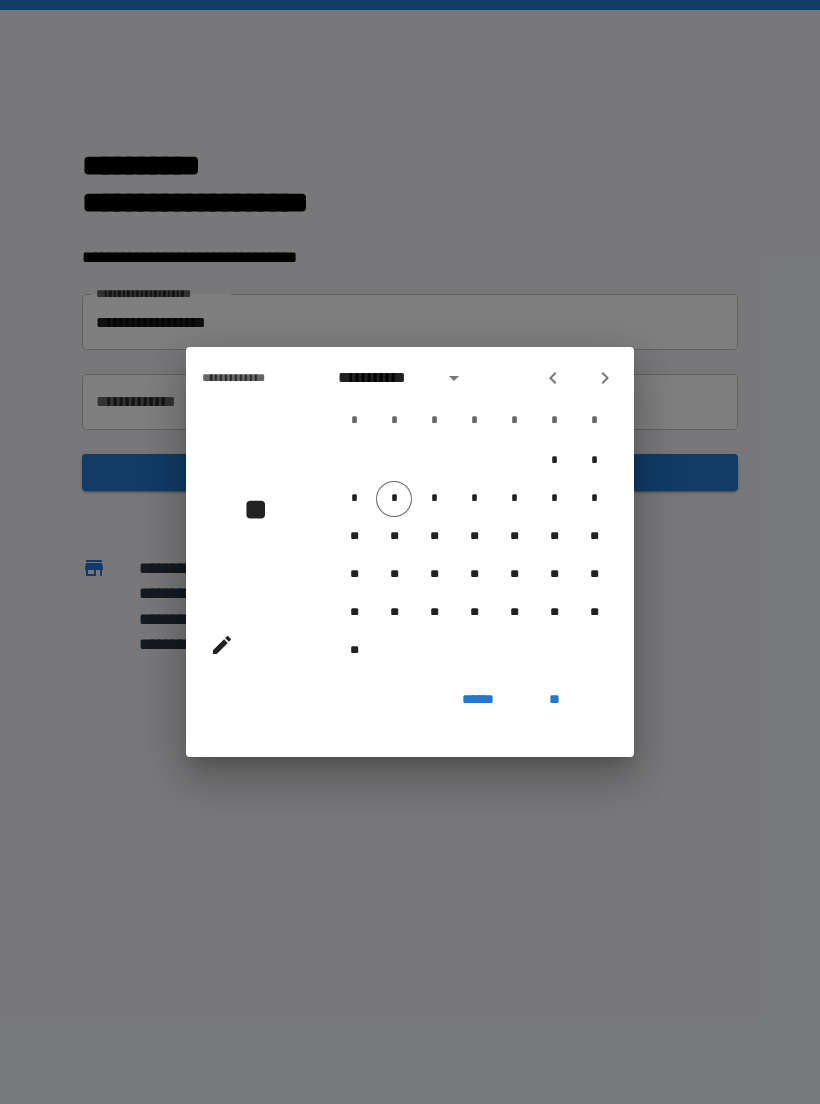 click 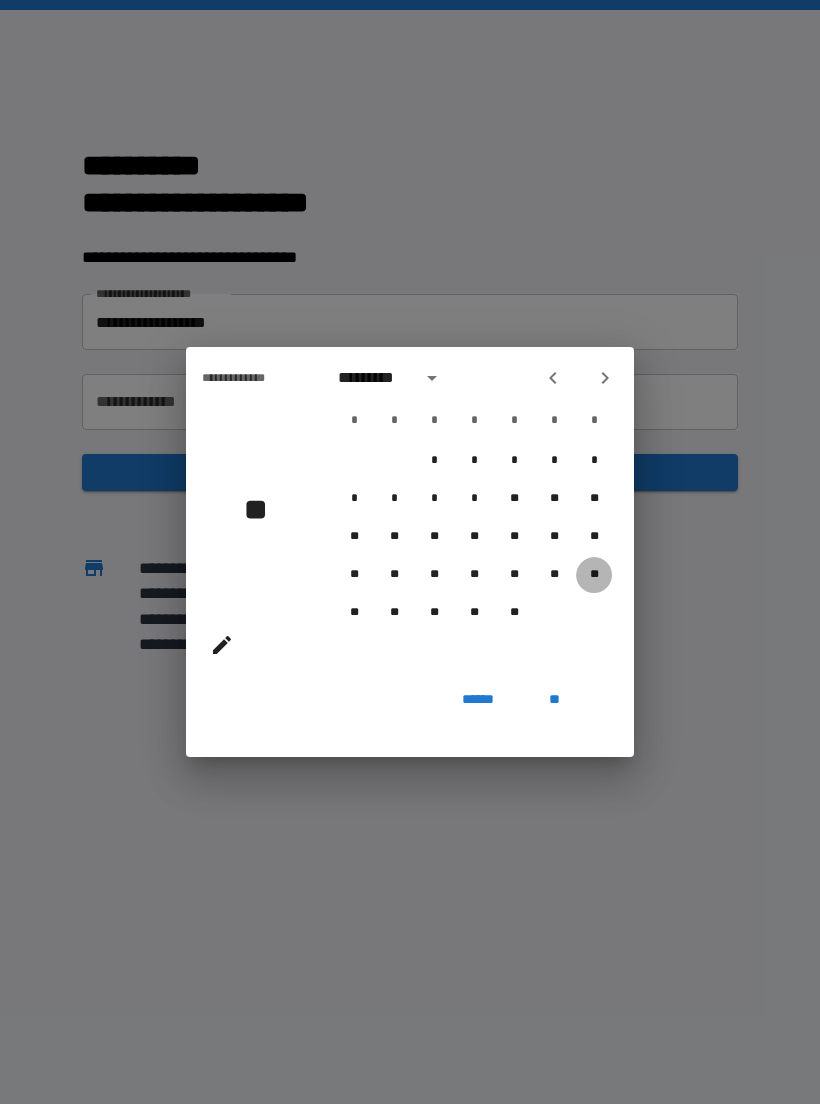 click on "**" at bounding box center [594, 575] 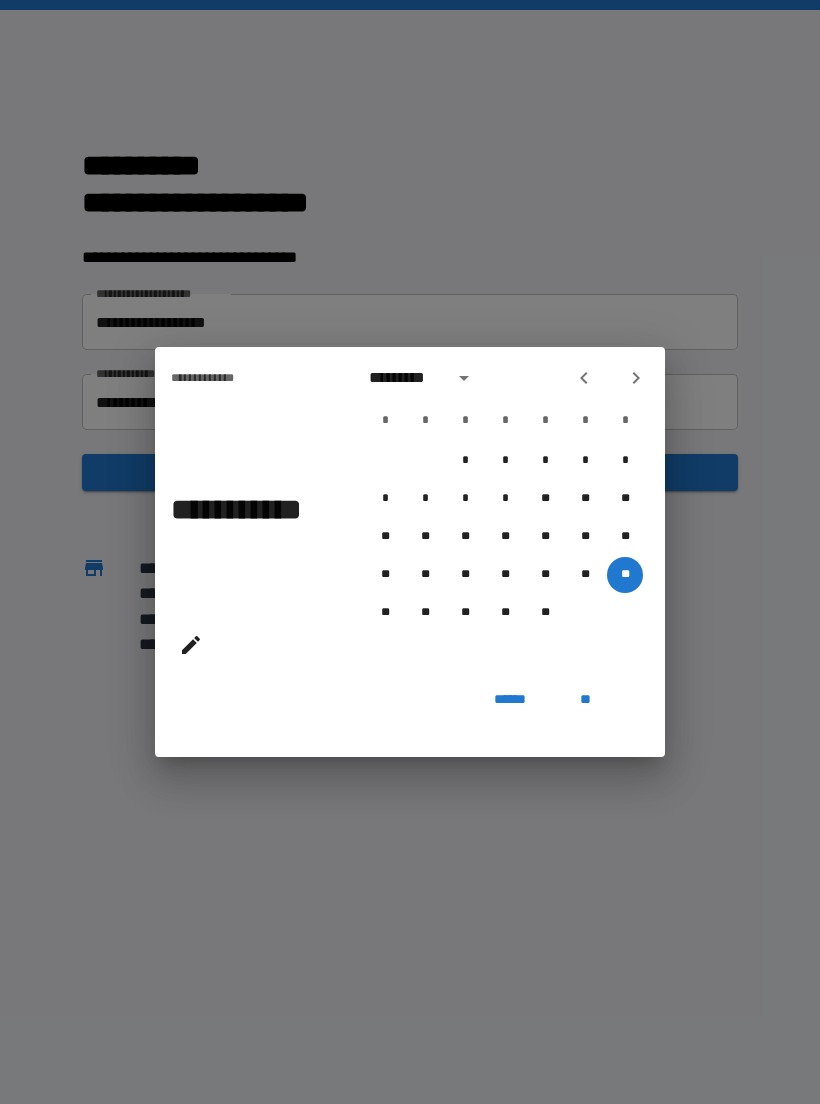 click on "*********" at bounding box center (424, 378) 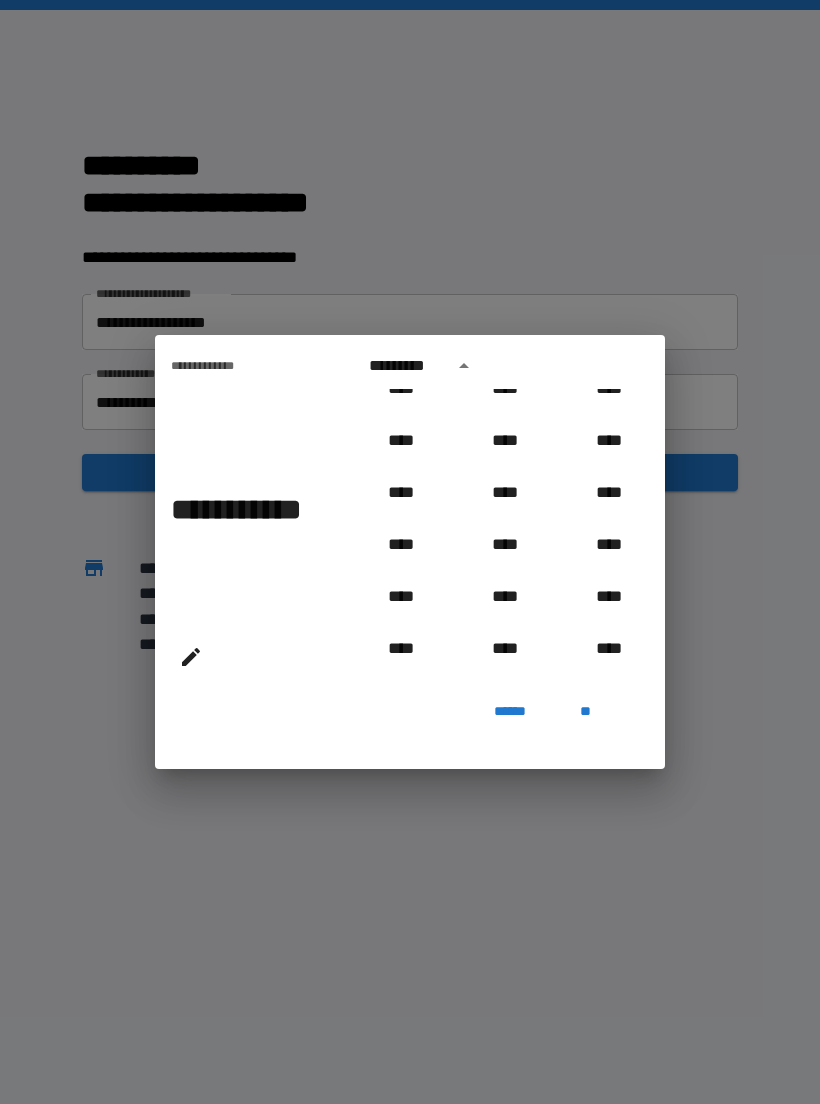 scroll, scrollTop: 810, scrollLeft: 0, axis: vertical 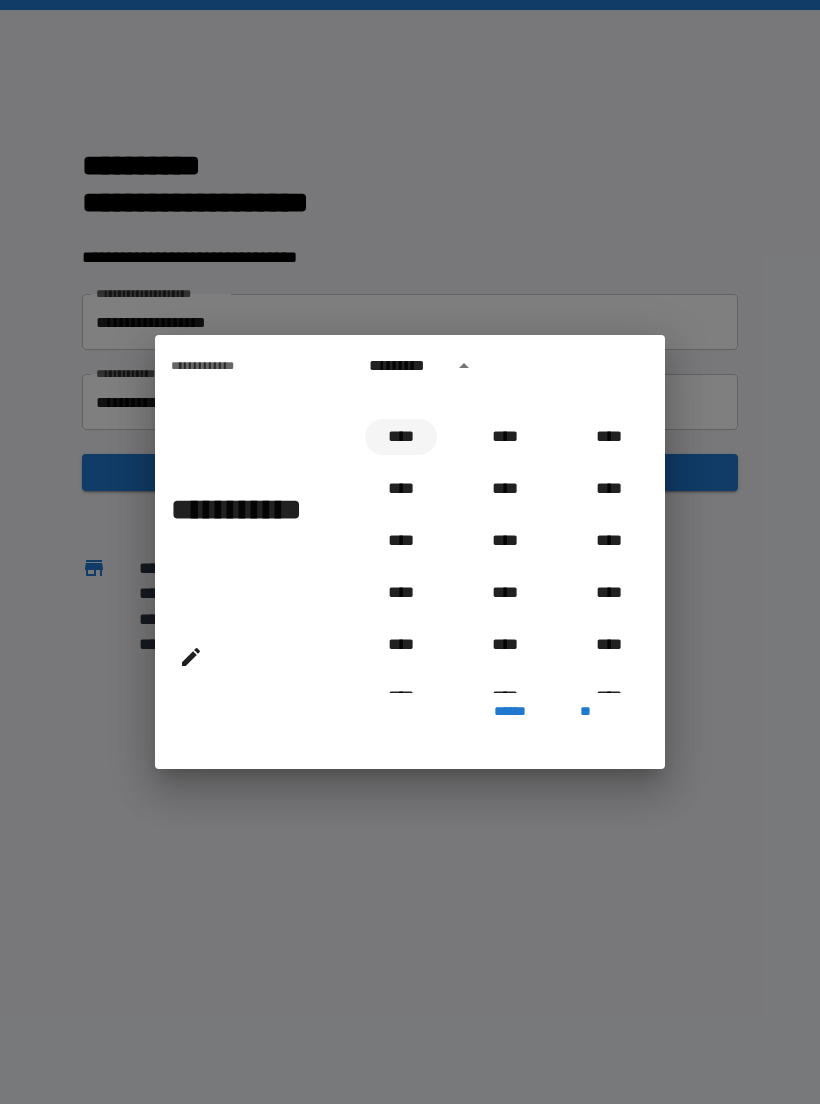 click on "****" at bounding box center (401, 437) 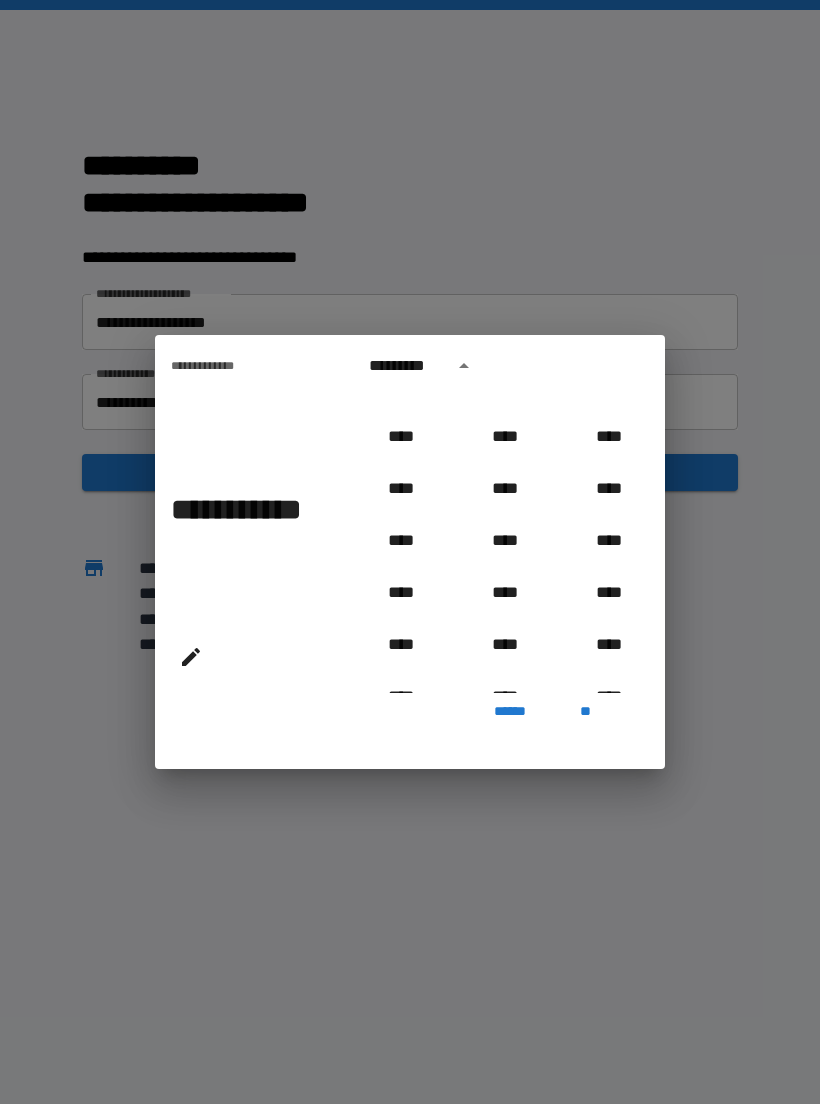 type on "**********" 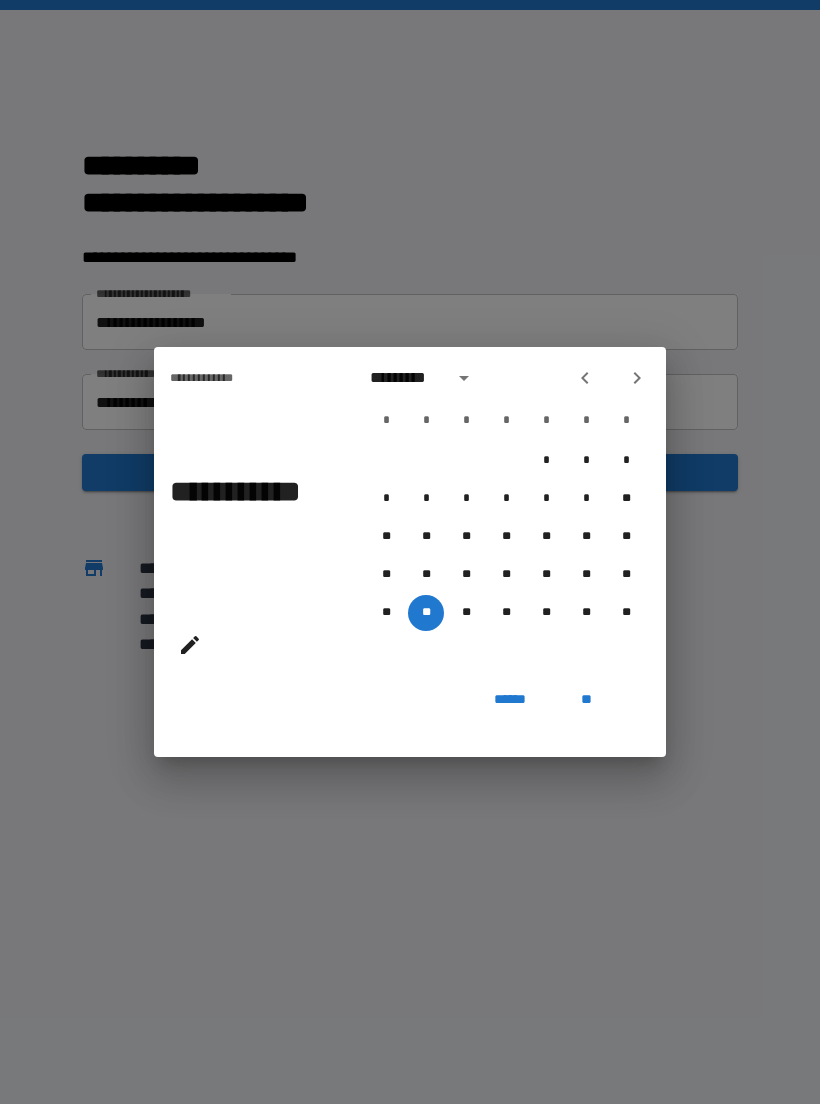 click on "**" at bounding box center [586, 699] 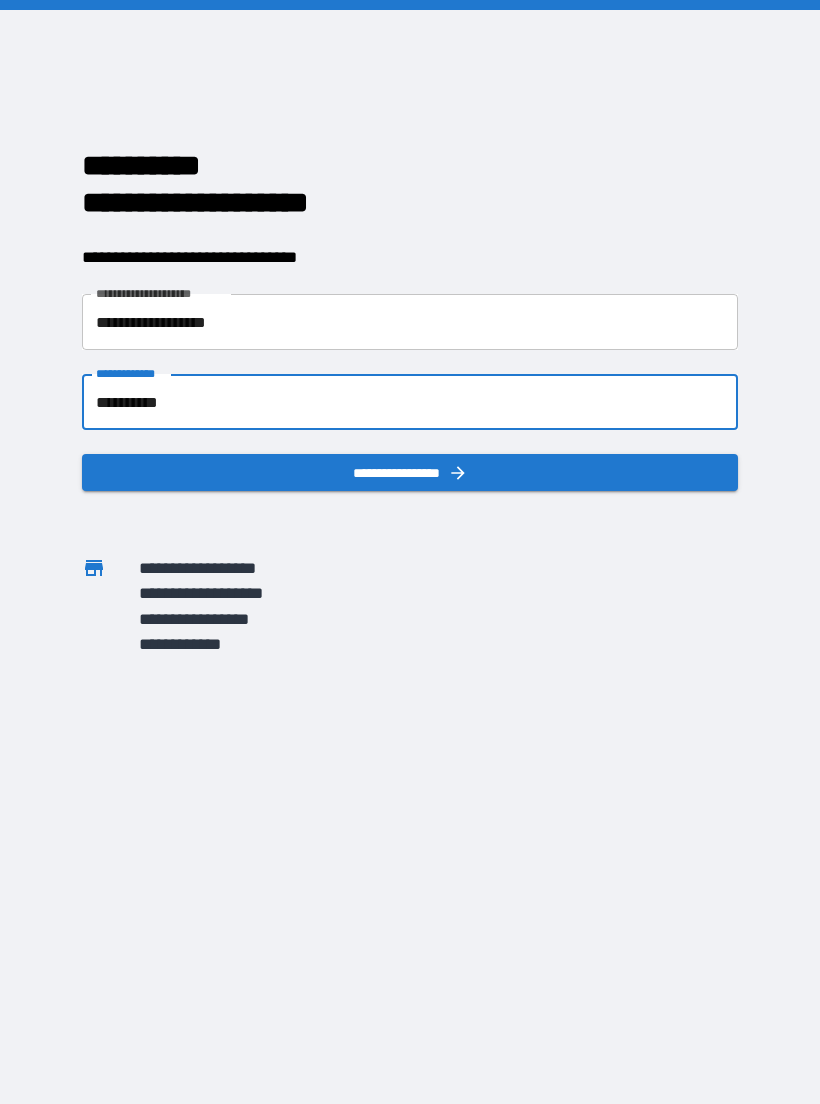 click on "**********" at bounding box center (410, 472) 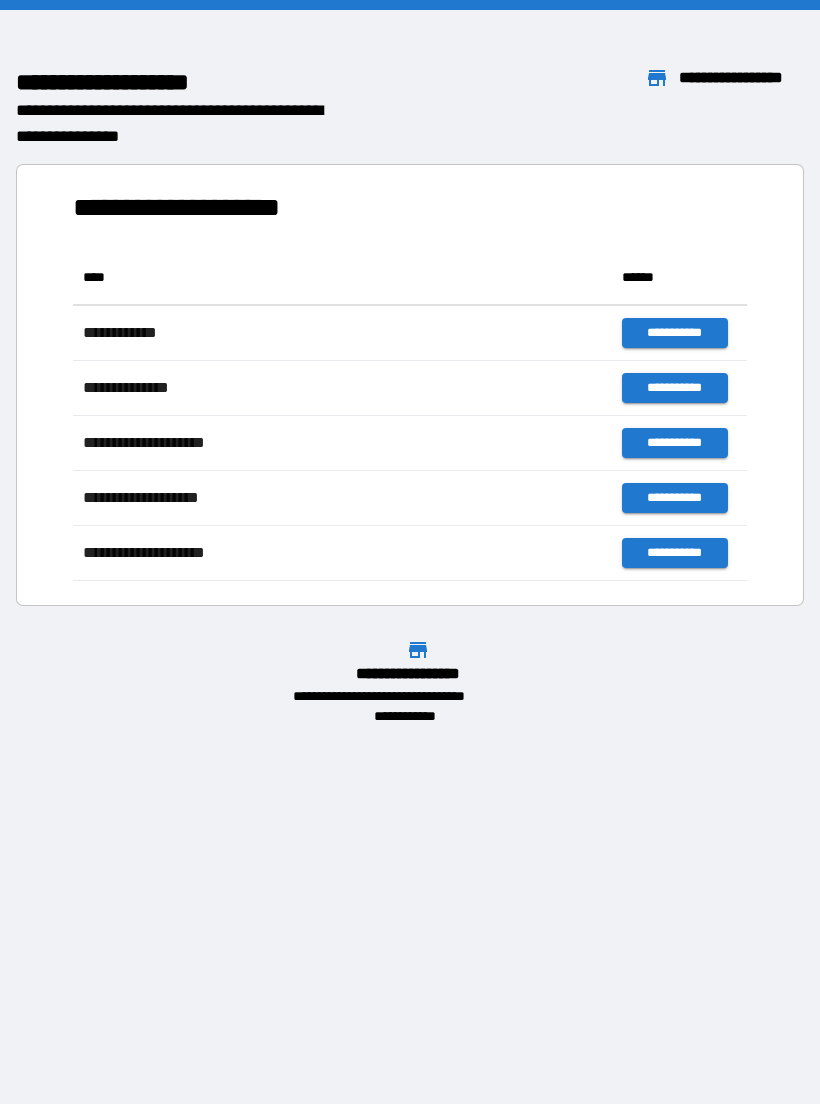scroll, scrollTop: 331, scrollLeft: 674, axis: both 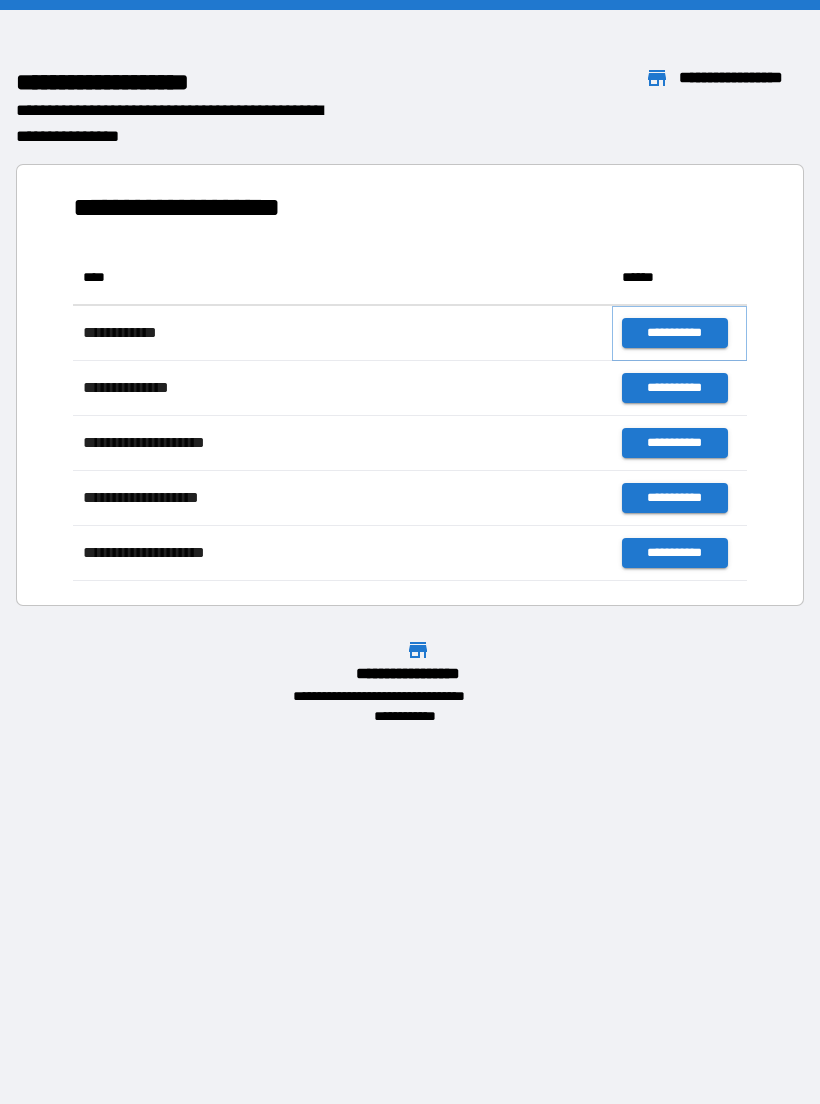 click on "**********" at bounding box center (674, 333) 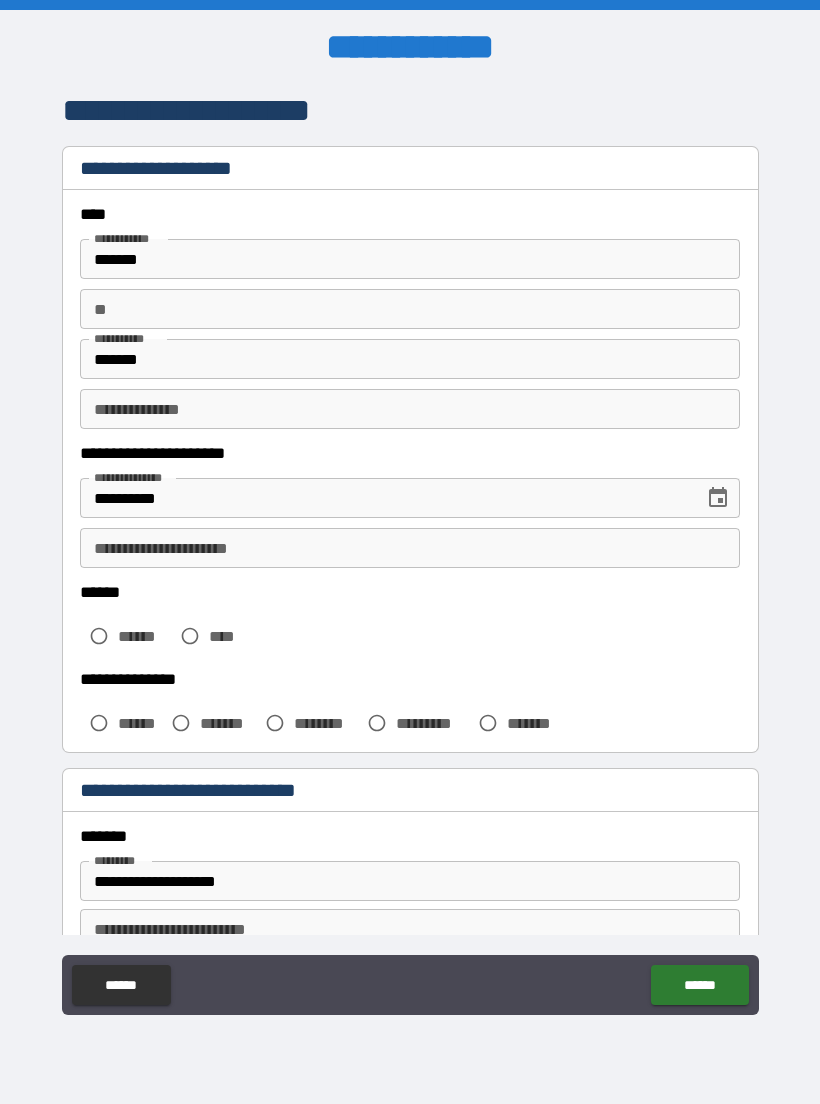 click on "**" at bounding box center (410, 309) 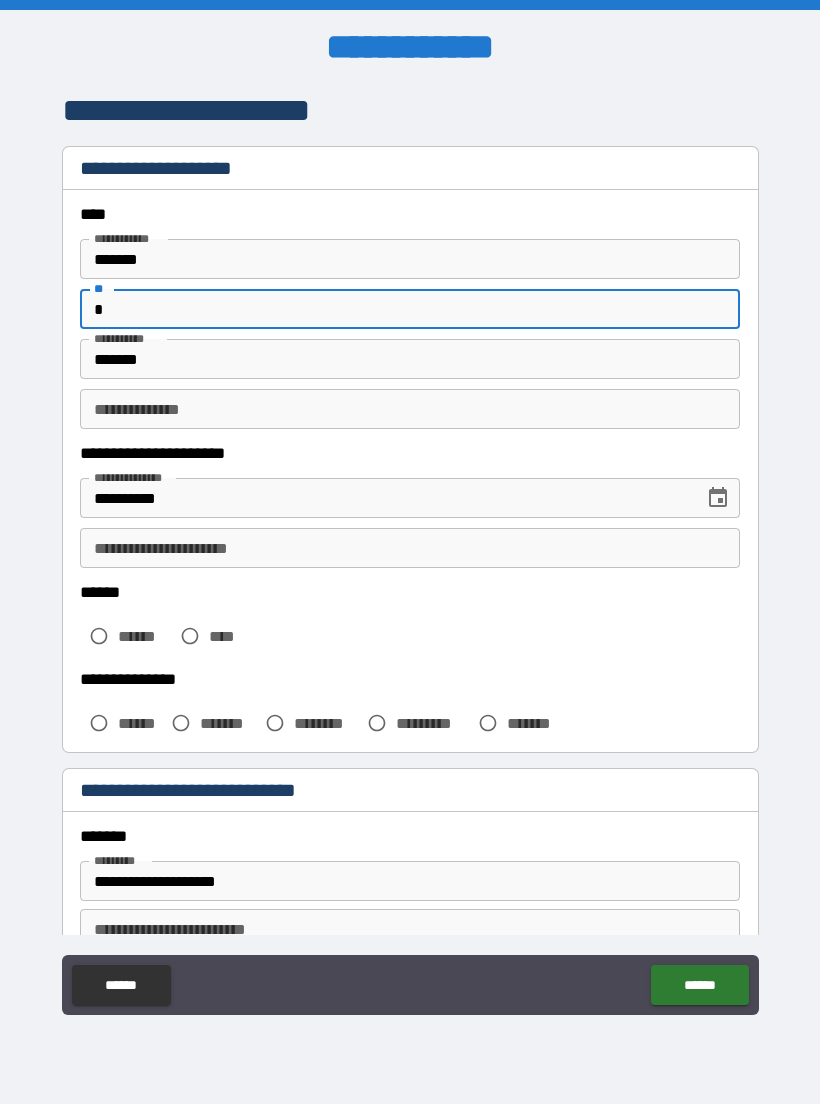 type on "*" 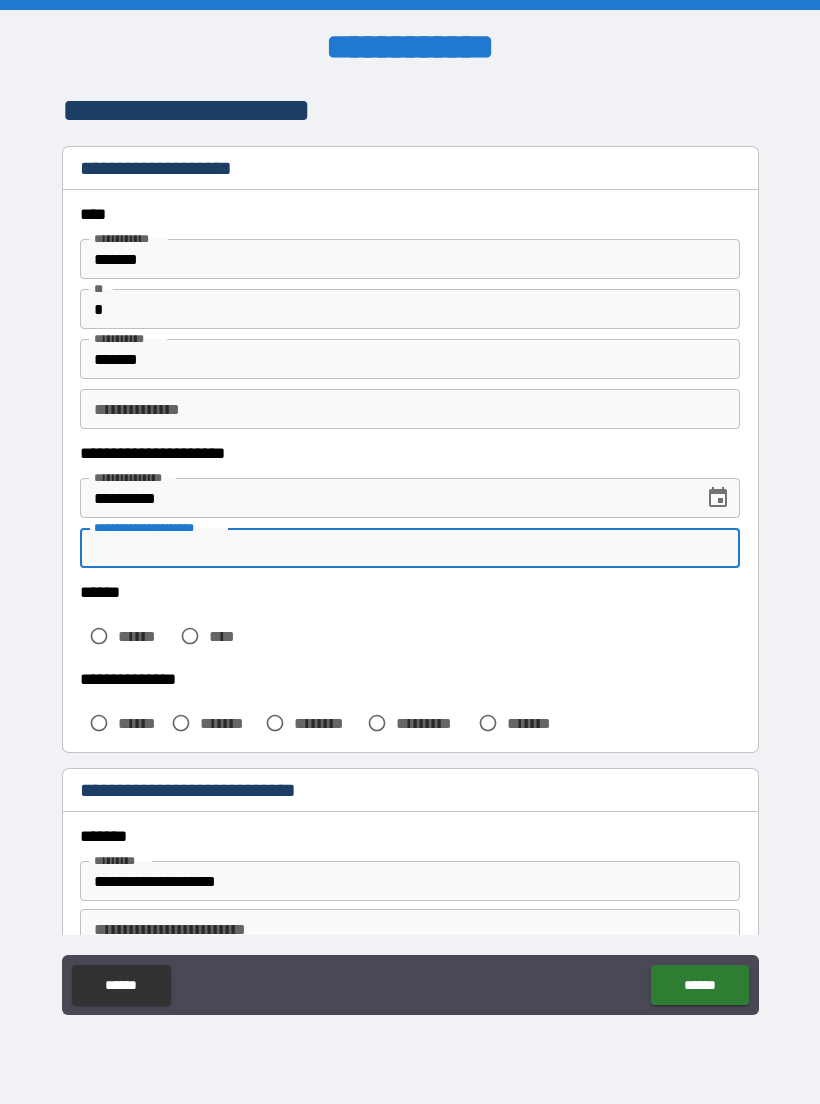 type on "*" 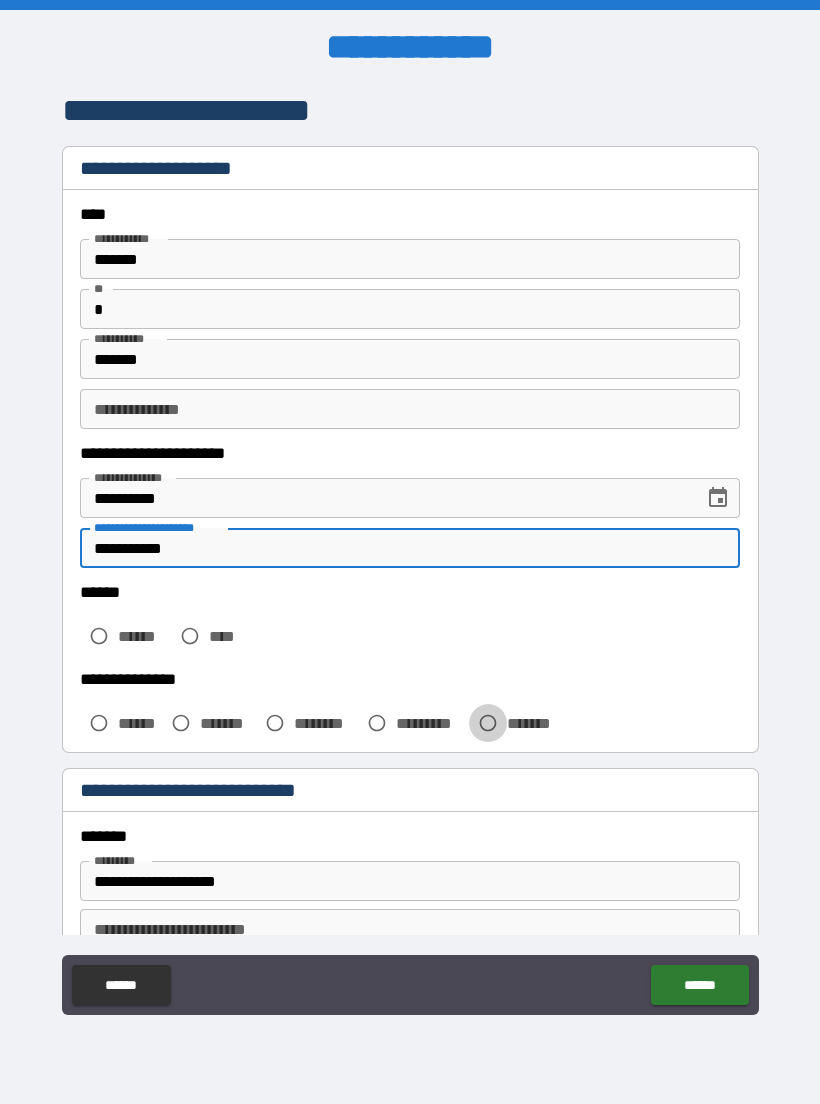type on "**********" 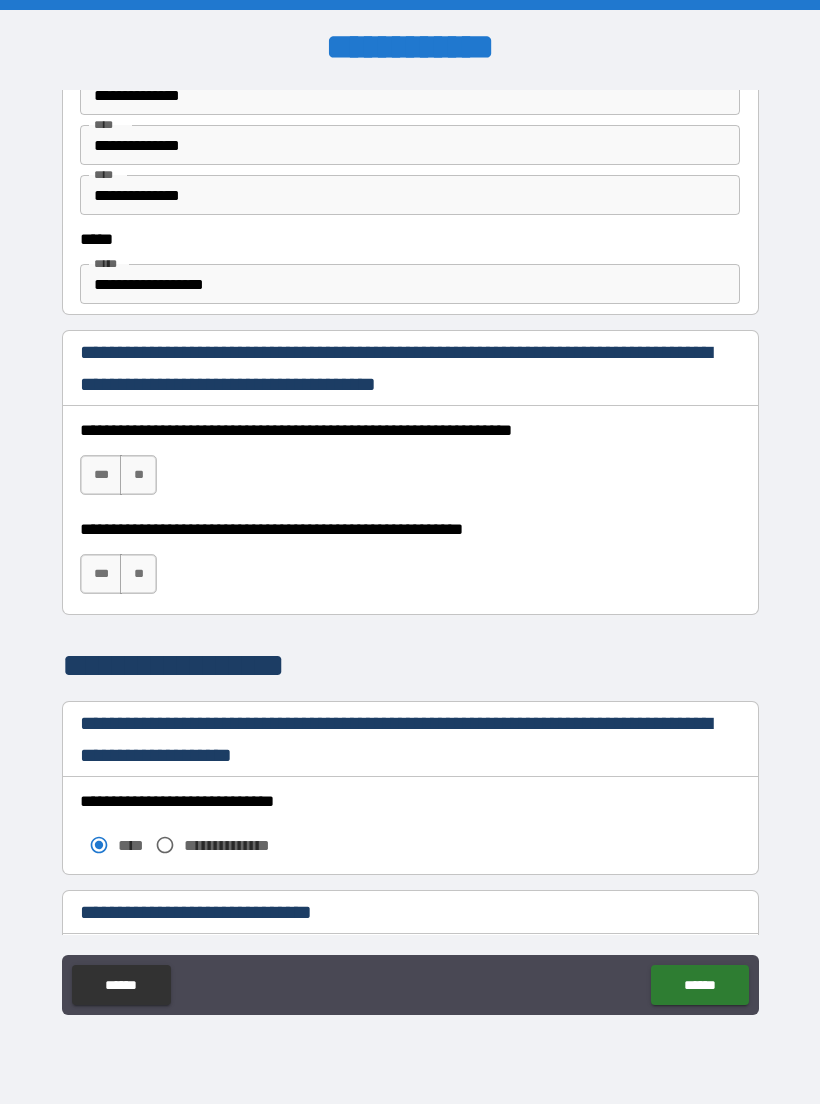 scroll, scrollTop: 1068, scrollLeft: 0, axis: vertical 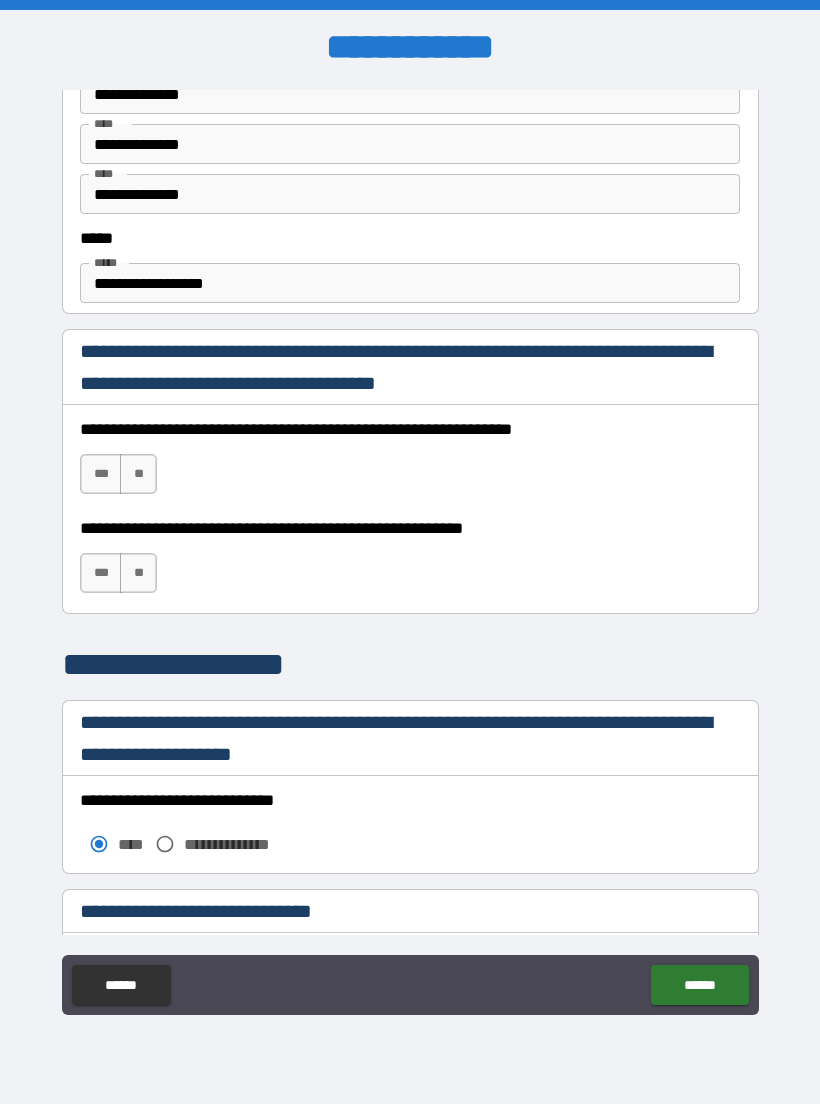 click on "***" at bounding box center [101, 474] 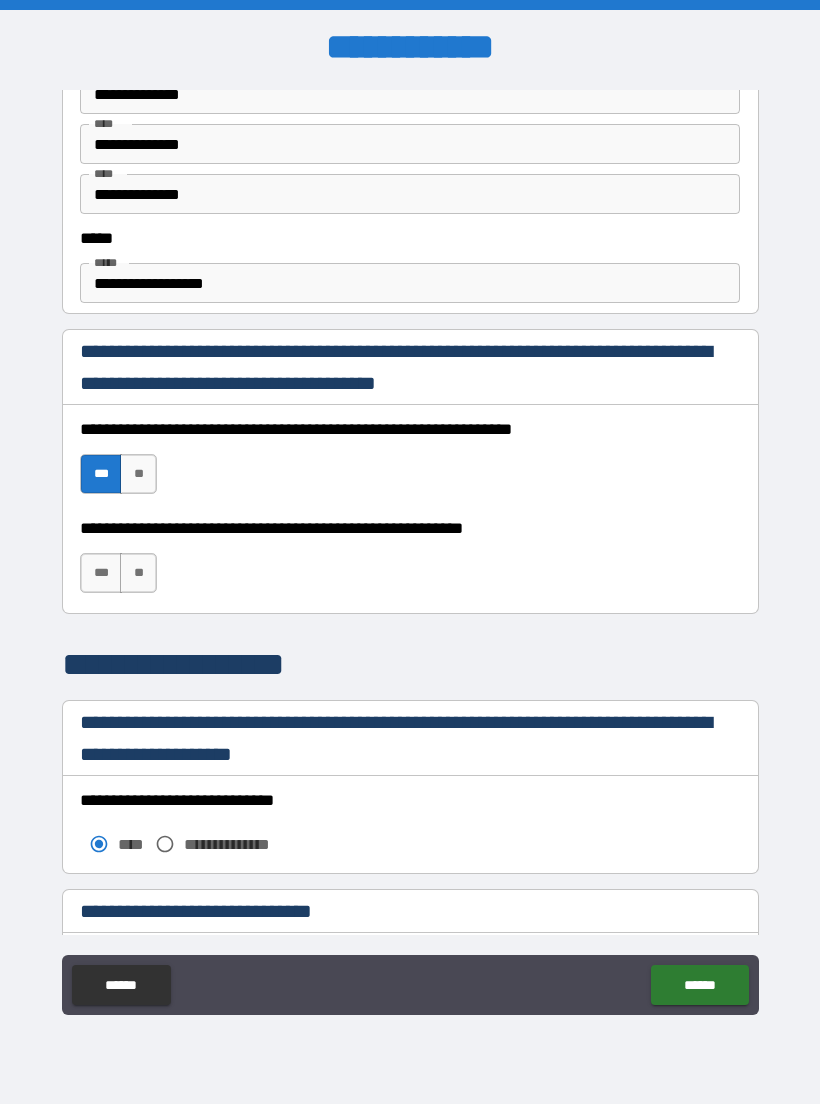 click on "***" at bounding box center (101, 573) 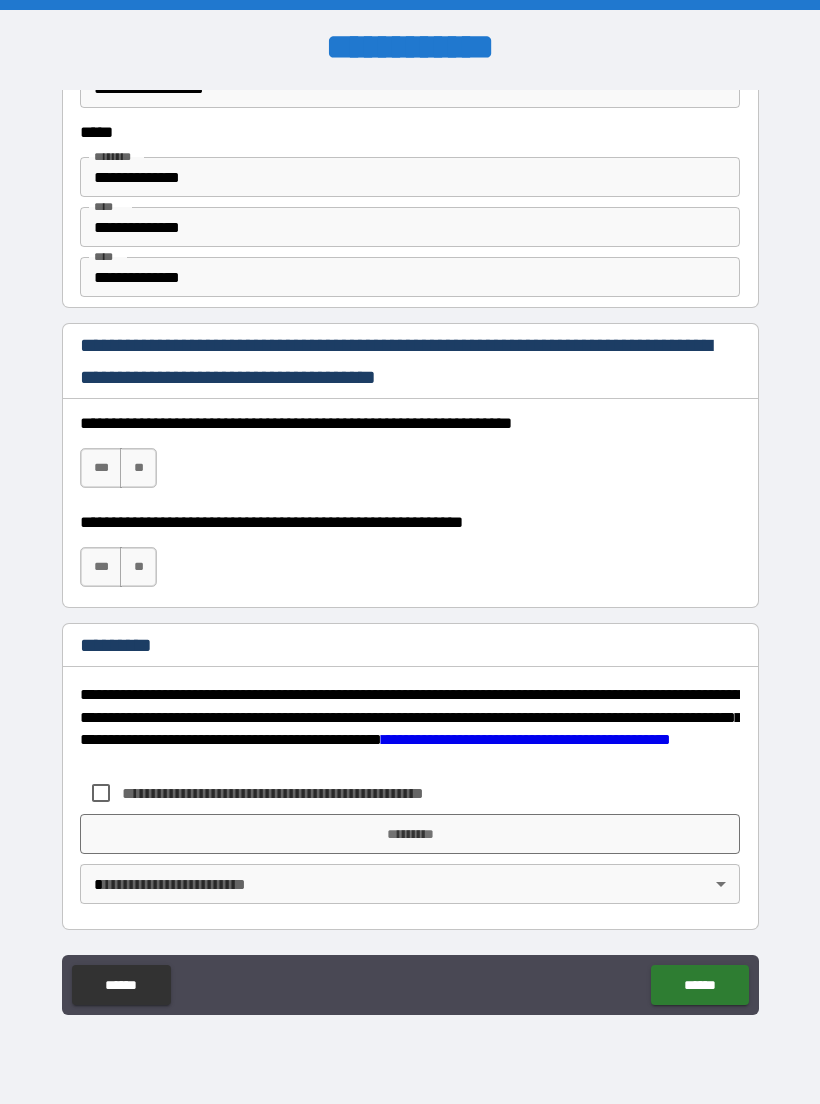 scroll, scrollTop: 2661, scrollLeft: 0, axis: vertical 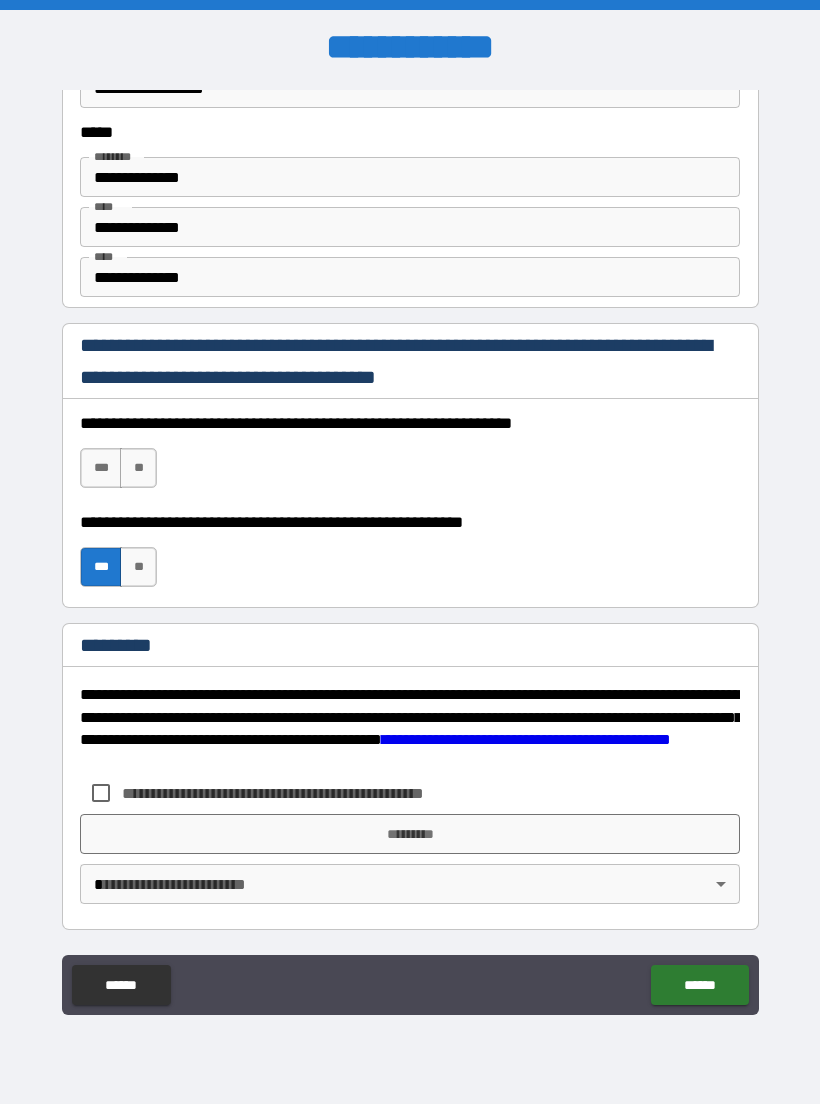 click on "***" at bounding box center [101, 468] 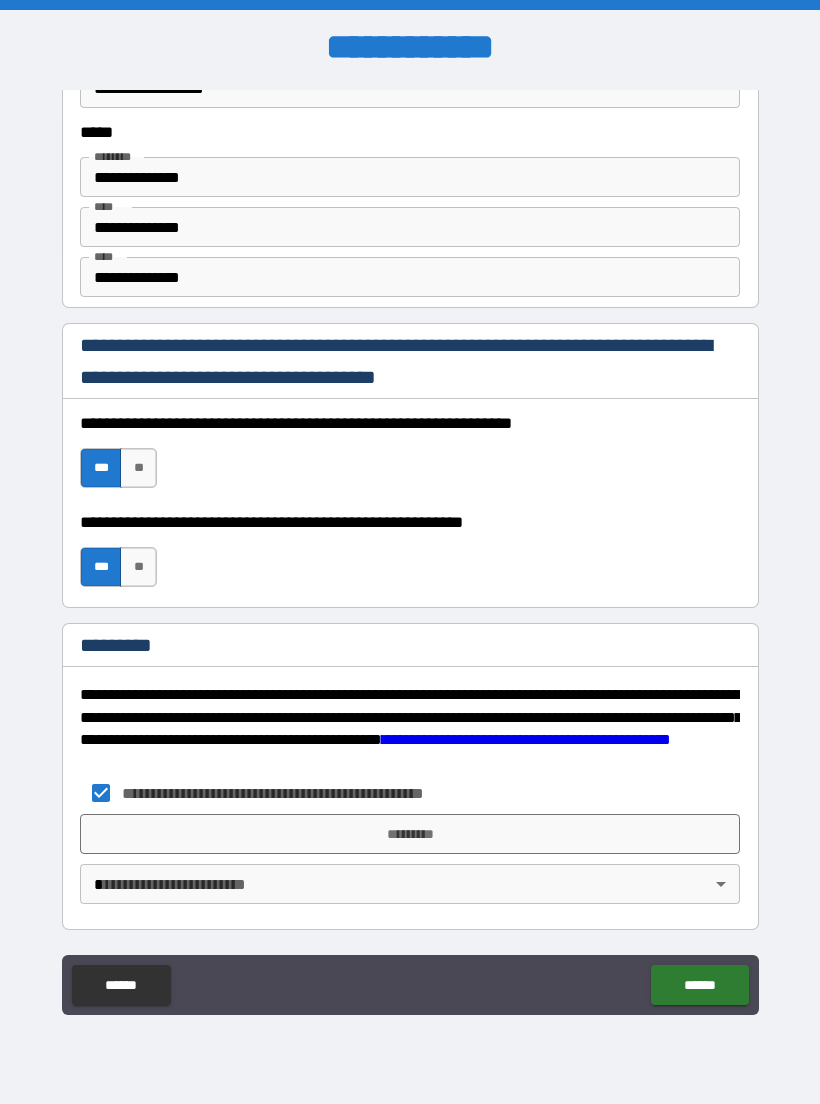 click on "*********" at bounding box center [410, 834] 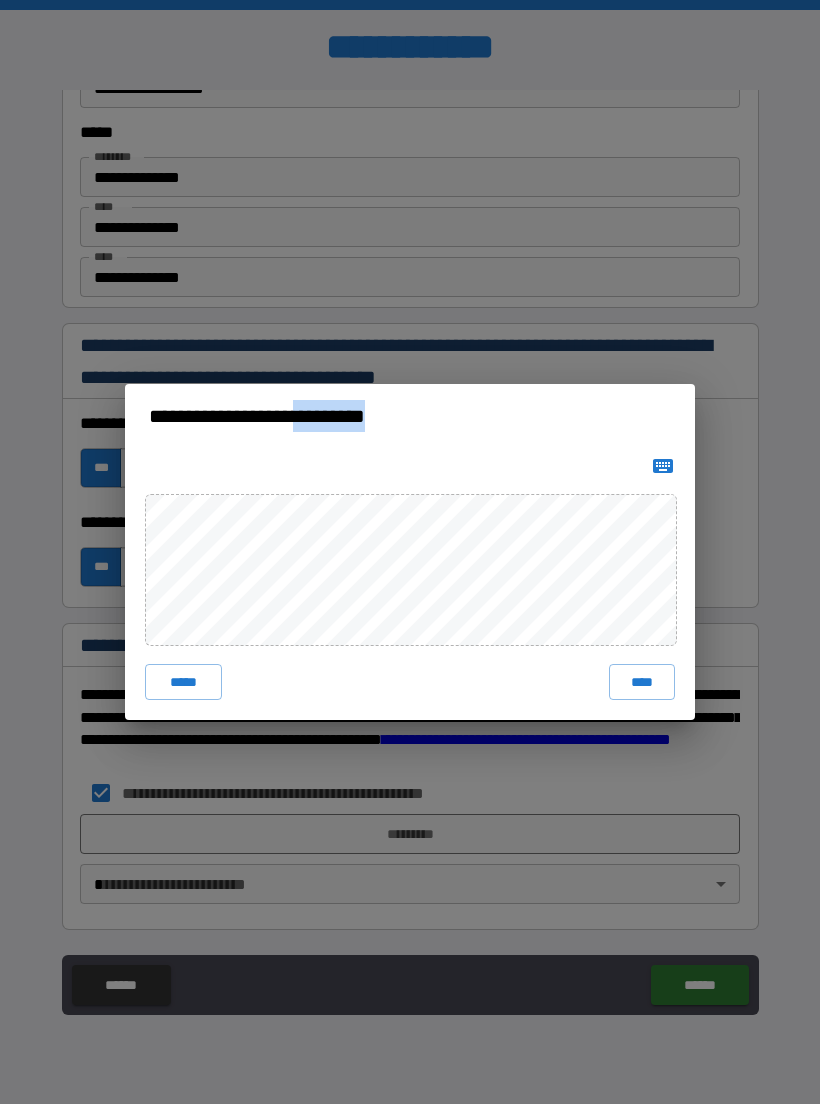 click on "****" at bounding box center [642, 682] 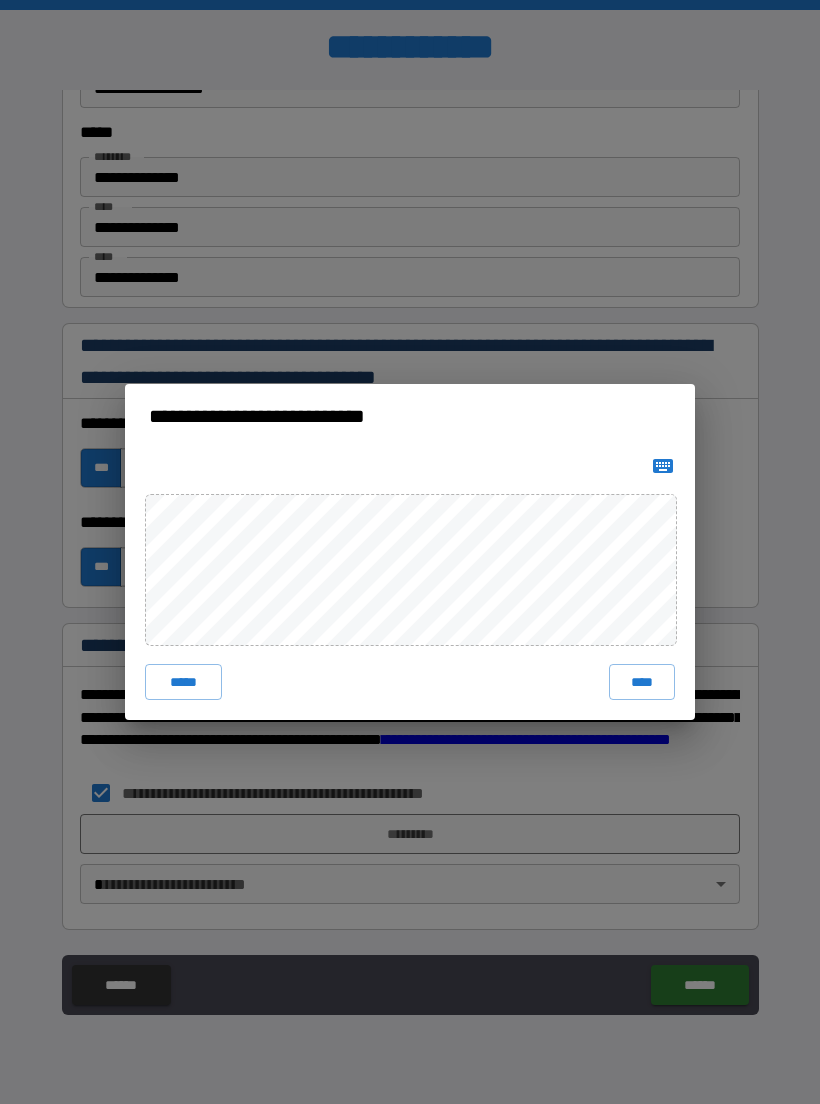 scroll, scrollTop: 2651, scrollLeft: 0, axis: vertical 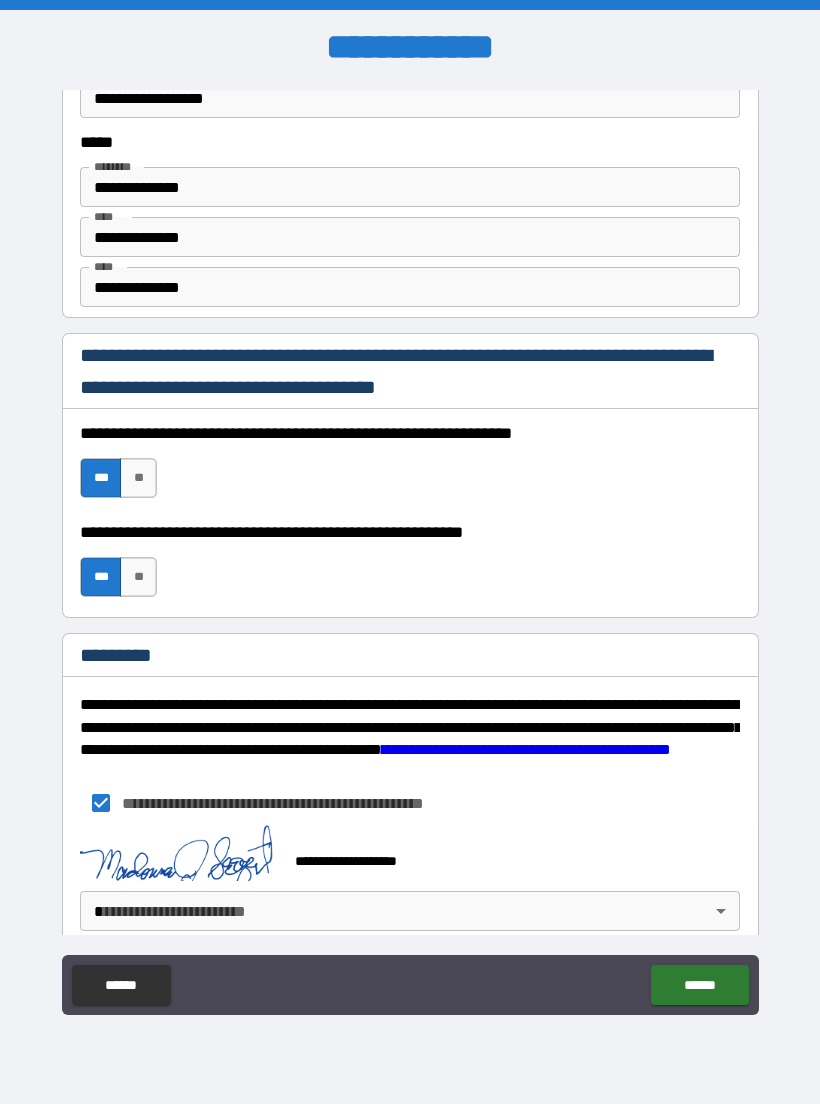 click on "[FIRST] [LAST] [CITY] [STATE] [POSTAL_CODE] [COUNTRY] [ADDRESS] [APARTMENT] [BUILDING] [FLOOR] [UNIT] [PHONE] [EMAIL] [CREDIT_CARD] [EXPIRY] [CVV] [SSN] [PASSPORT] [DRIVER_LICENSE] [DOB] [AGE] [TIME]" at bounding box center (410, 552) 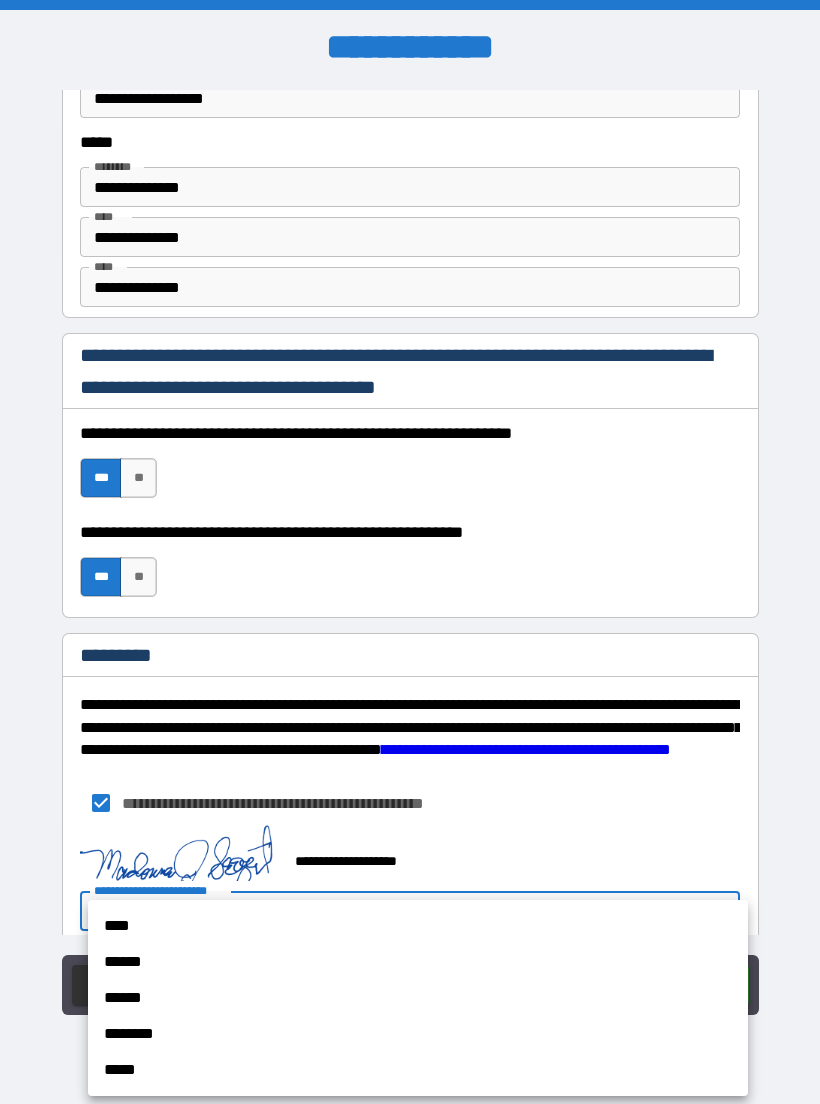 click on "****" at bounding box center [418, 926] 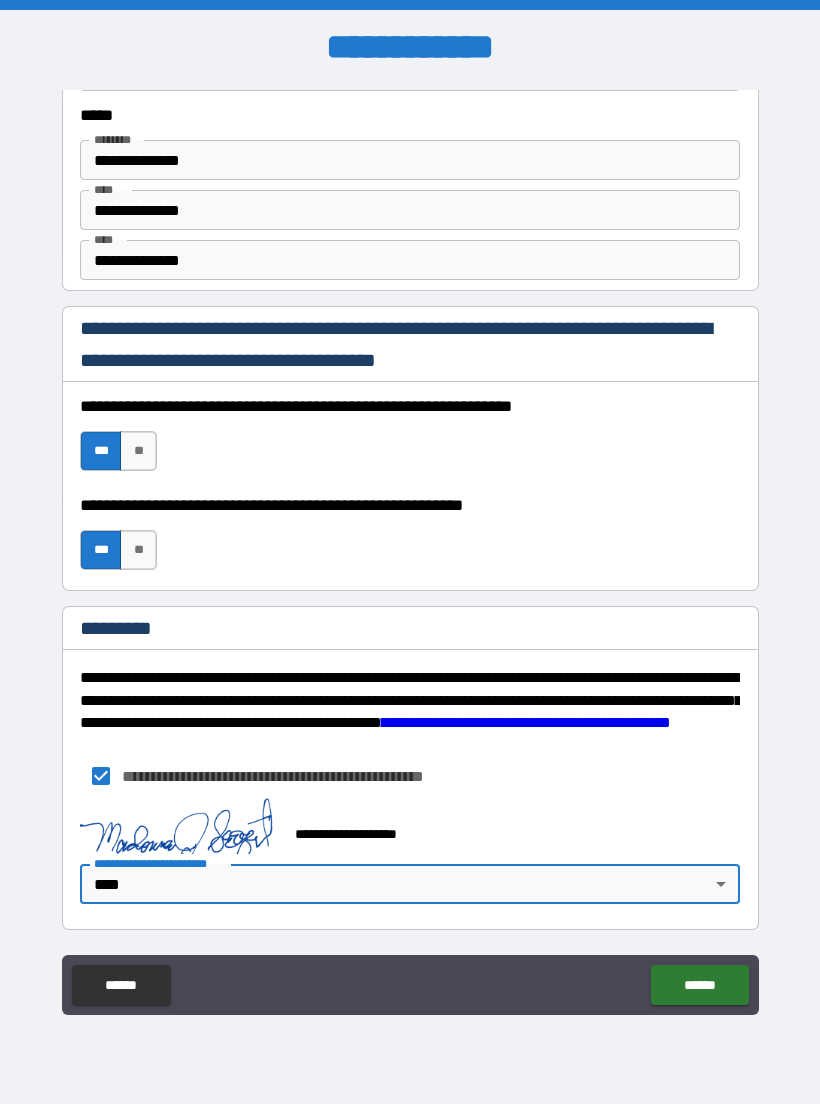 scroll, scrollTop: 2678, scrollLeft: 0, axis: vertical 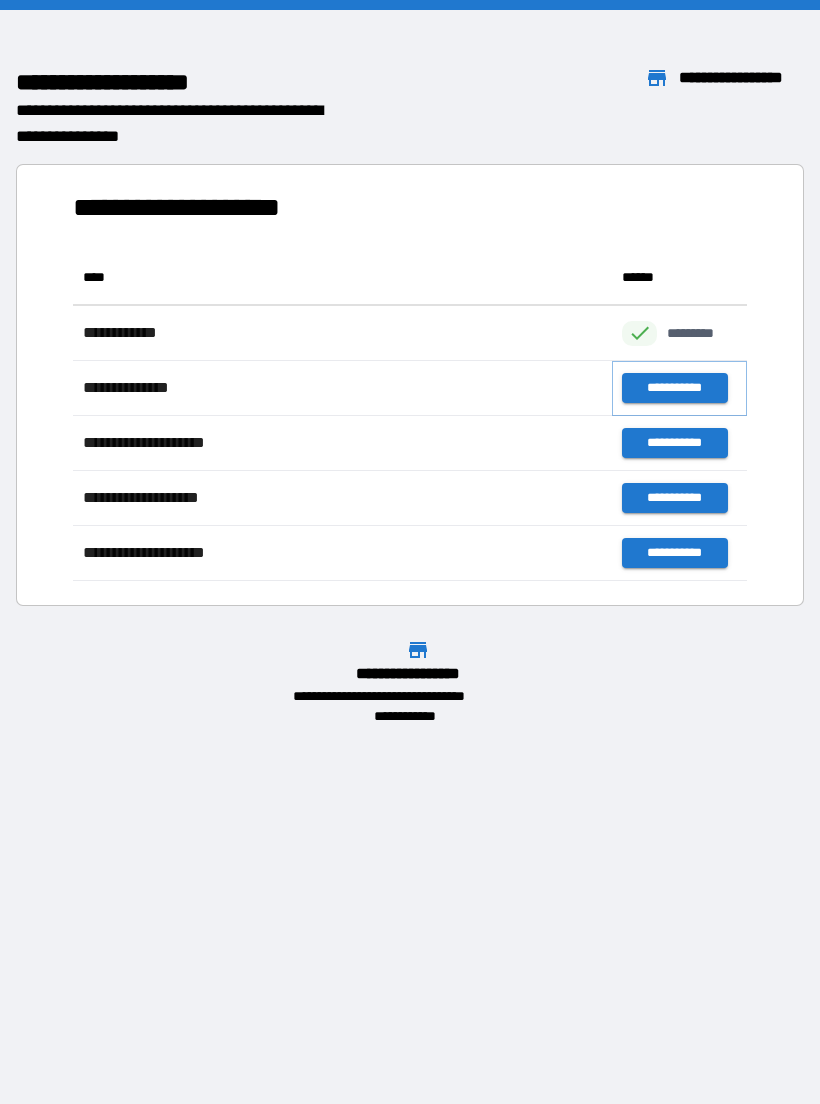 click on "**********" at bounding box center (674, 388) 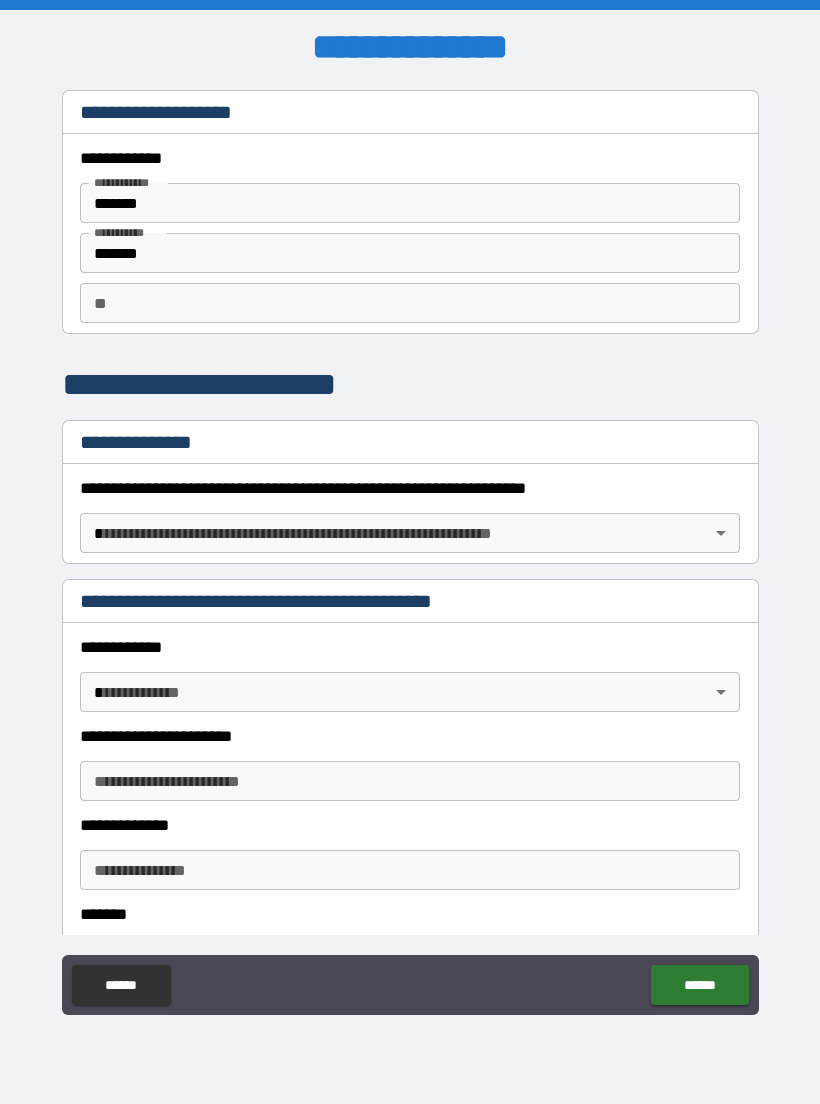 click on "**********" at bounding box center (410, 552) 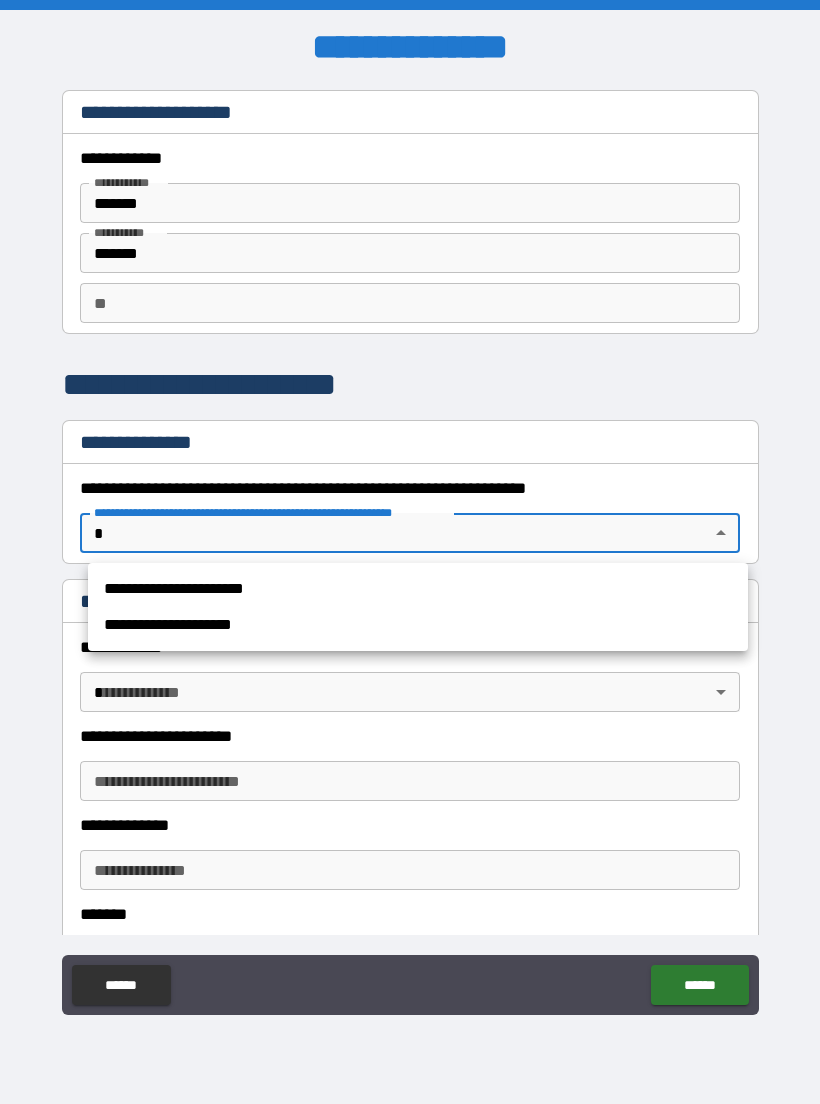click on "**********" at bounding box center (418, 589) 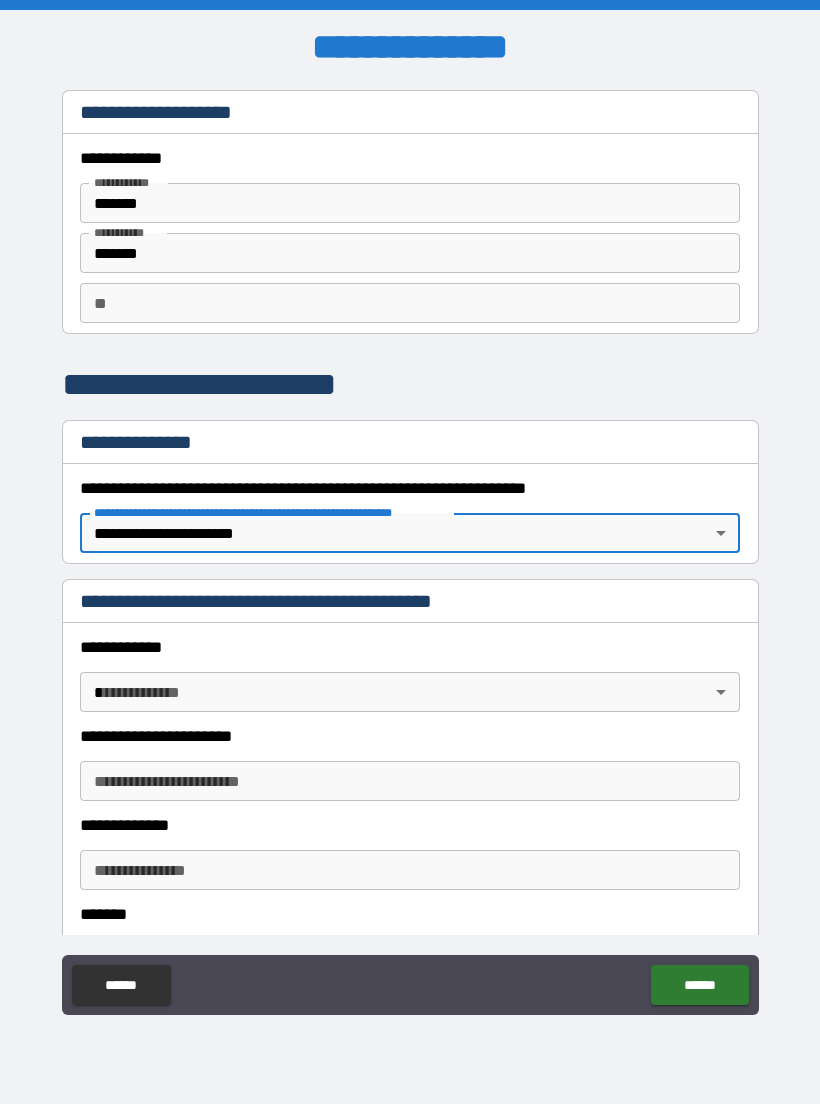 click on "**********" at bounding box center [410, 552] 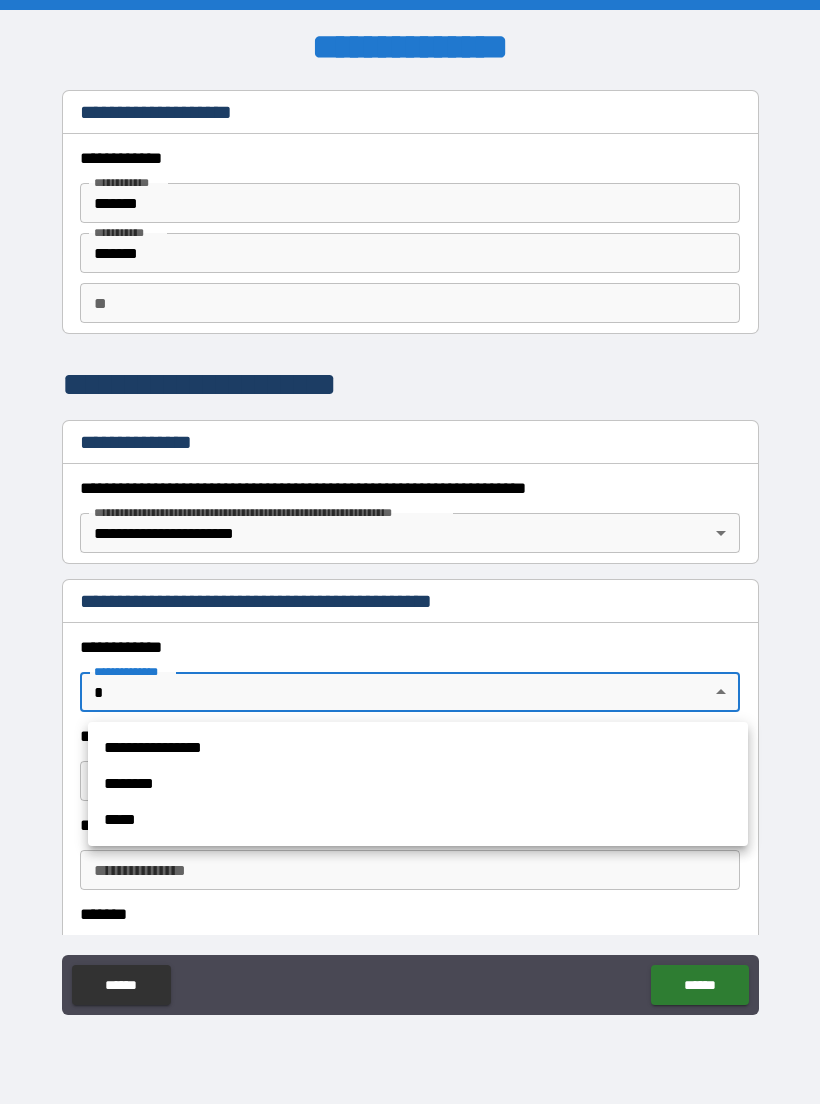 click on "**********" at bounding box center [418, 748] 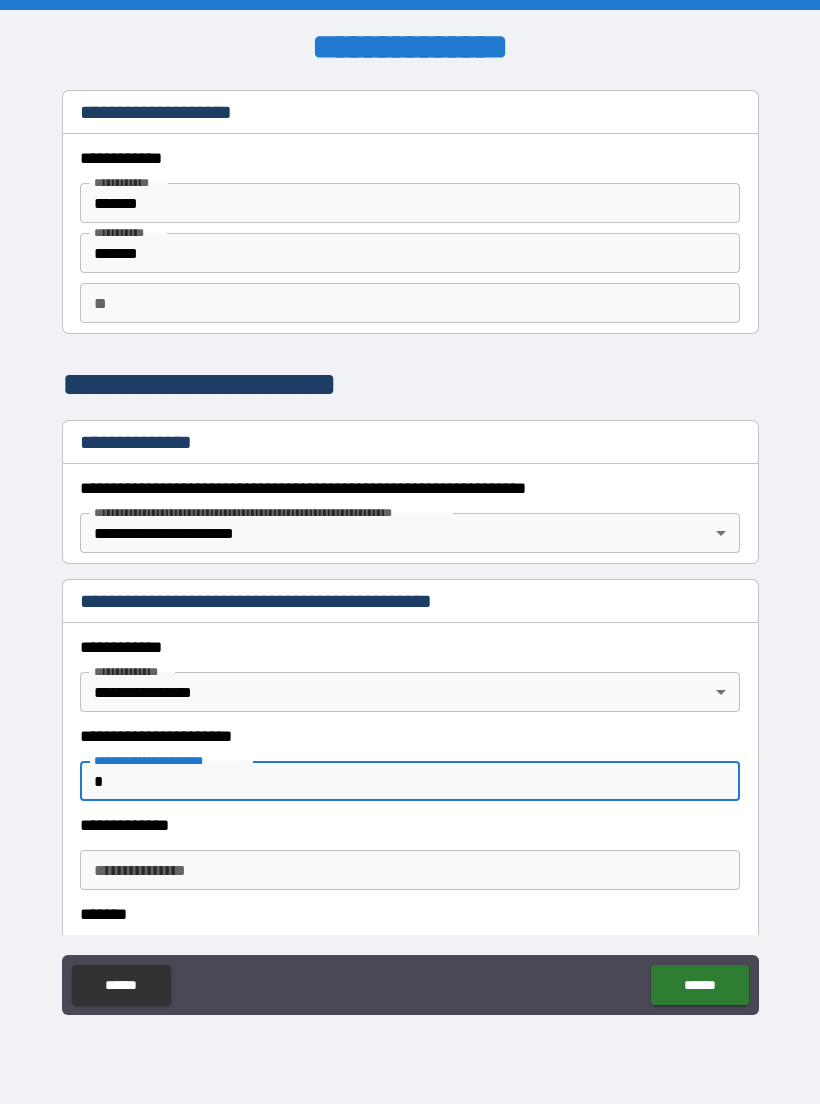 click on "[FIRST] [LAST] [CITY] [STATE] [POSTAL_CODE] [COUNTRY] [ADDRESS] [APARTMENT] [BUILDING] [FLOOR] [UNIT] [PHONE] [EMAIL] [CREDIT_CARD] [EXPIRY] [CVV] [SSN] [PASSPORT] [DRIVER_LICENSE] [DOB] [AGE] [TIME]" at bounding box center [410, 554] 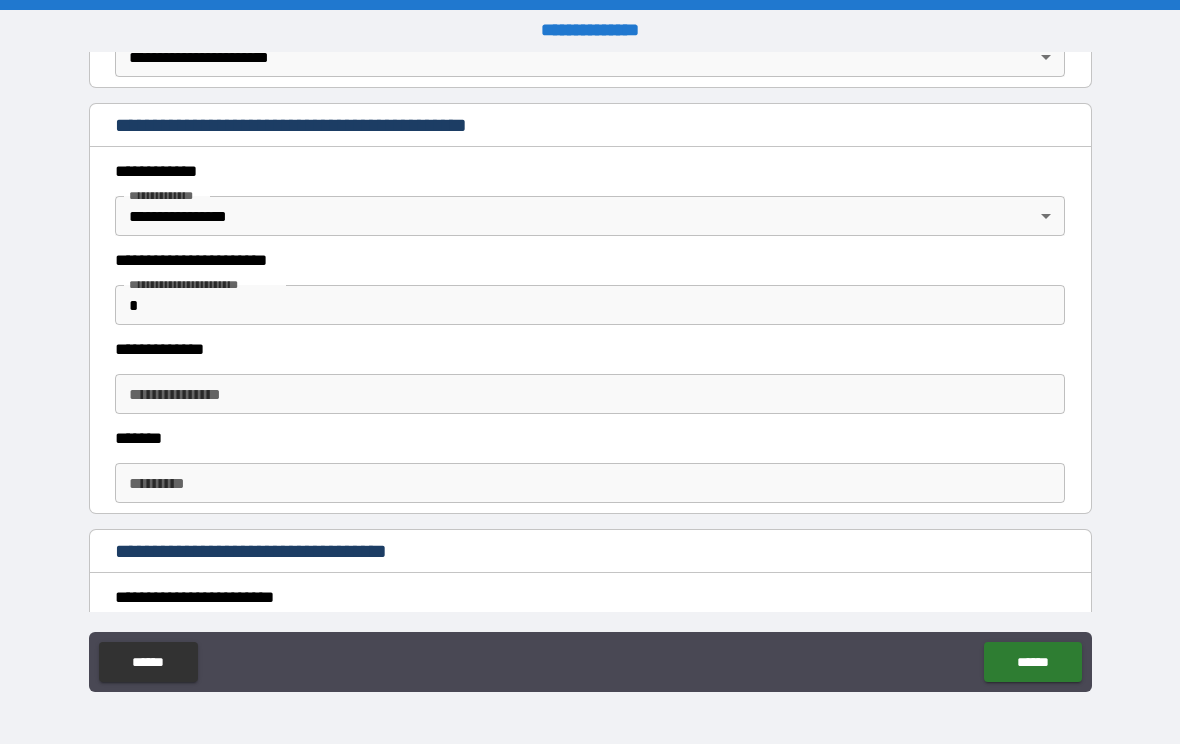 scroll, scrollTop: 439, scrollLeft: 0, axis: vertical 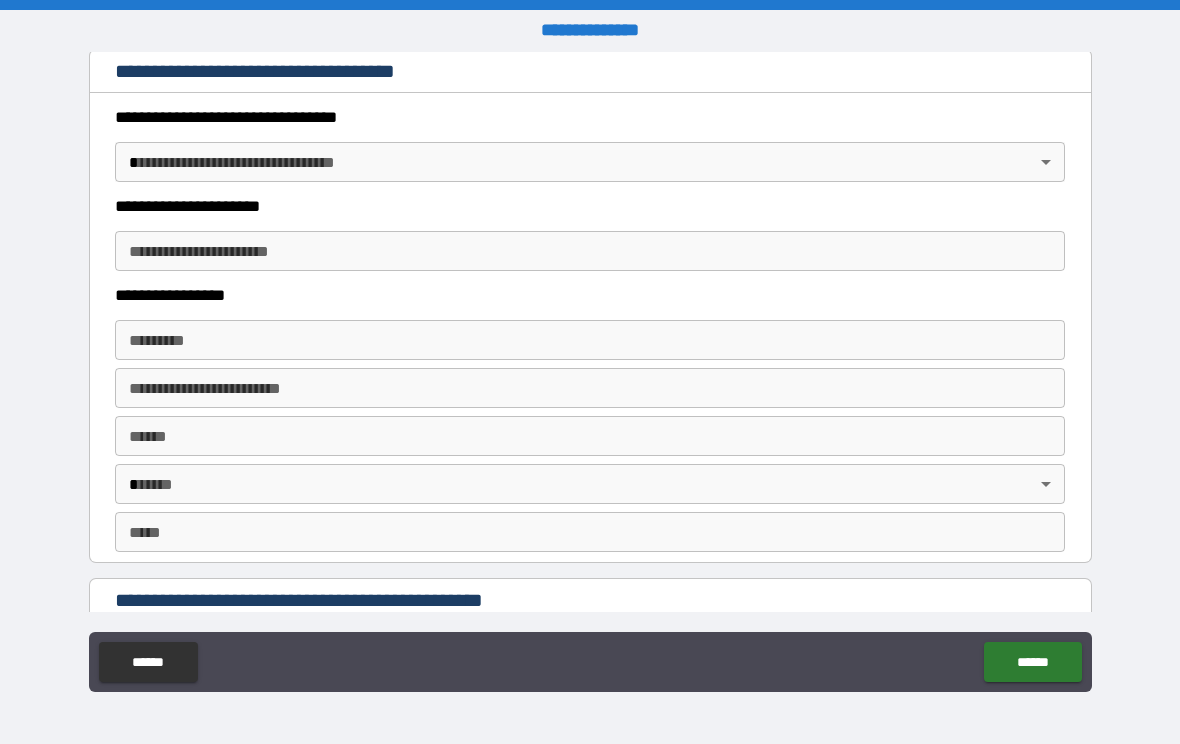 type on "******" 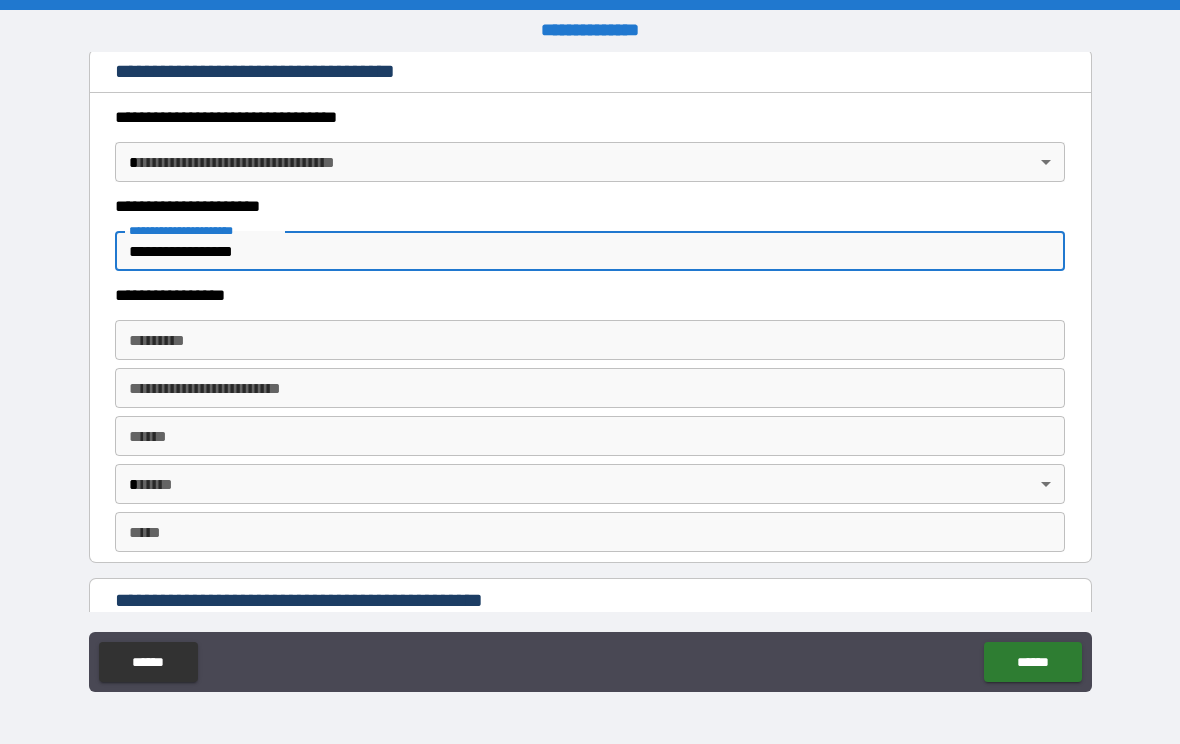 click on "**********" at bounding box center [590, 251] 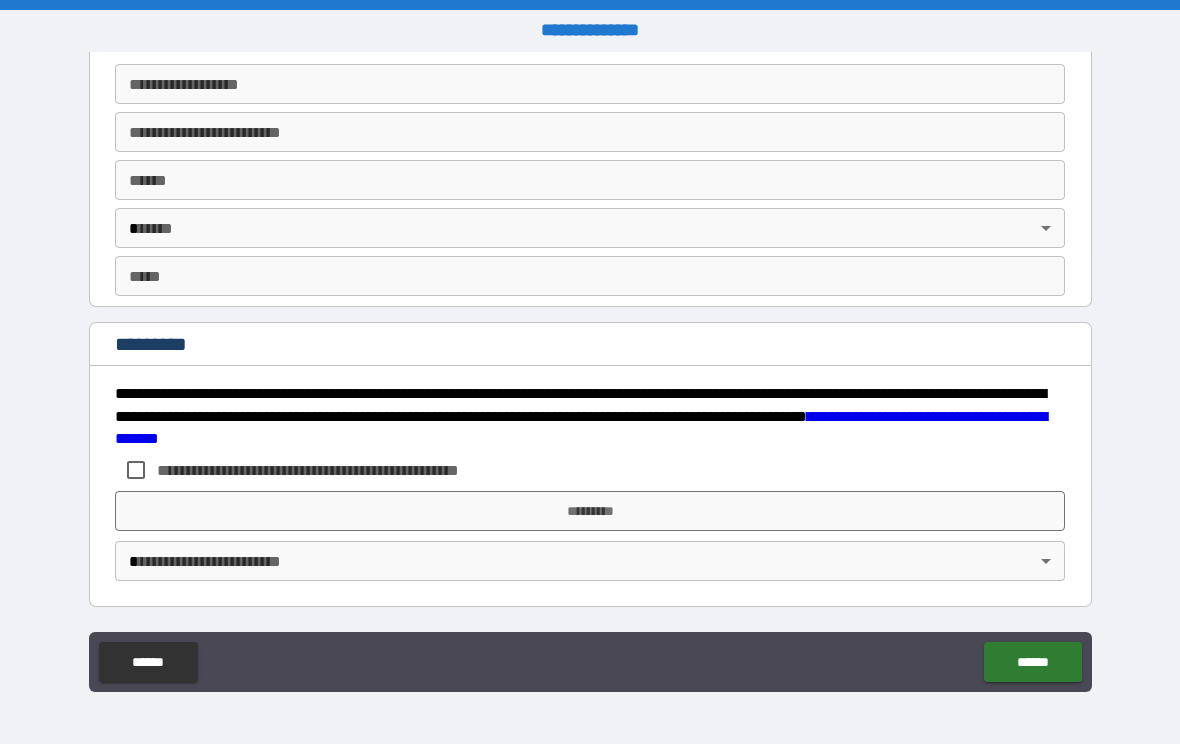 scroll, scrollTop: 3754, scrollLeft: 0, axis: vertical 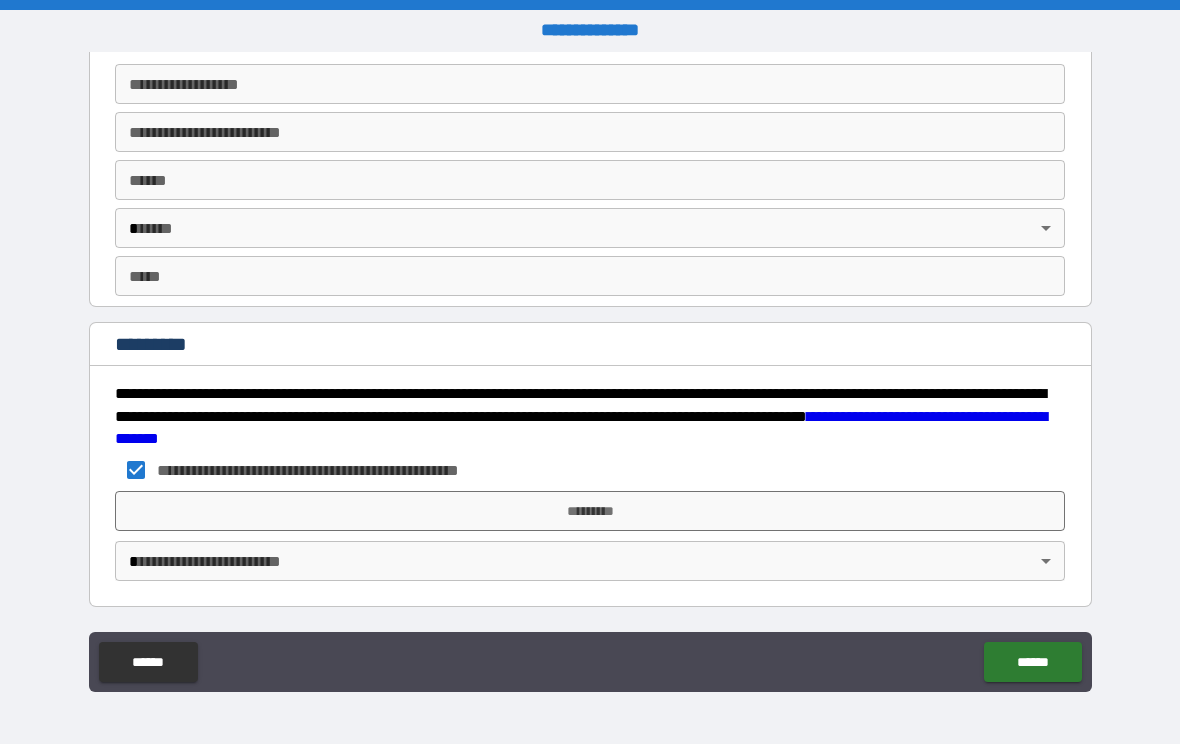 click on "*********" at bounding box center (590, 511) 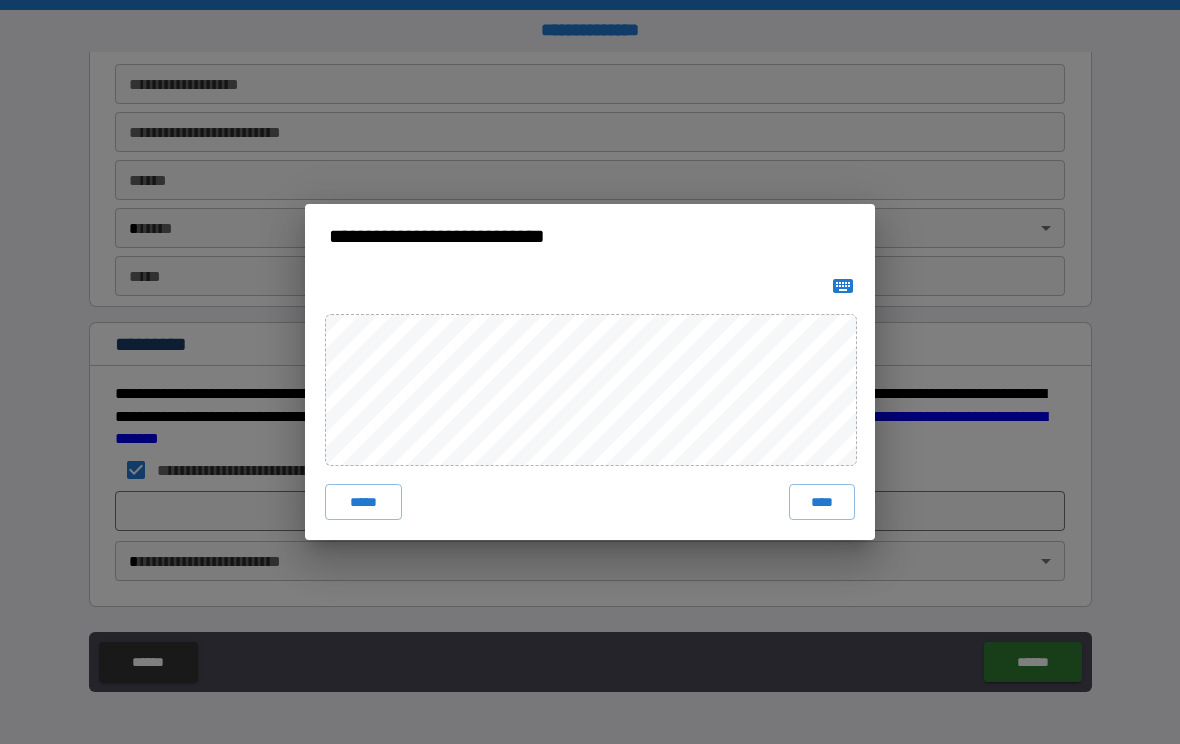click on "****" at bounding box center [822, 502] 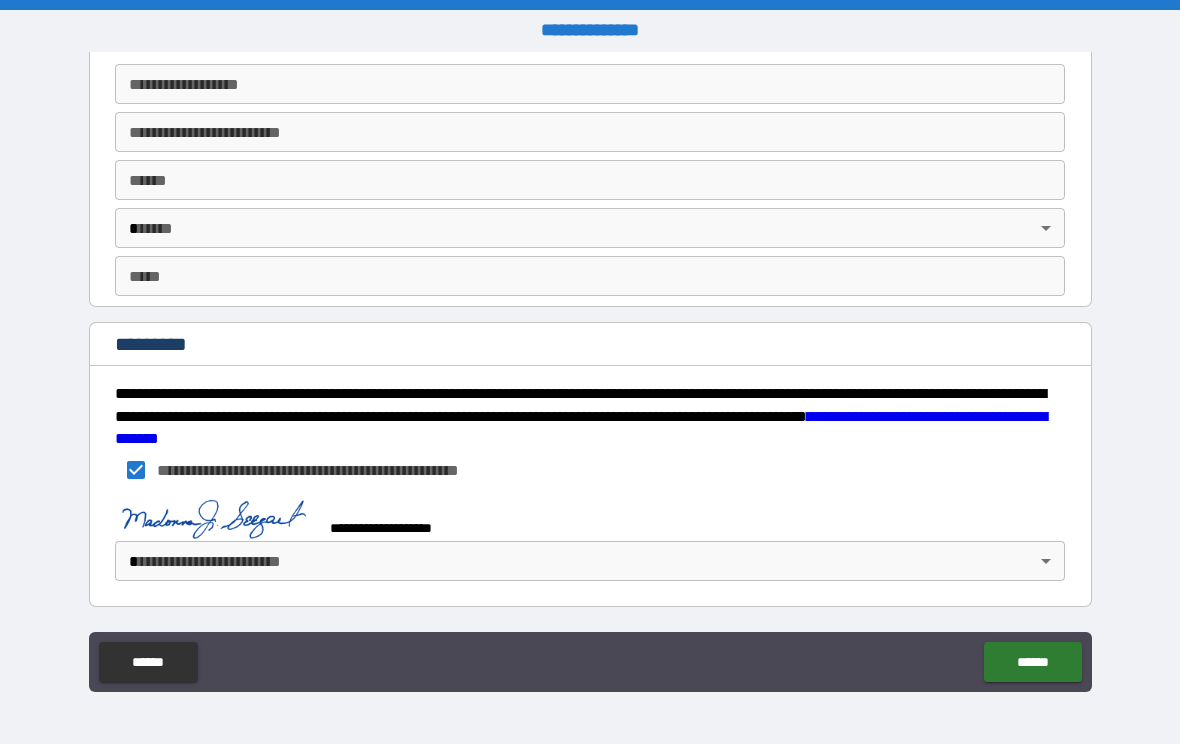 scroll, scrollTop: 3744, scrollLeft: 0, axis: vertical 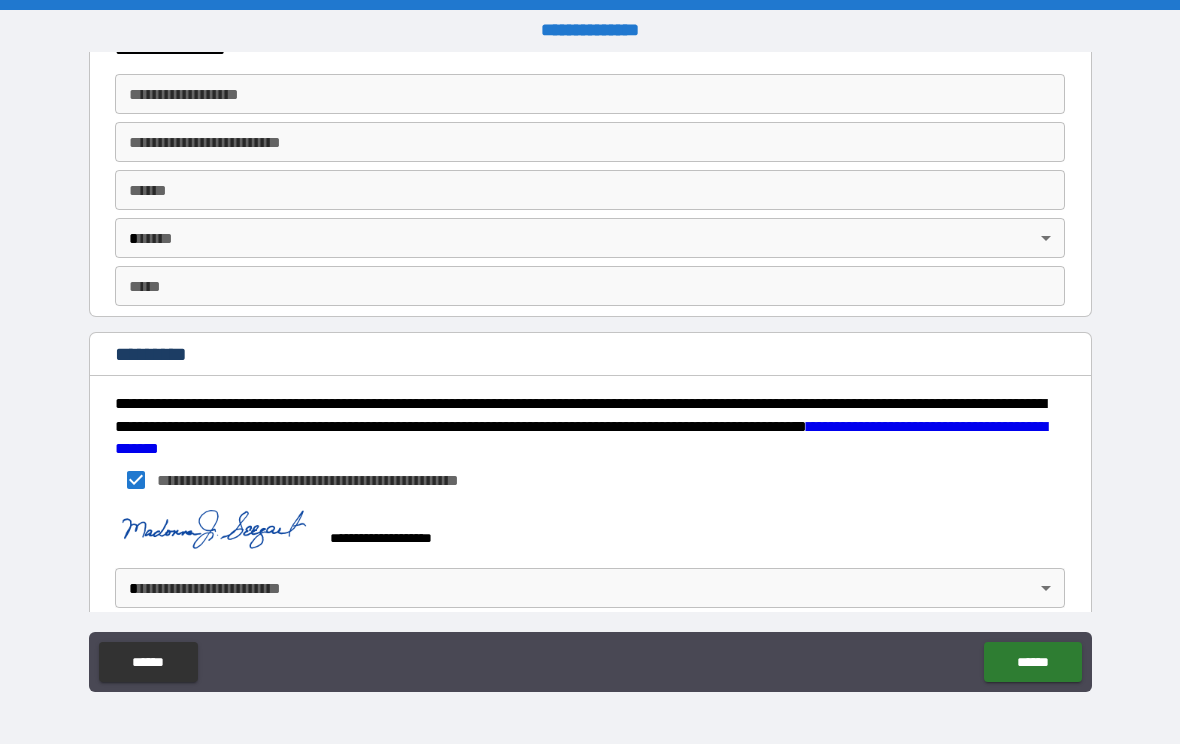 click on "[FIRST] [LAST] [CITY] [STATE] [POSTAL_CODE] [COUNTRY] [ADDRESS] [APARTMENT] [BUILDING] [FLOOR] [UNIT] [PHONE] [EMAIL] [CREDIT_CARD] [EXPIRY] [CVV] [SSN] [PASSPORT] [DRIVER_LICENSE] [DOB] [AGE] [TIME]" at bounding box center [590, 372] 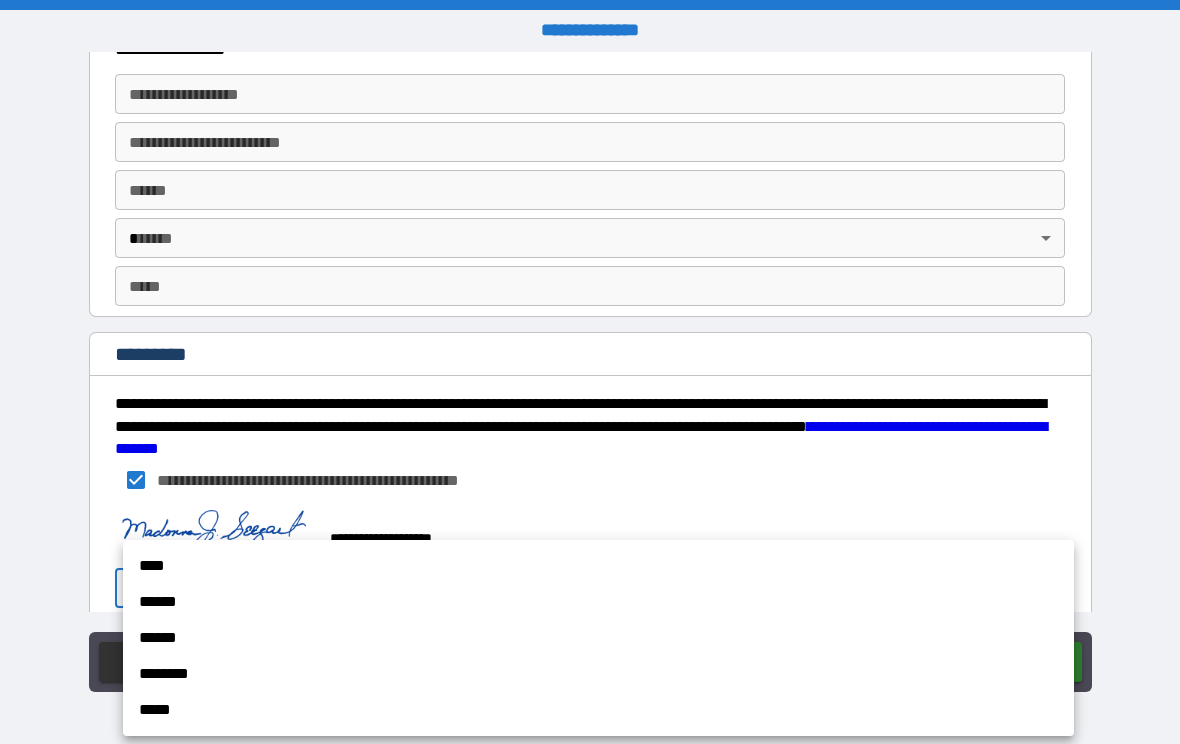 click on "****" at bounding box center [598, 566] 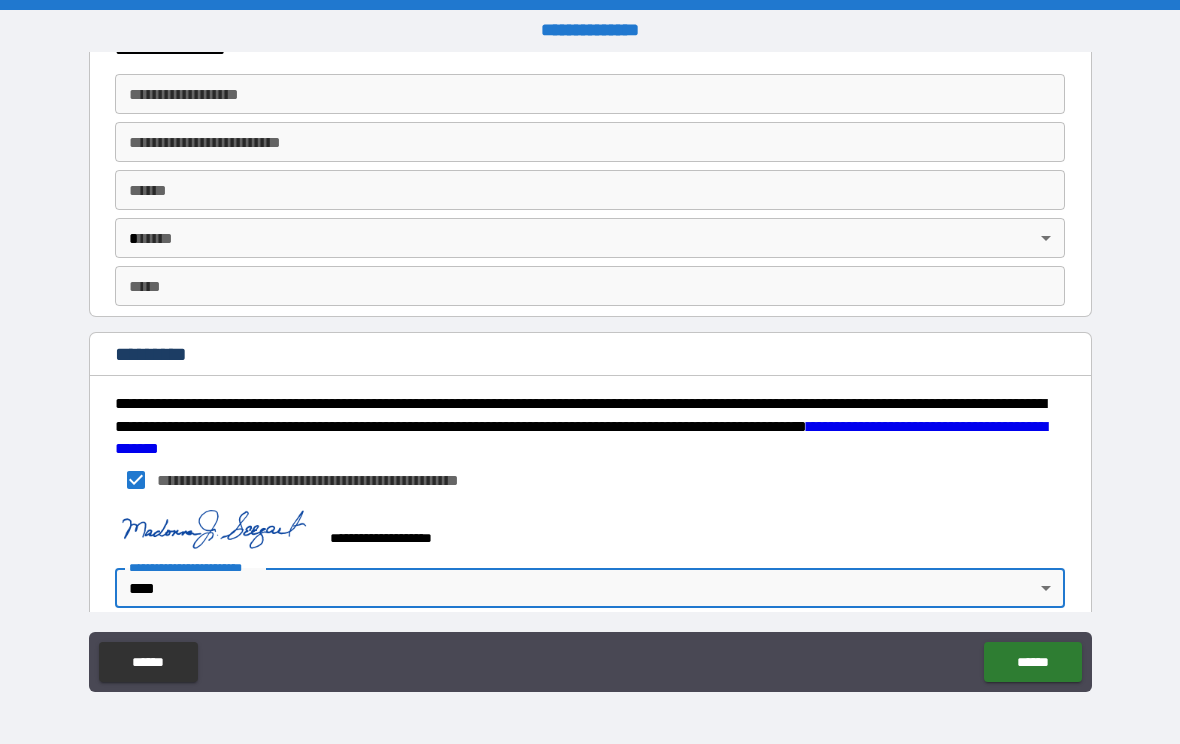 click on "******" at bounding box center [1032, 662] 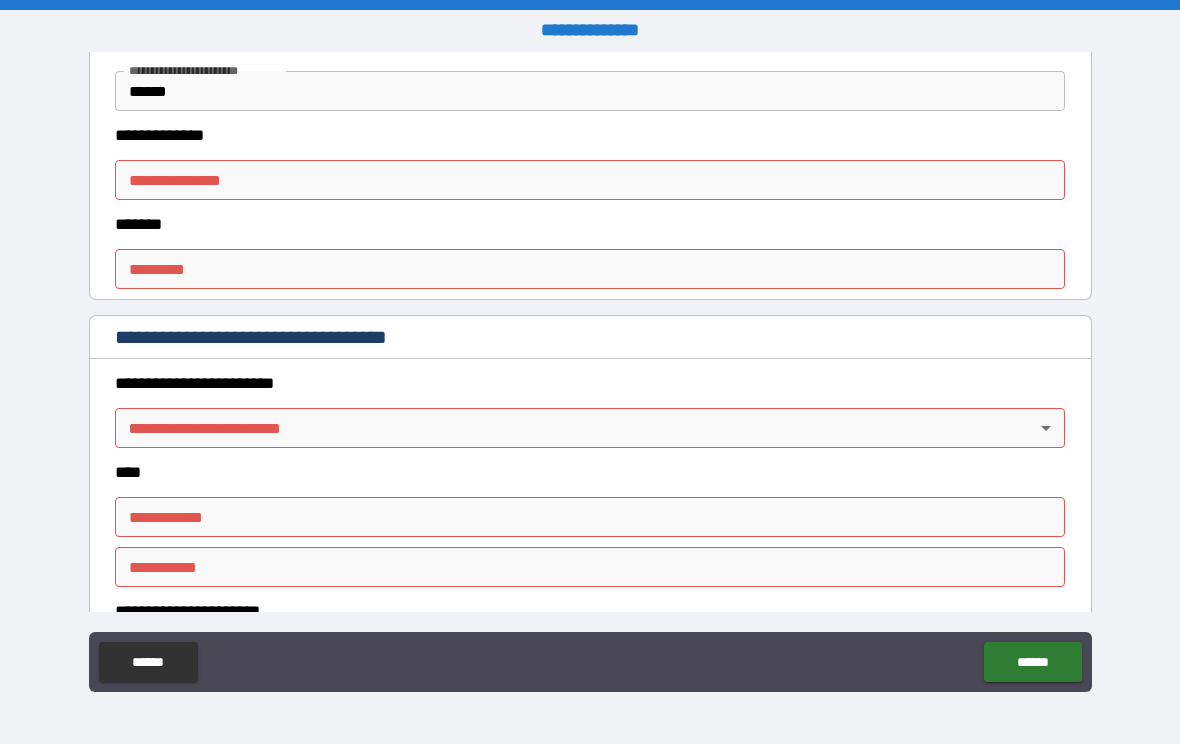 scroll, scrollTop: 652, scrollLeft: 0, axis: vertical 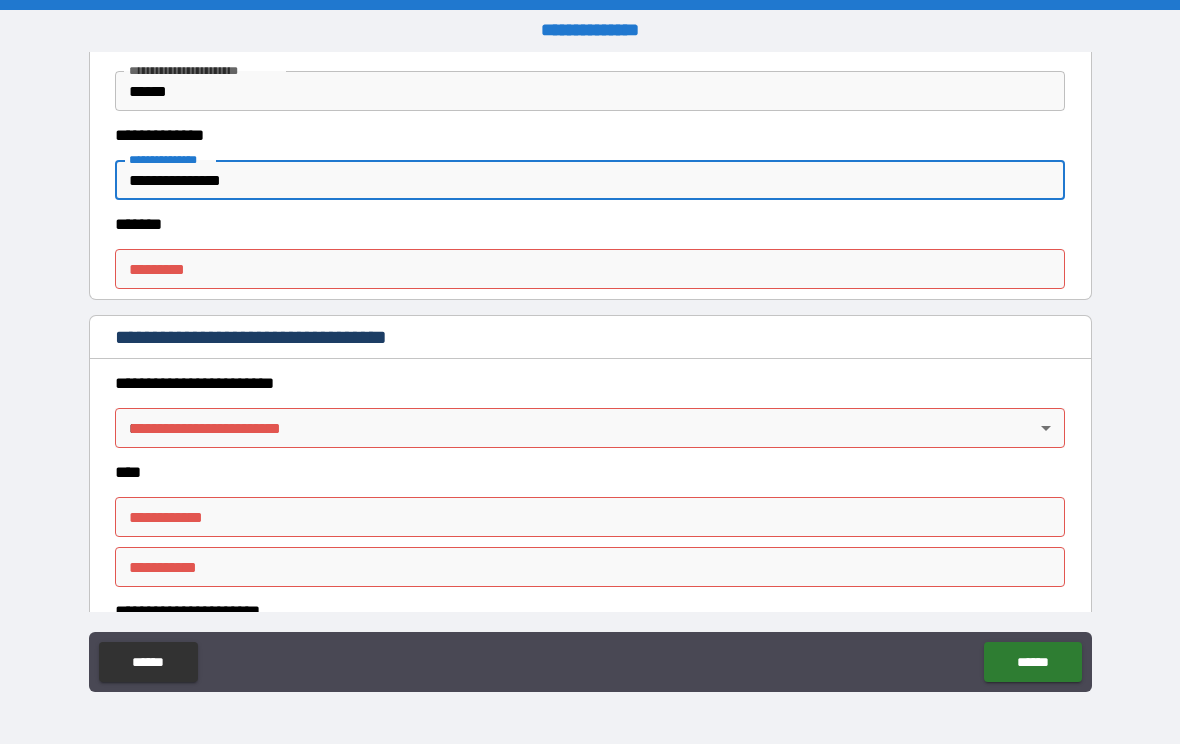 type on "**********" 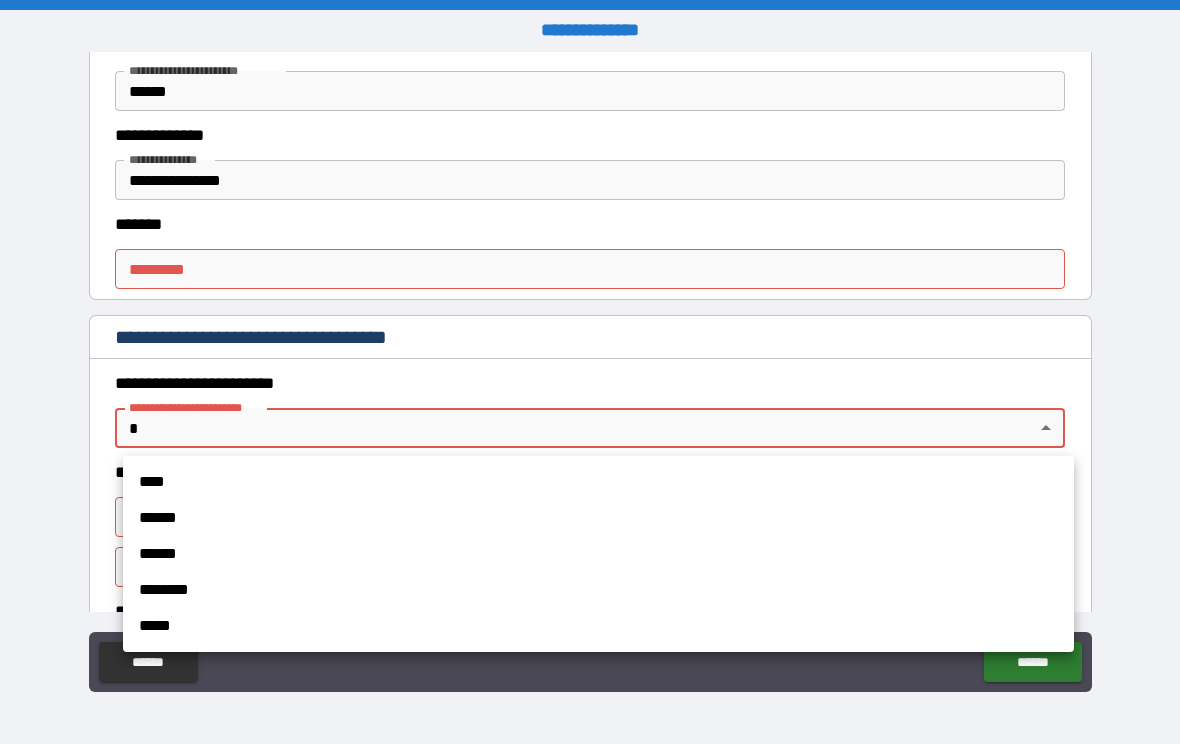 click on "******" at bounding box center [598, 554] 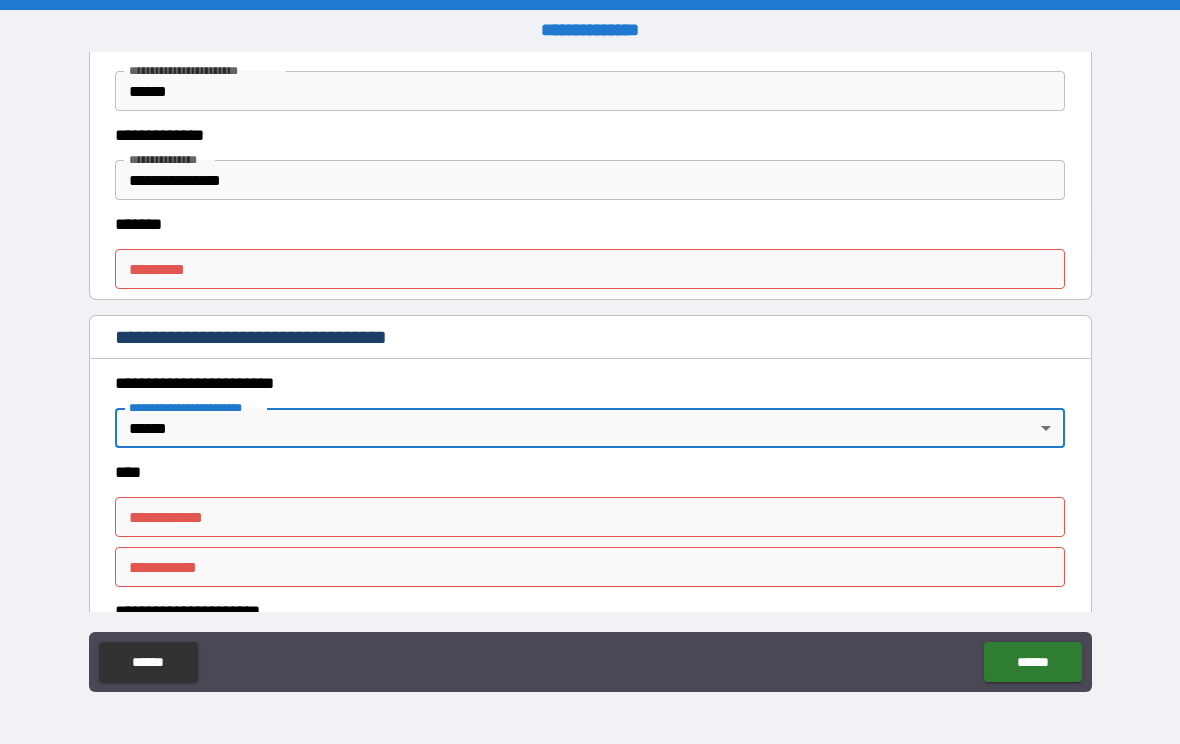 type on "*" 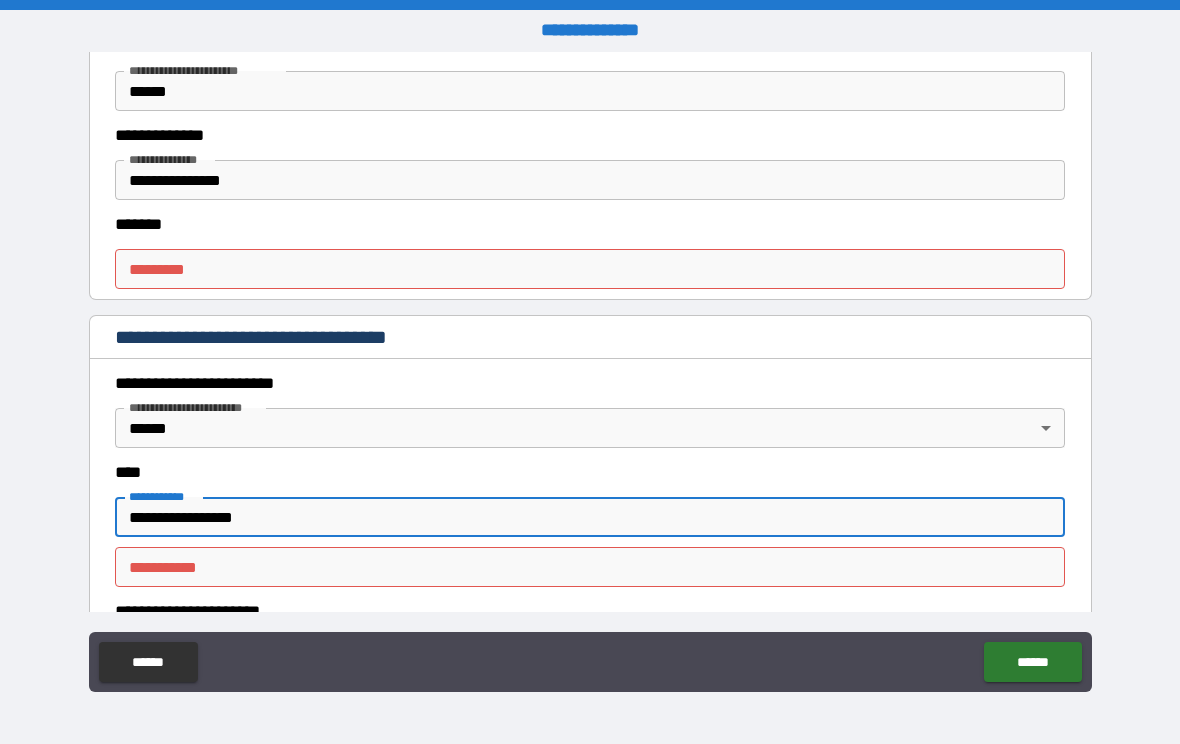 click on "**********" at bounding box center (590, 517) 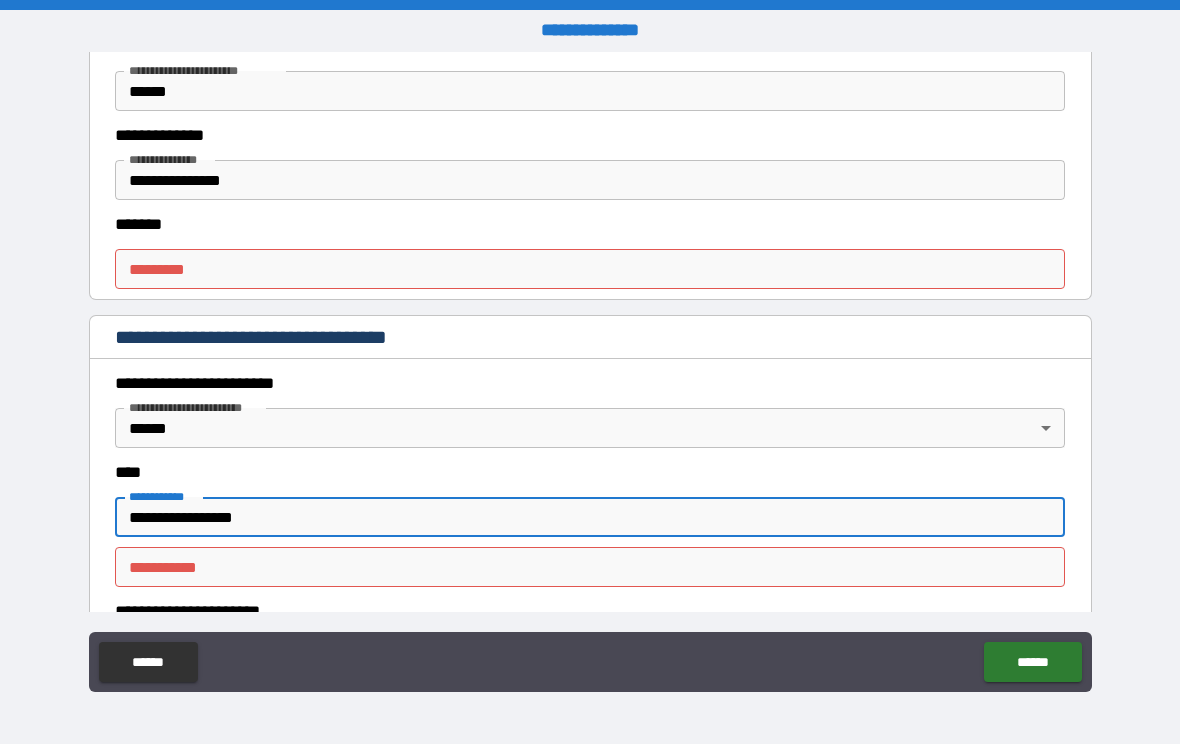 click on "**********" at bounding box center (590, 517) 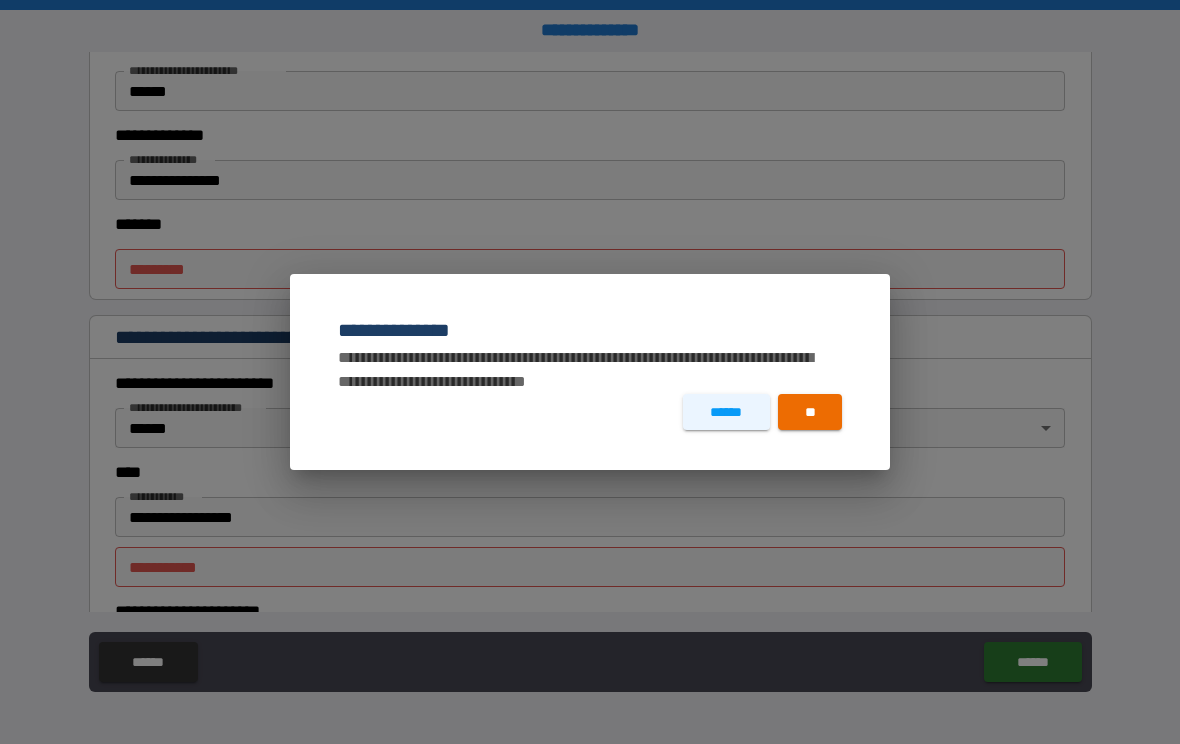 click on "******" at bounding box center (726, 412) 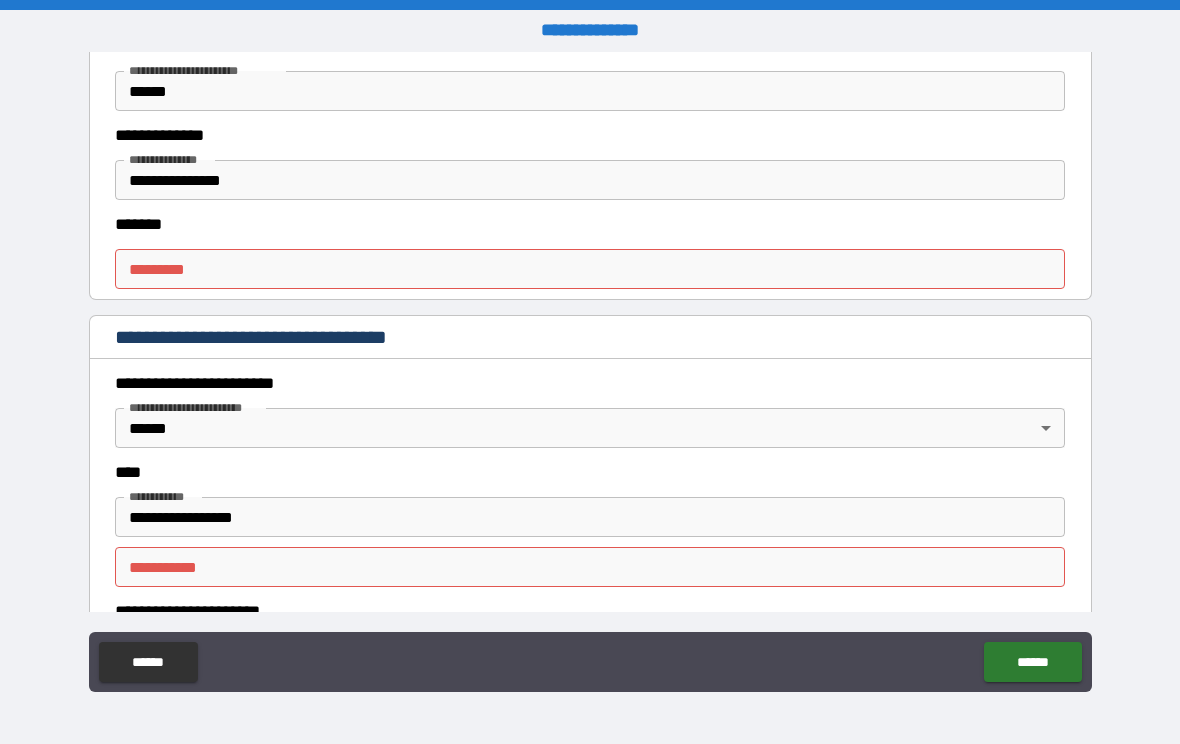 click on "**********" at bounding box center [590, 517] 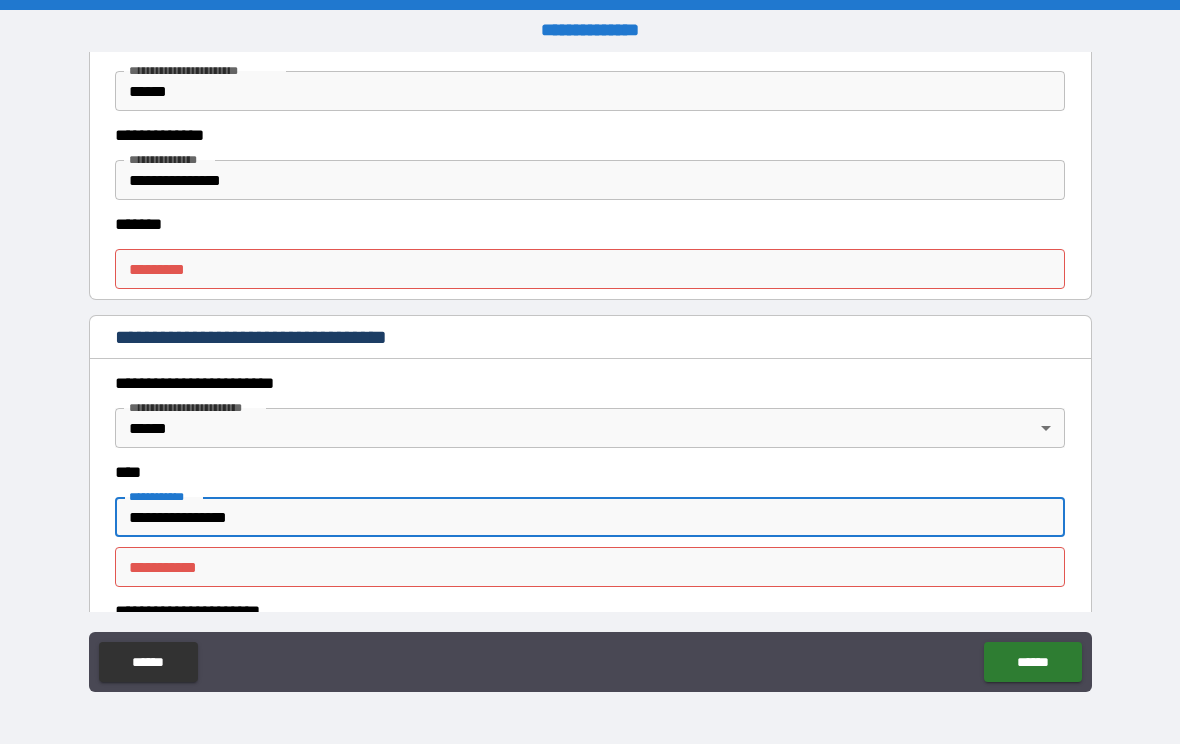 click on "**********" at bounding box center [590, 517] 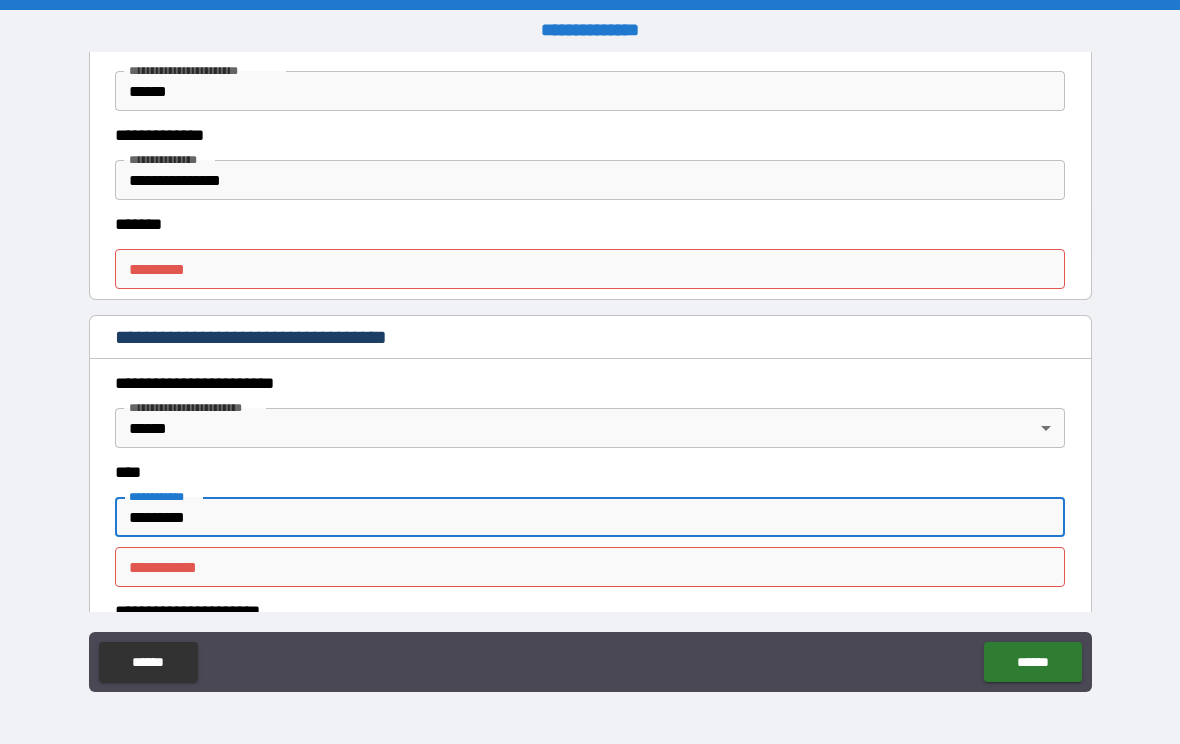 type on "*********" 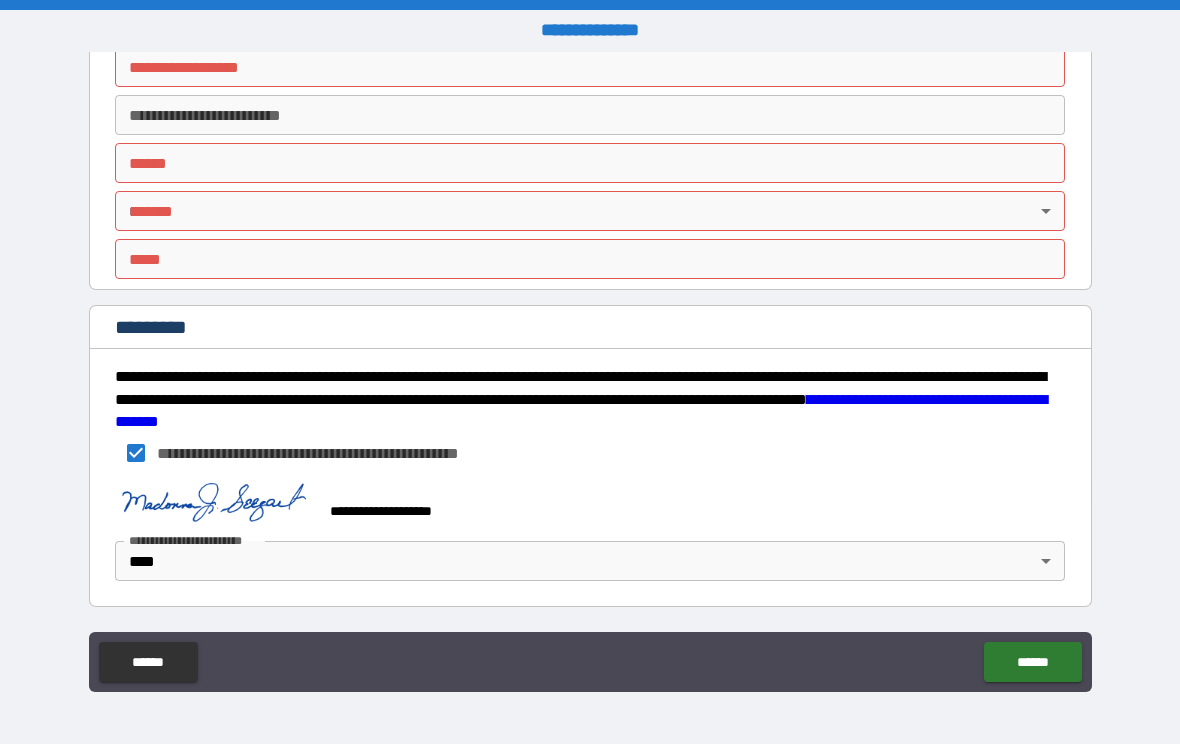 scroll, scrollTop: 3771, scrollLeft: 0, axis: vertical 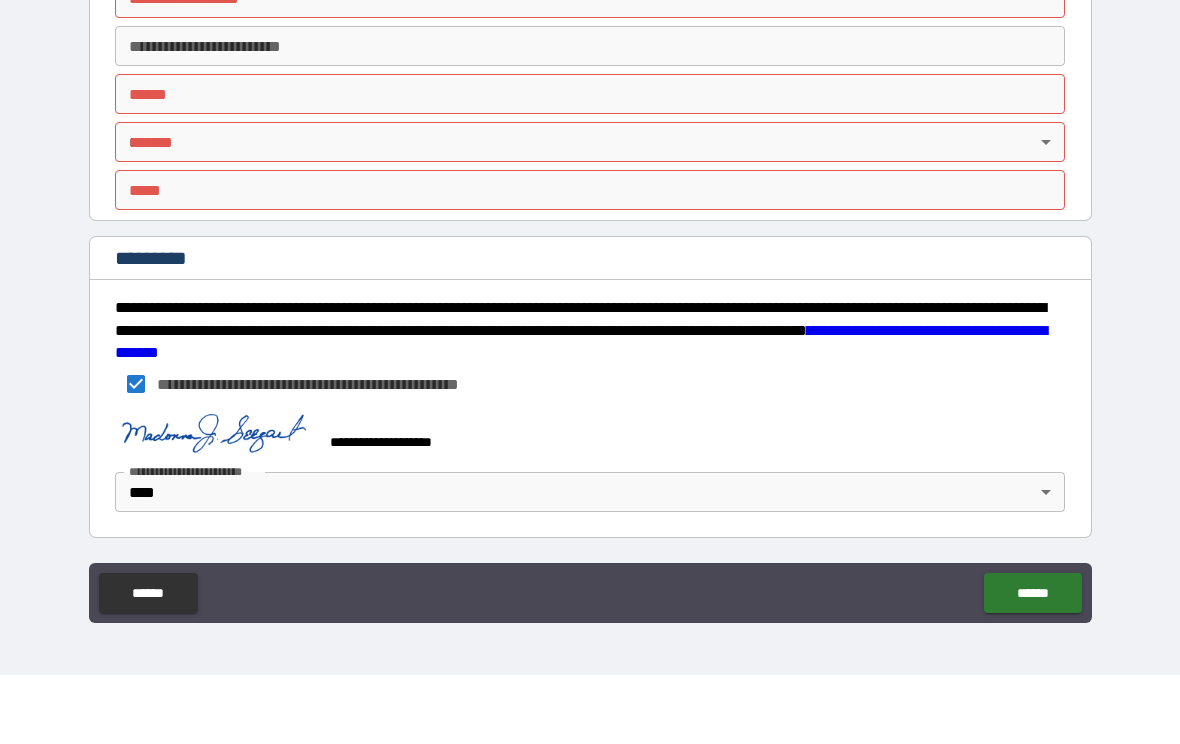 type on "*******" 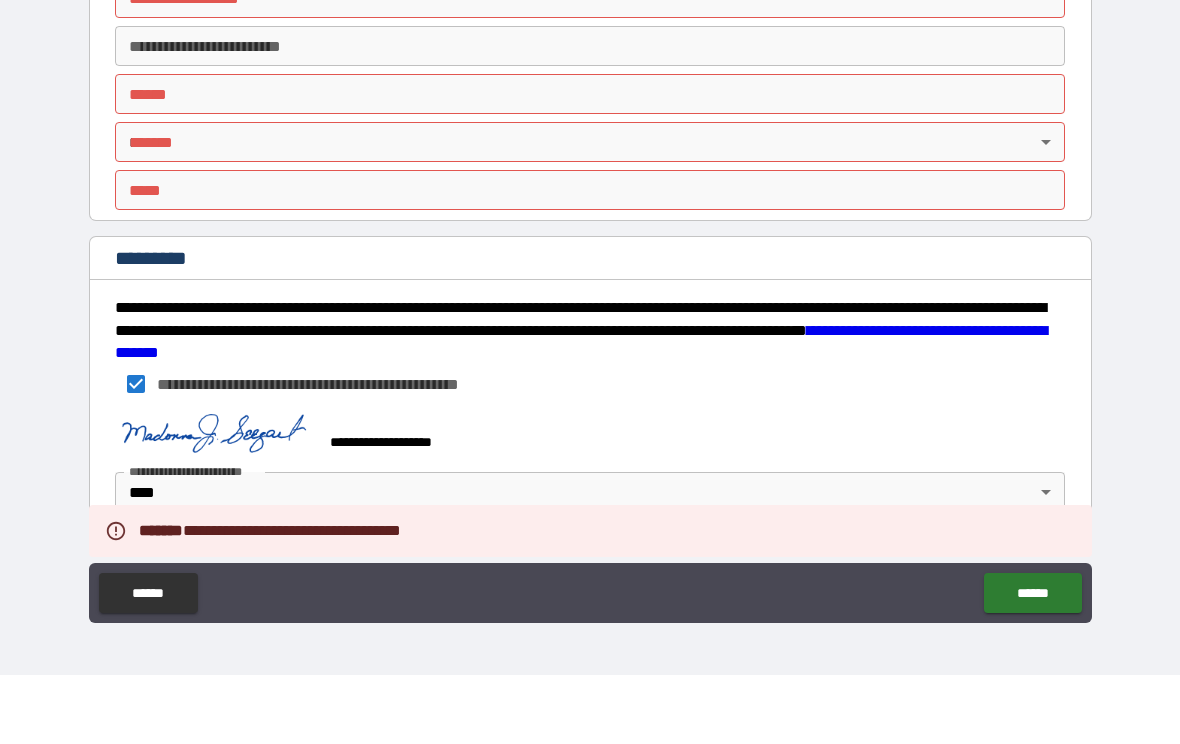 click on "******" at bounding box center (1032, 662) 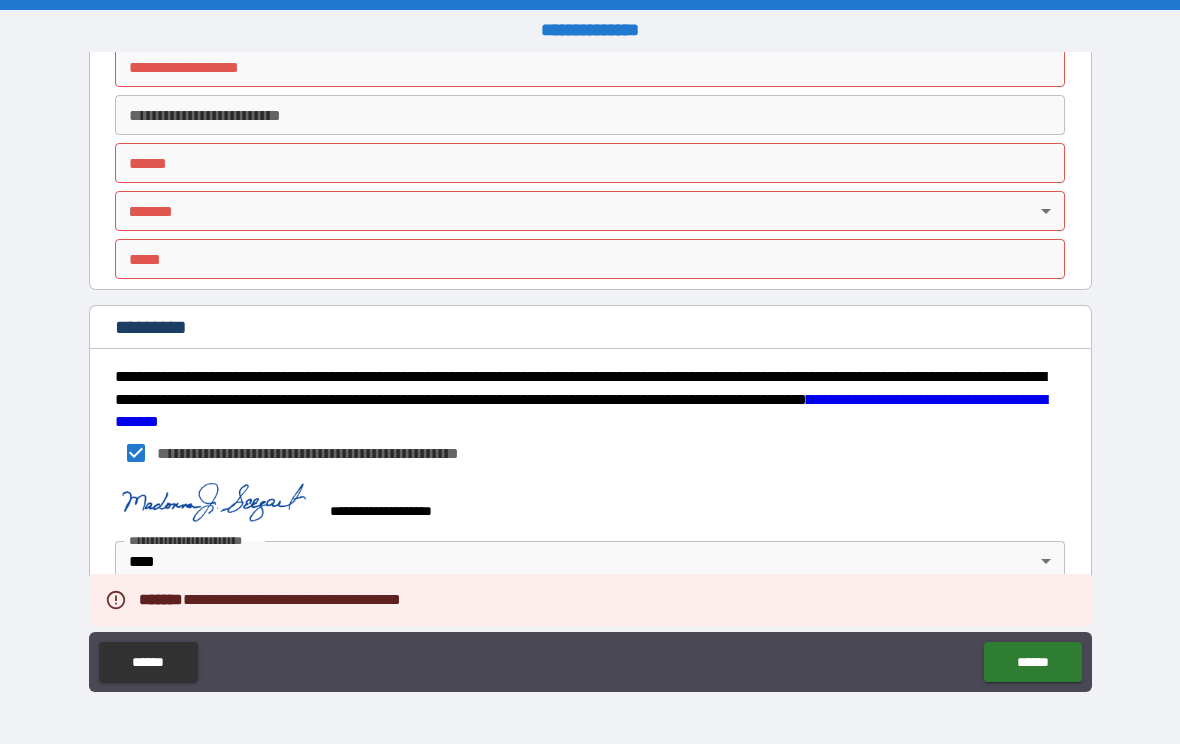 click on "******" at bounding box center [1032, 662] 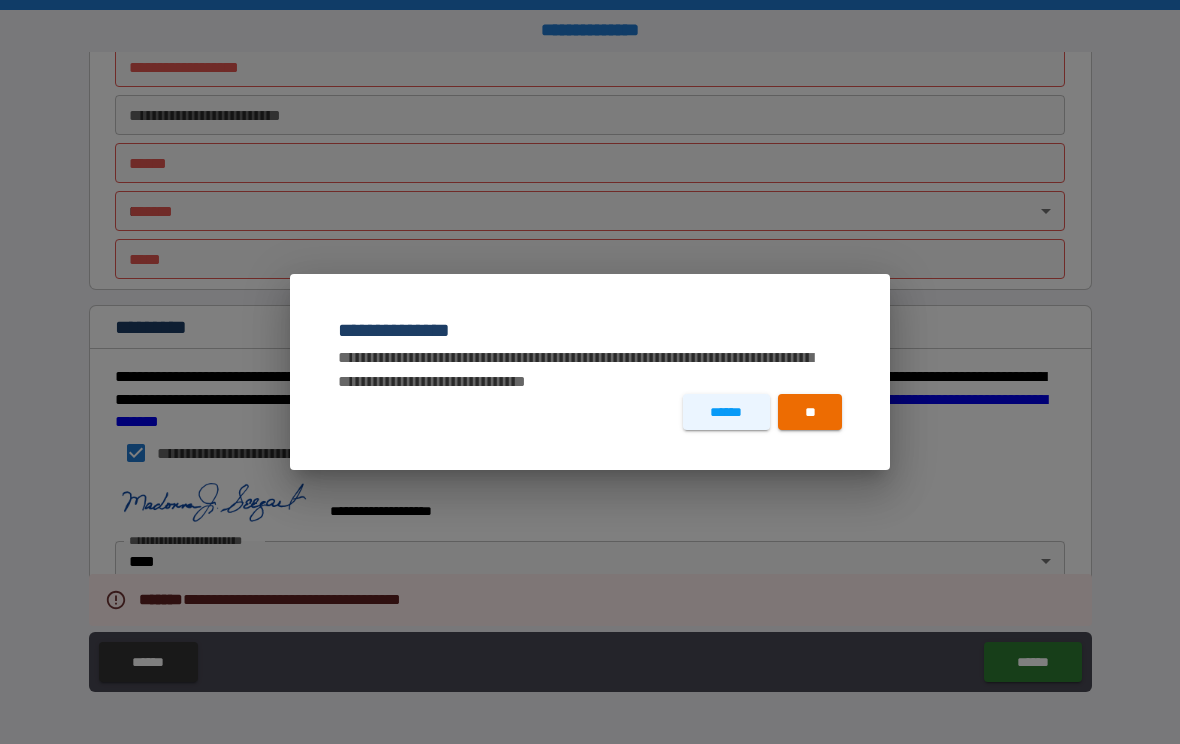 click on "**" at bounding box center [810, 412] 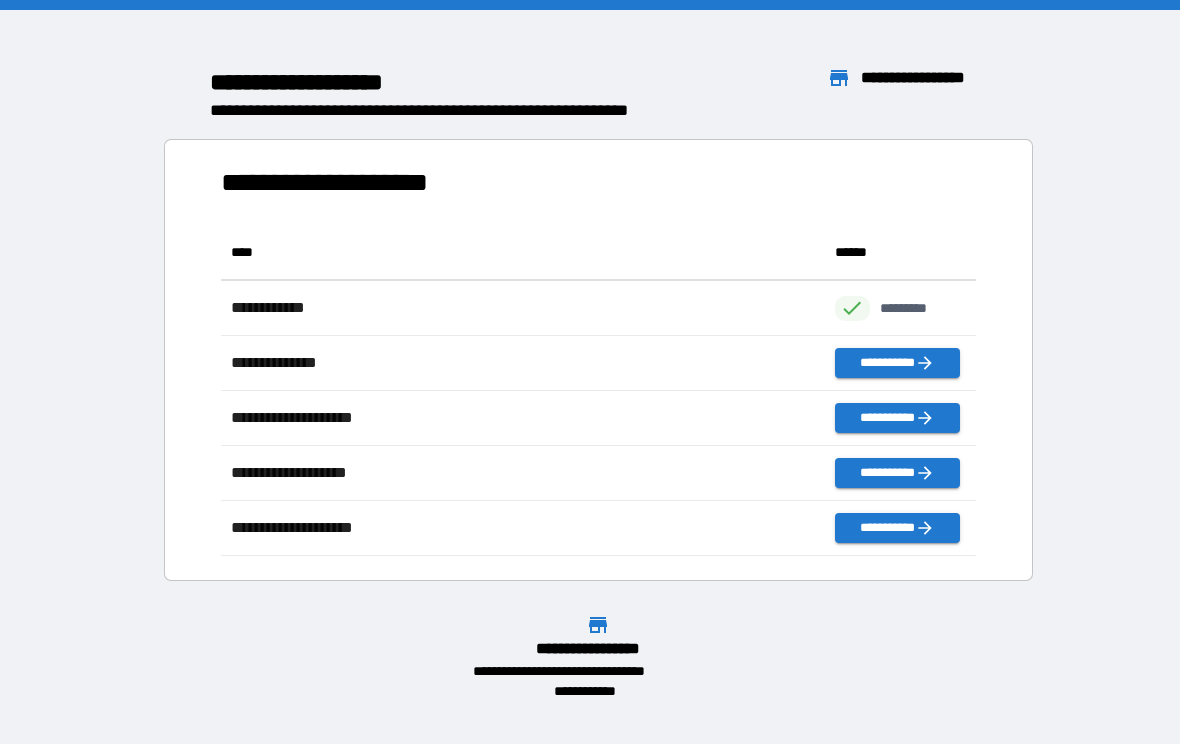 scroll, scrollTop: 1, scrollLeft: 1, axis: both 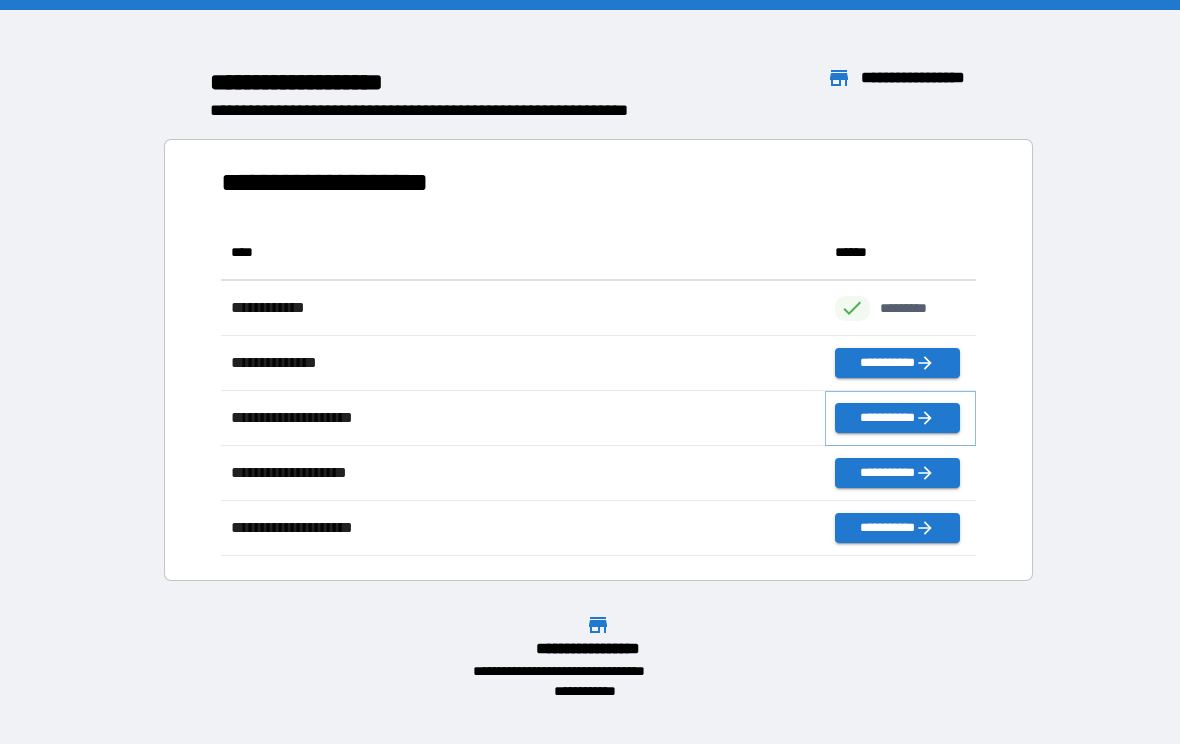 click on "**********" at bounding box center (897, 418) 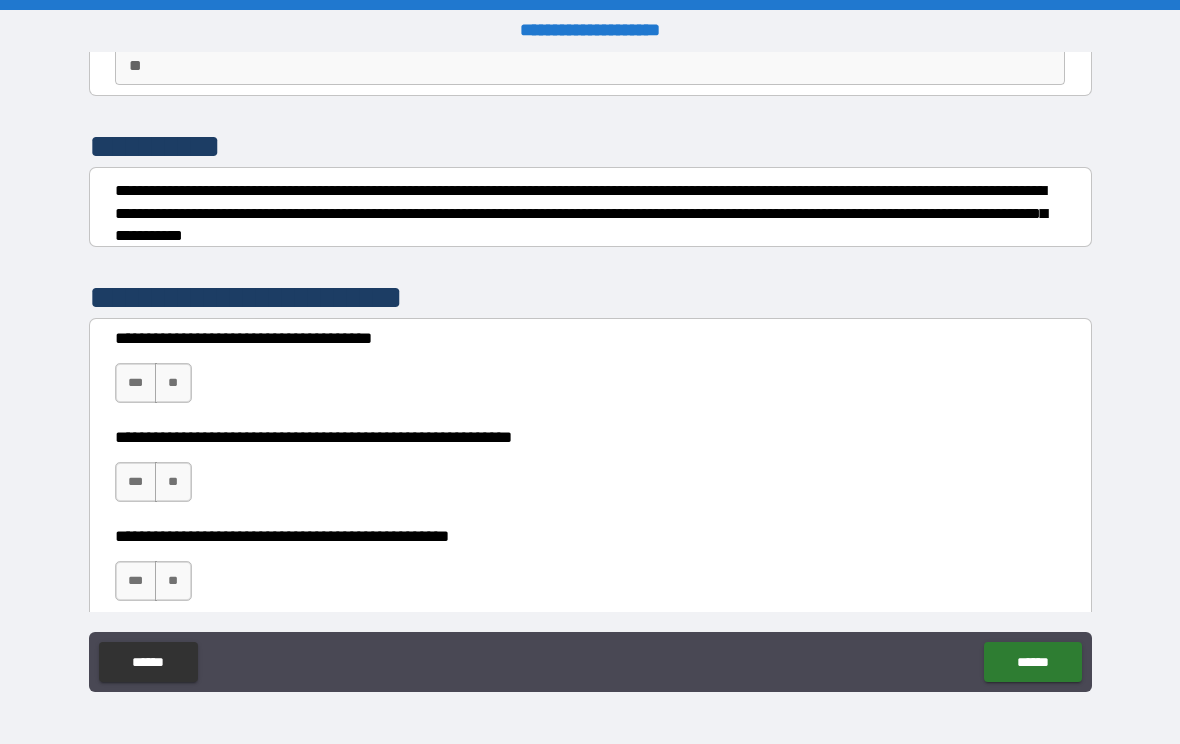 scroll, scrollTop: 205, scrollLeft: 0, axis: vertical 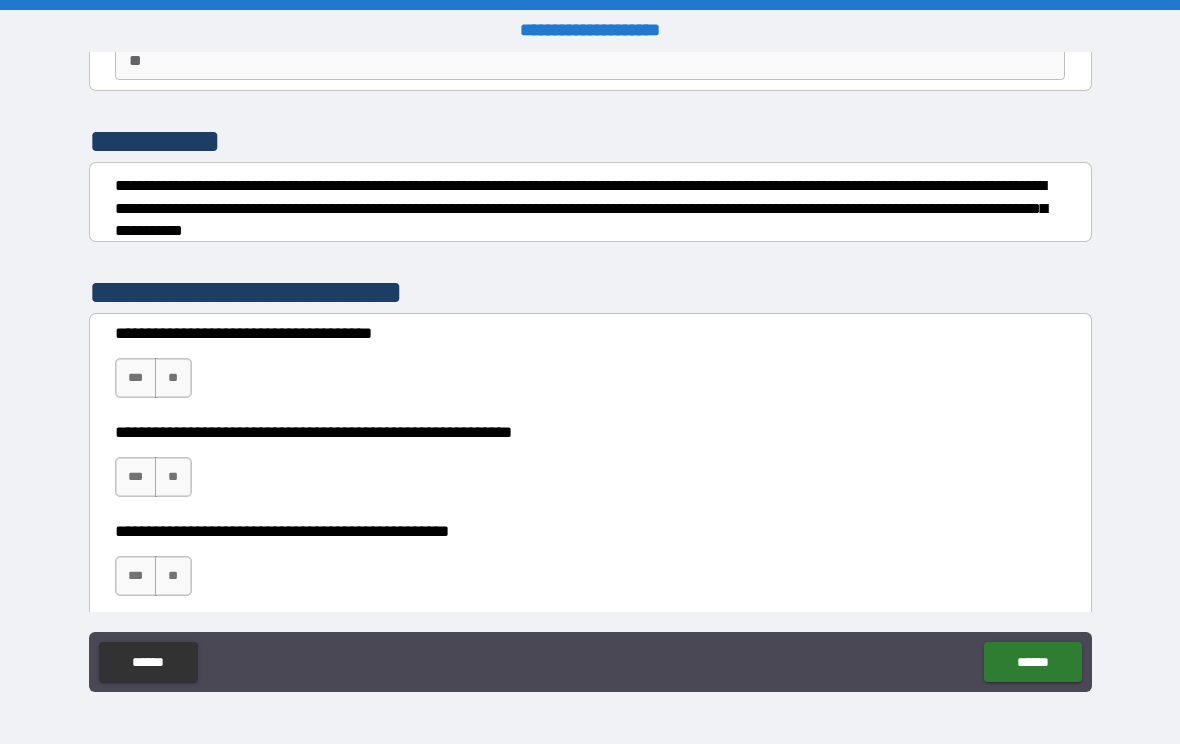 click on "**" at bounding box center [173, 378] 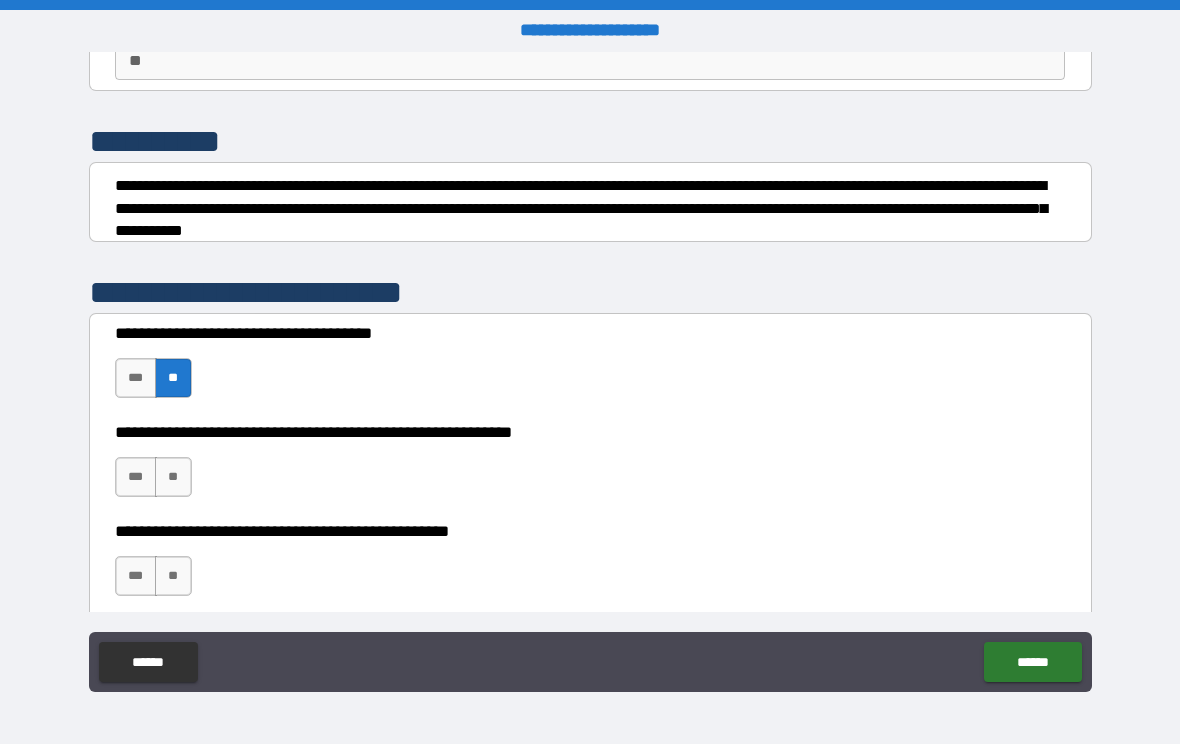 click on "***" at bounding box center [136, 477] 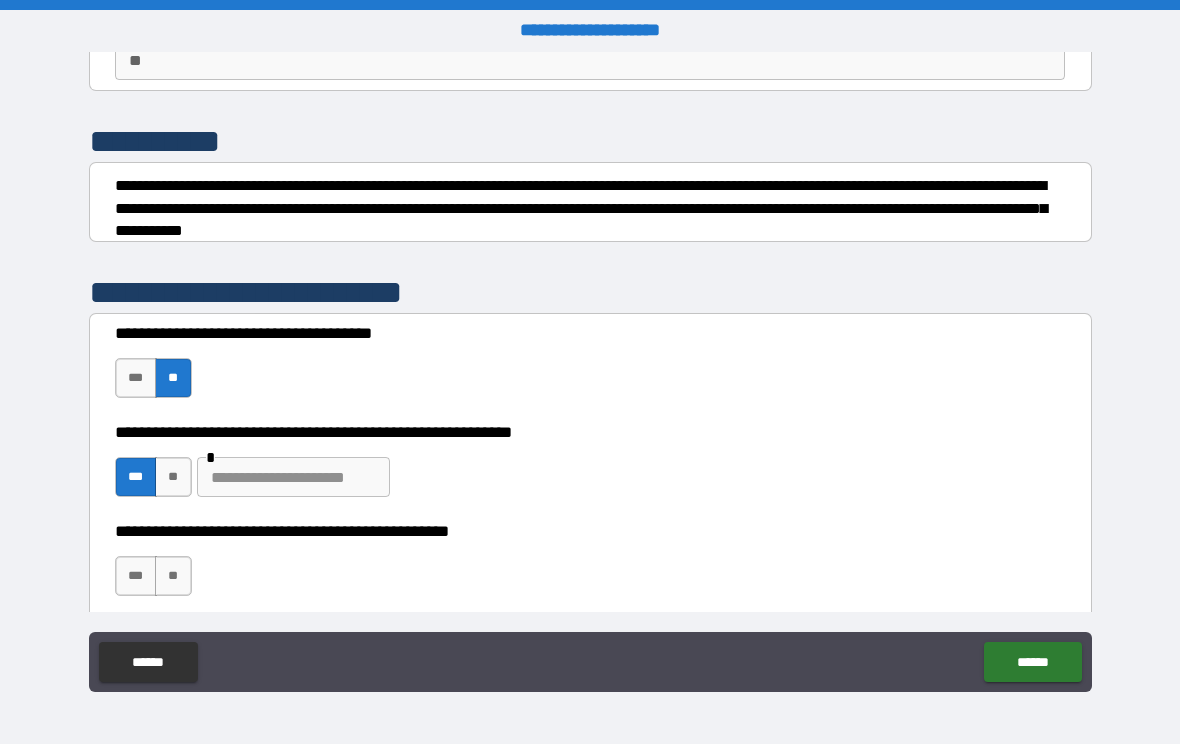 click on "**" at bounding box center (173, 576) 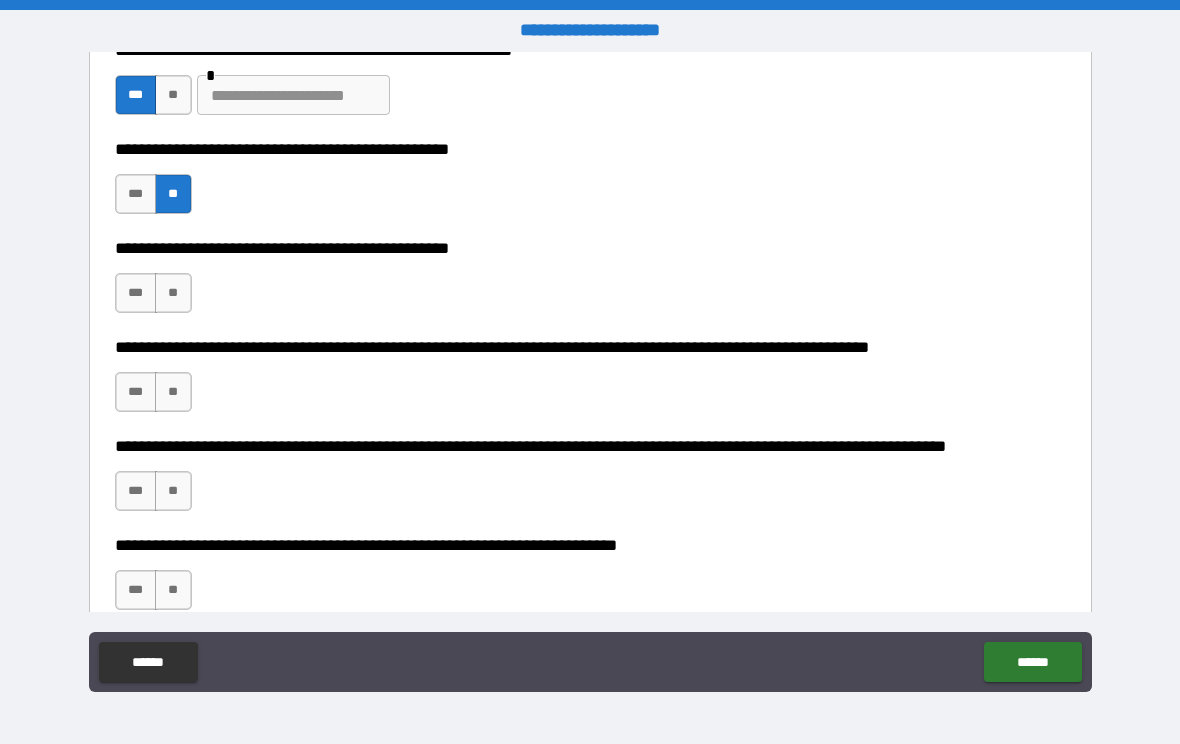 scroll, scrollTop: 589, scrollLeft: 0, axis: vertical 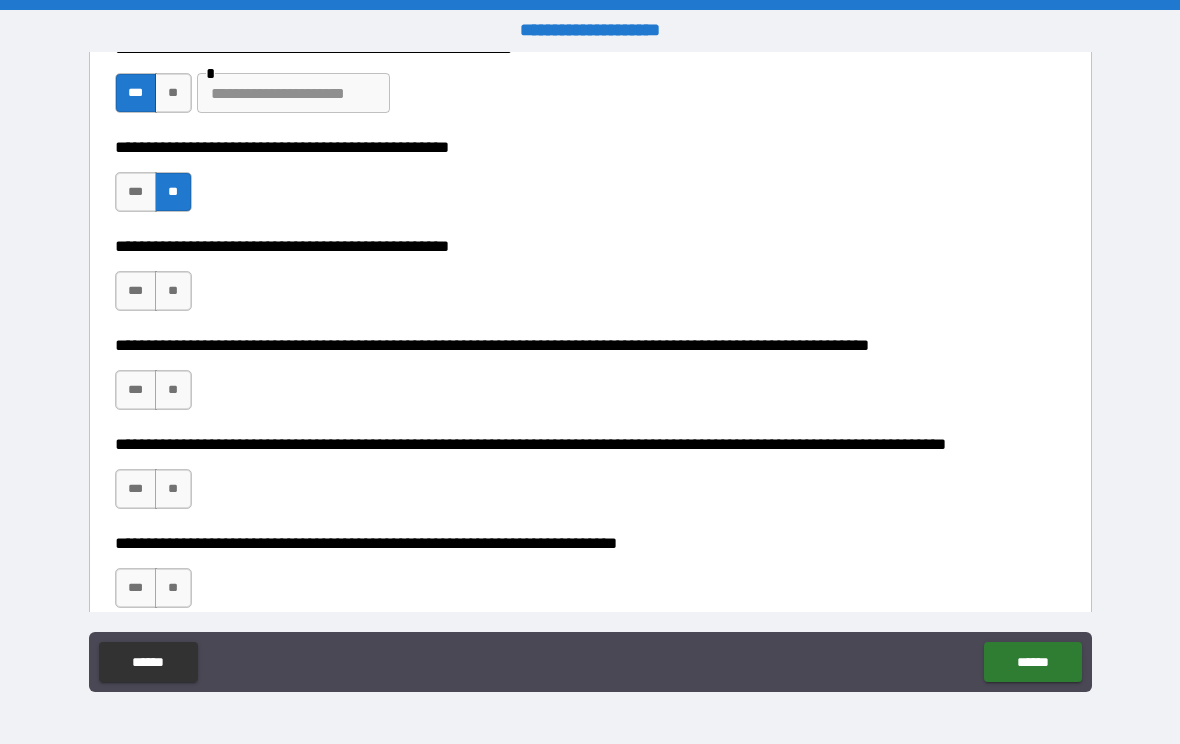 click on "***" at bounding box center (136, 291) 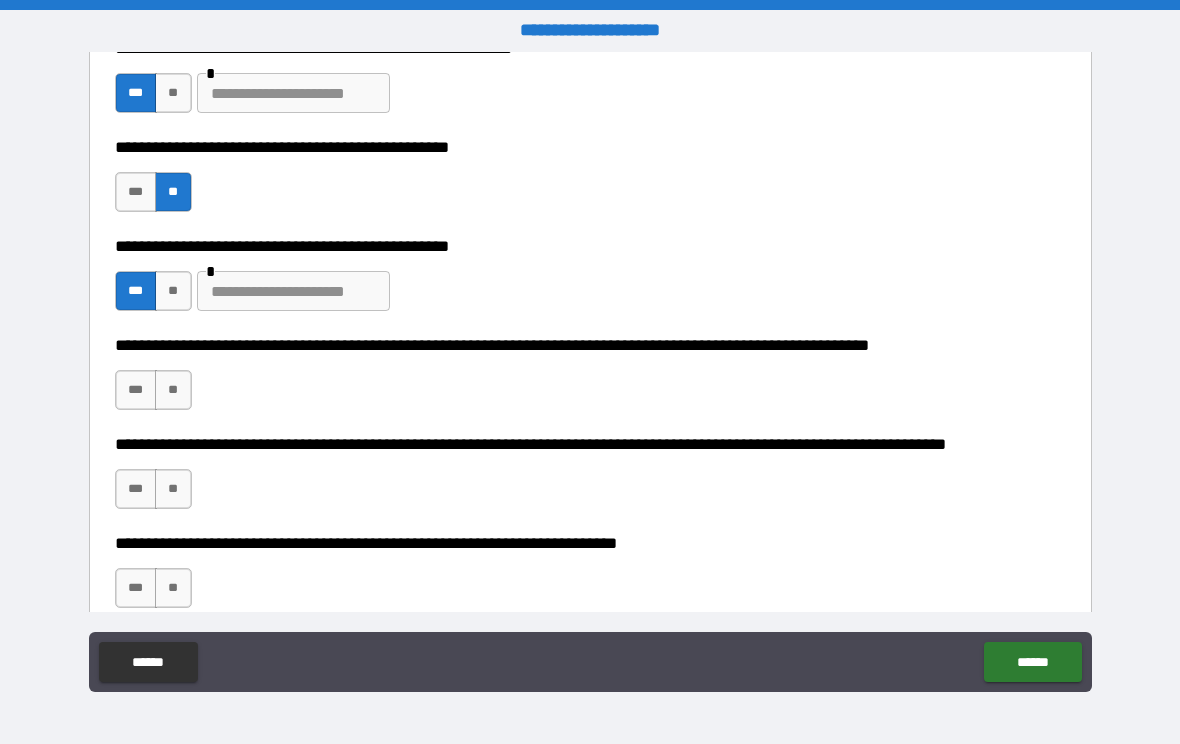 click on "[FIRST] [LAST] [CITY] [STATE] [POSTAL_CODE] [COUNTRY] [ADDRESS] [APARTMENT] [BUILDING] [FLOOR] [UNIT] [PHONE] [EMAIL] [CREDIT_CARD] [EXPIRY] [CVV] [SSN] [PASSPORT] [DRIVER_LICENSE] [DOB] [AGE] [TIME]" at bounding box center (590, 374) 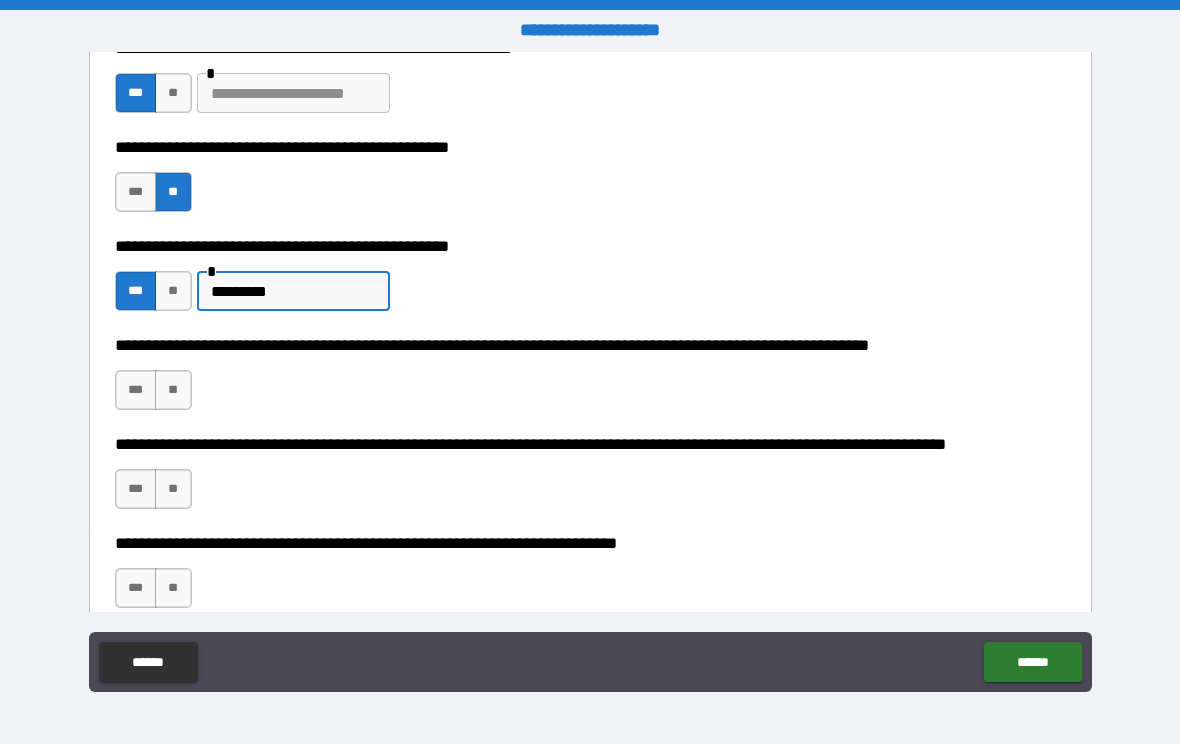 type on "*********" 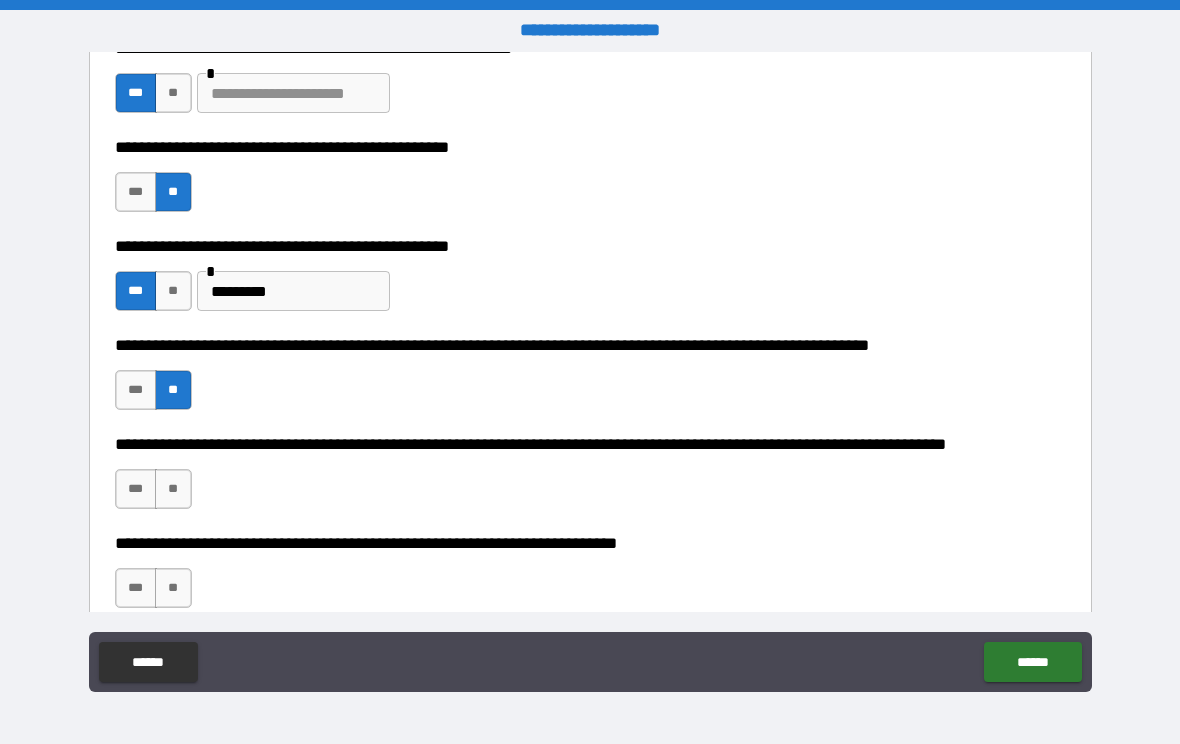 click on "**" at bounding box center (173, 489) 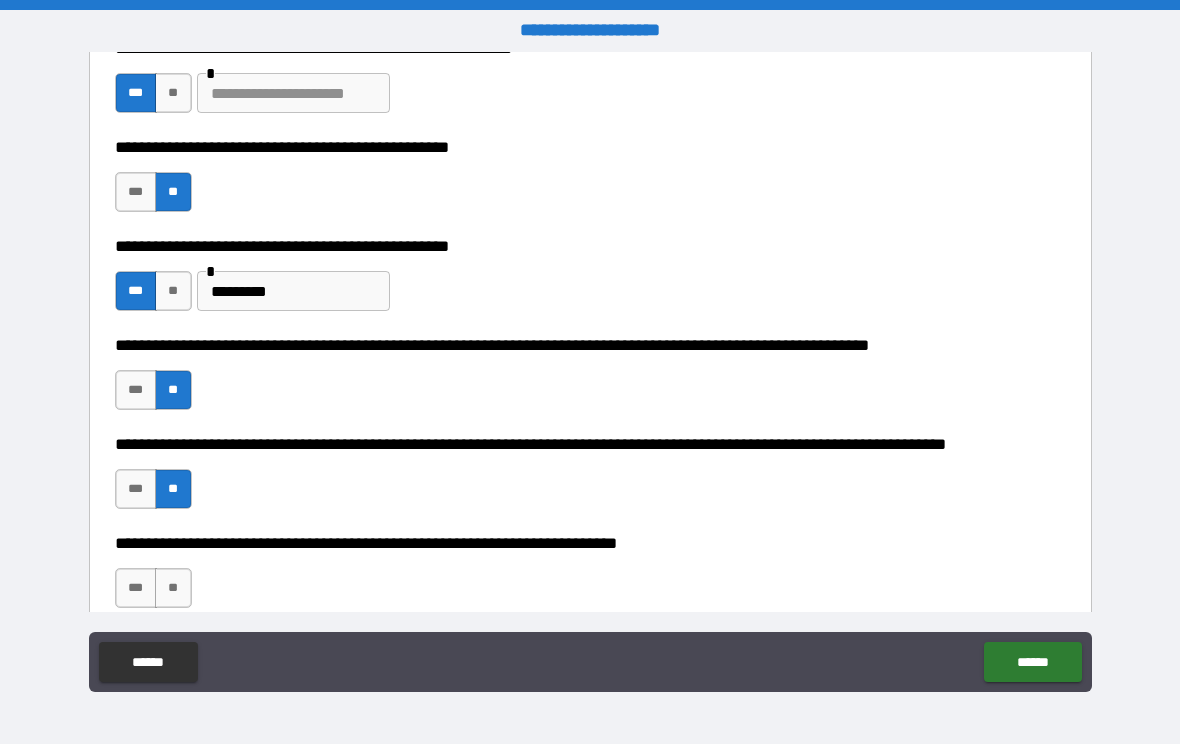 click on "**" at bounding box center (173, 588) 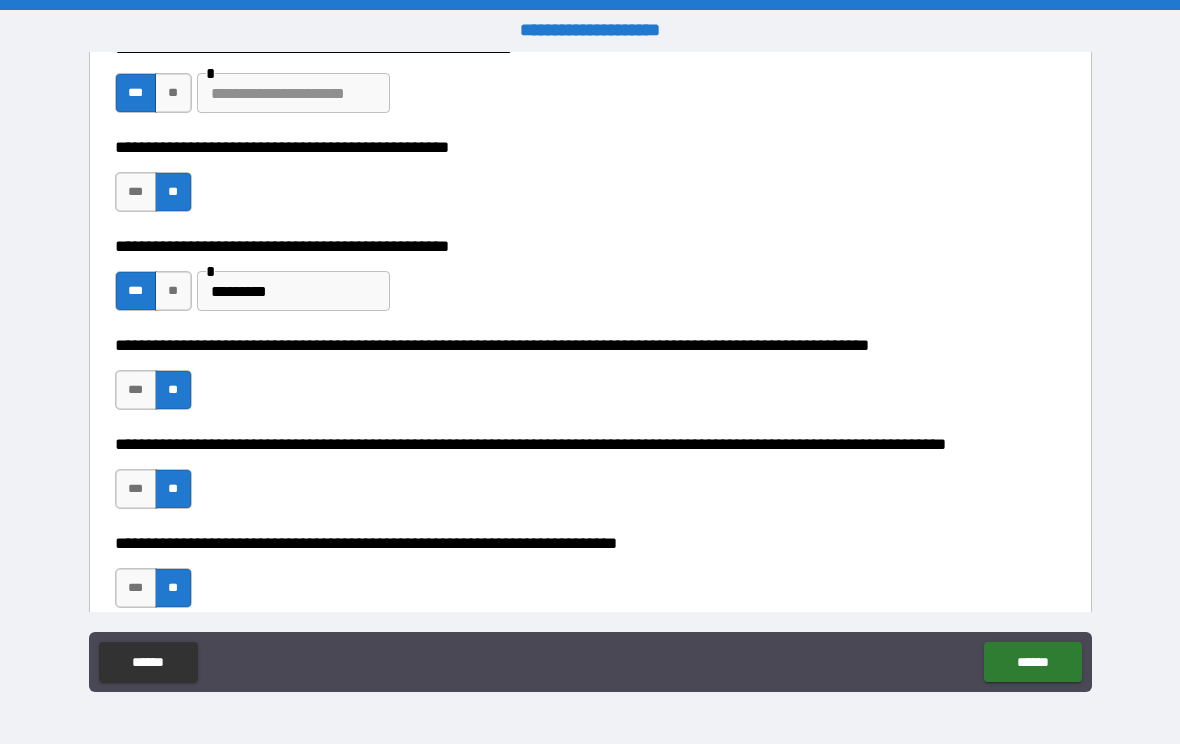 click on "******" at bounding box center [1032, 662] 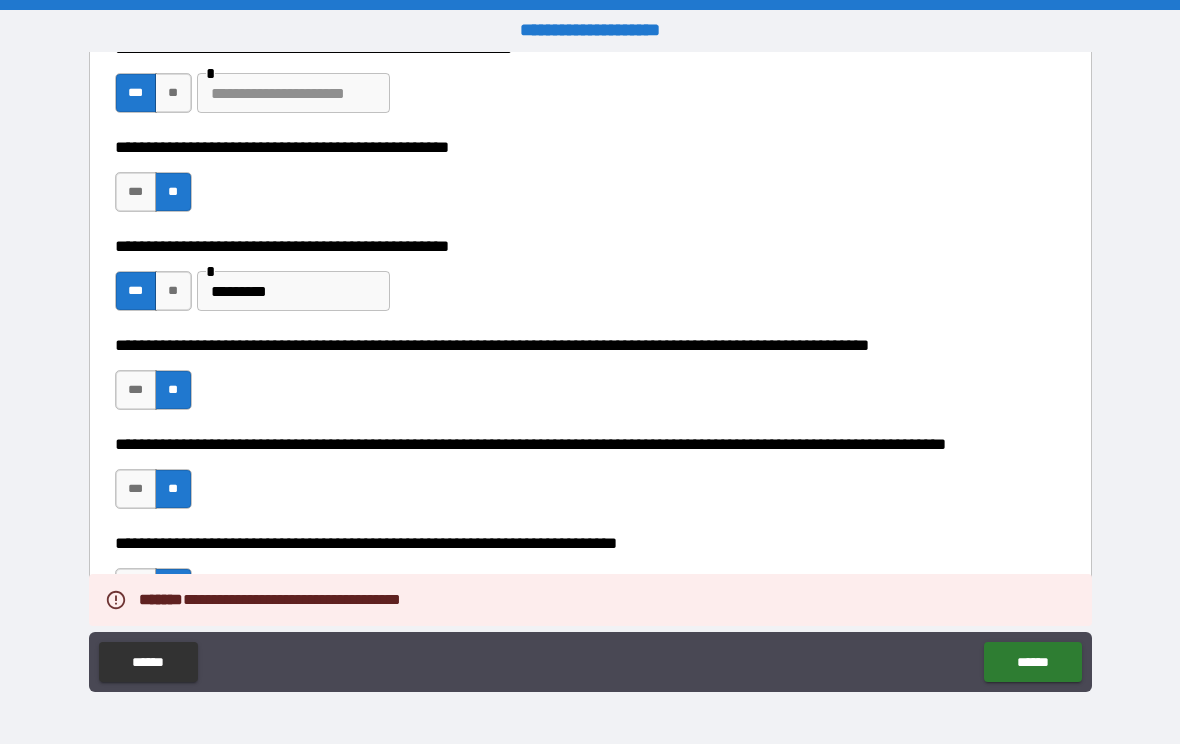 click on "******" at bounding box center [1032, 662] 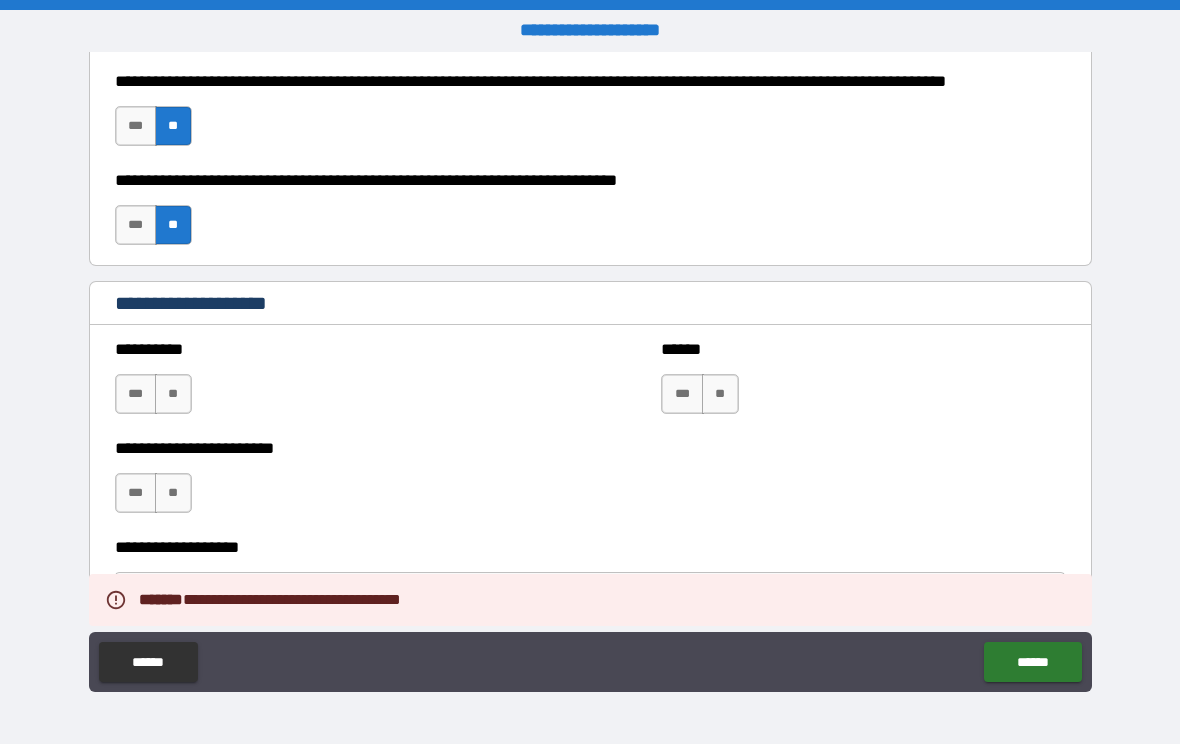 scroll, scrollTop: 955, scrollLeft: 0, axis: vertical 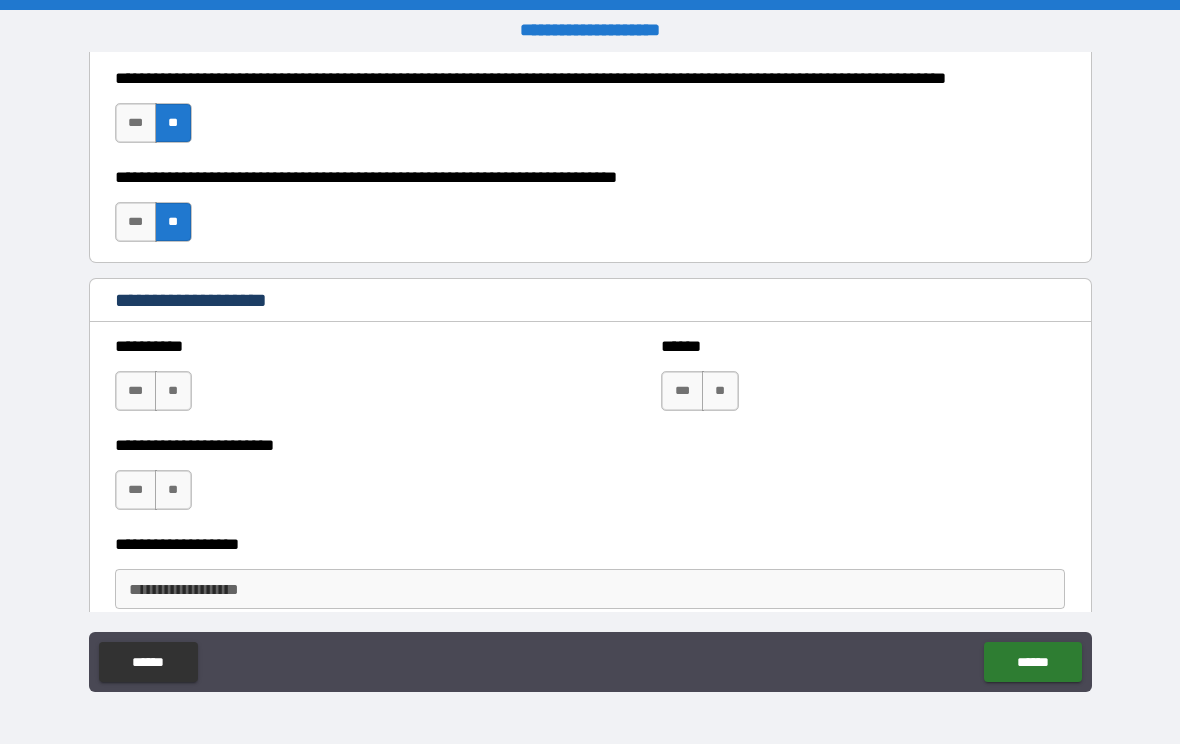 click on "**" at bounding box center (173, 391) 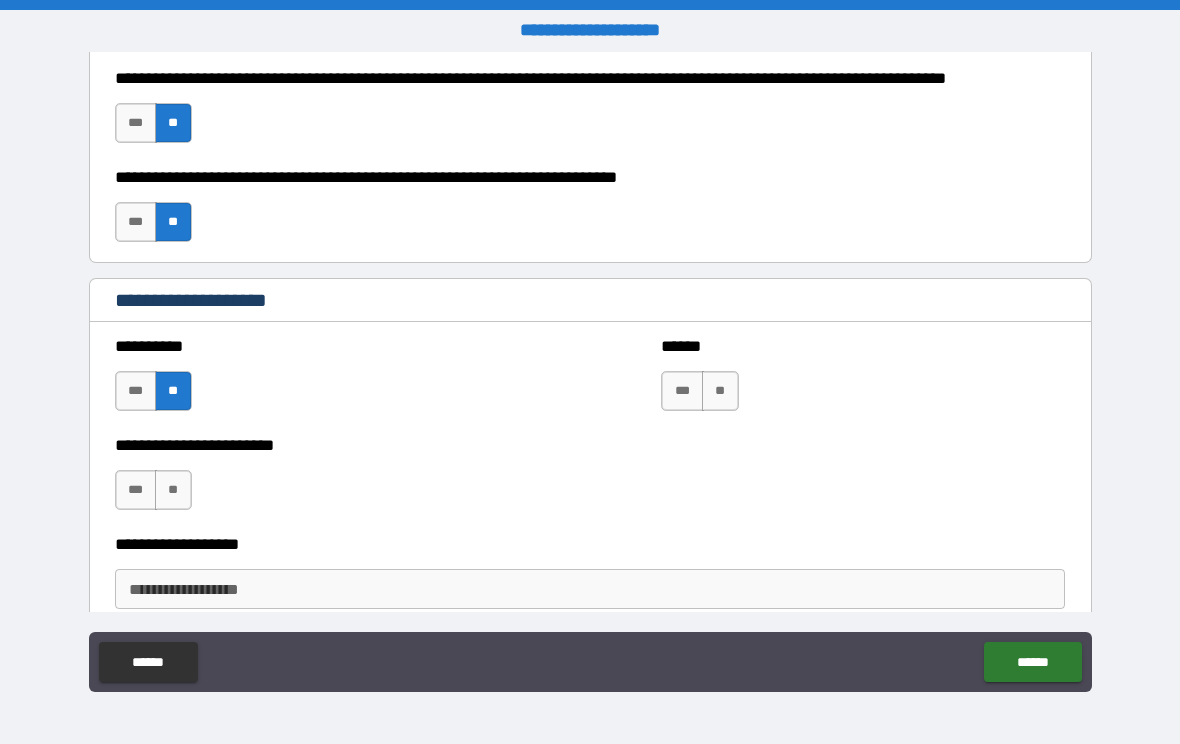 click on "**" at bounding box center [720, 391] 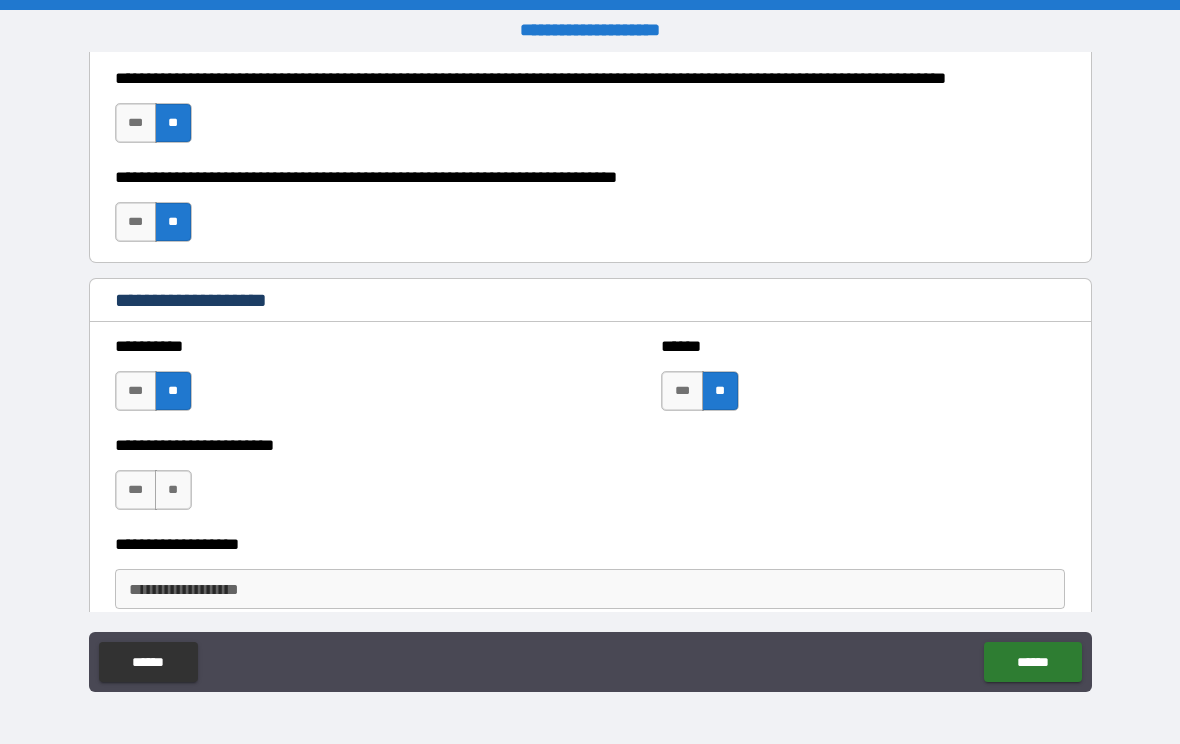 click on "**" at bounding box center (173, 490) 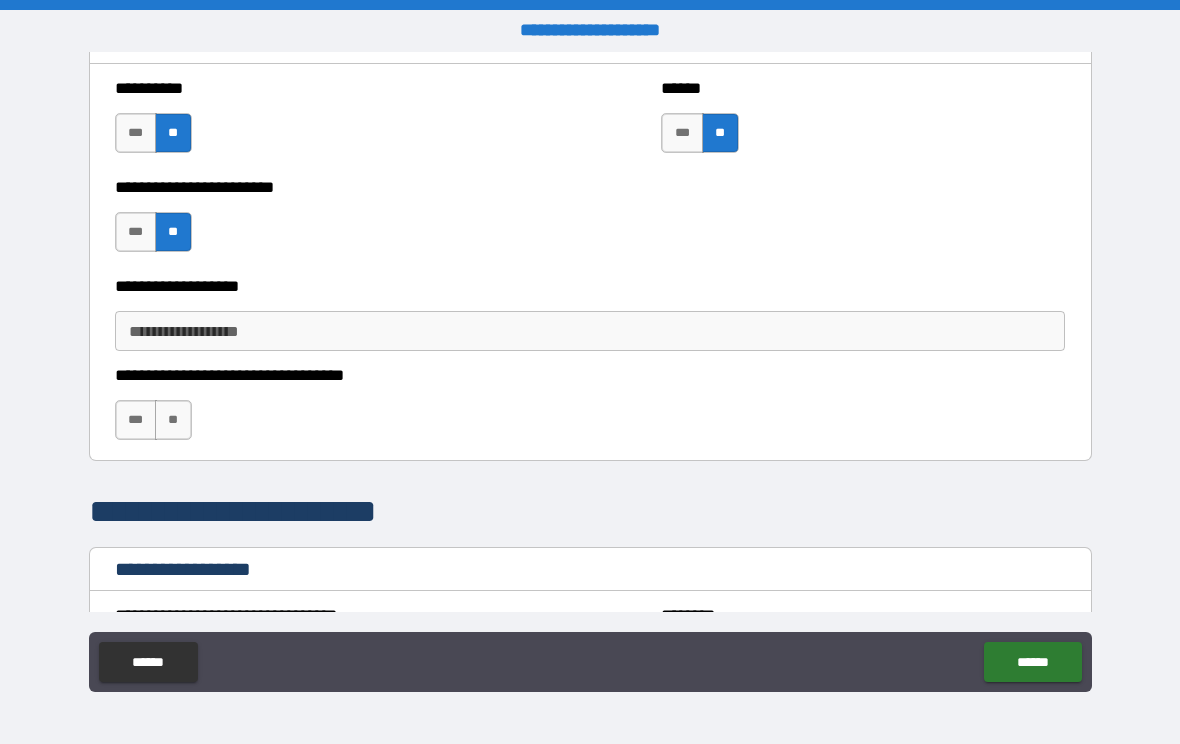 scroll, scrollTop: 1216, scrollLeft: 0, axis: vertical 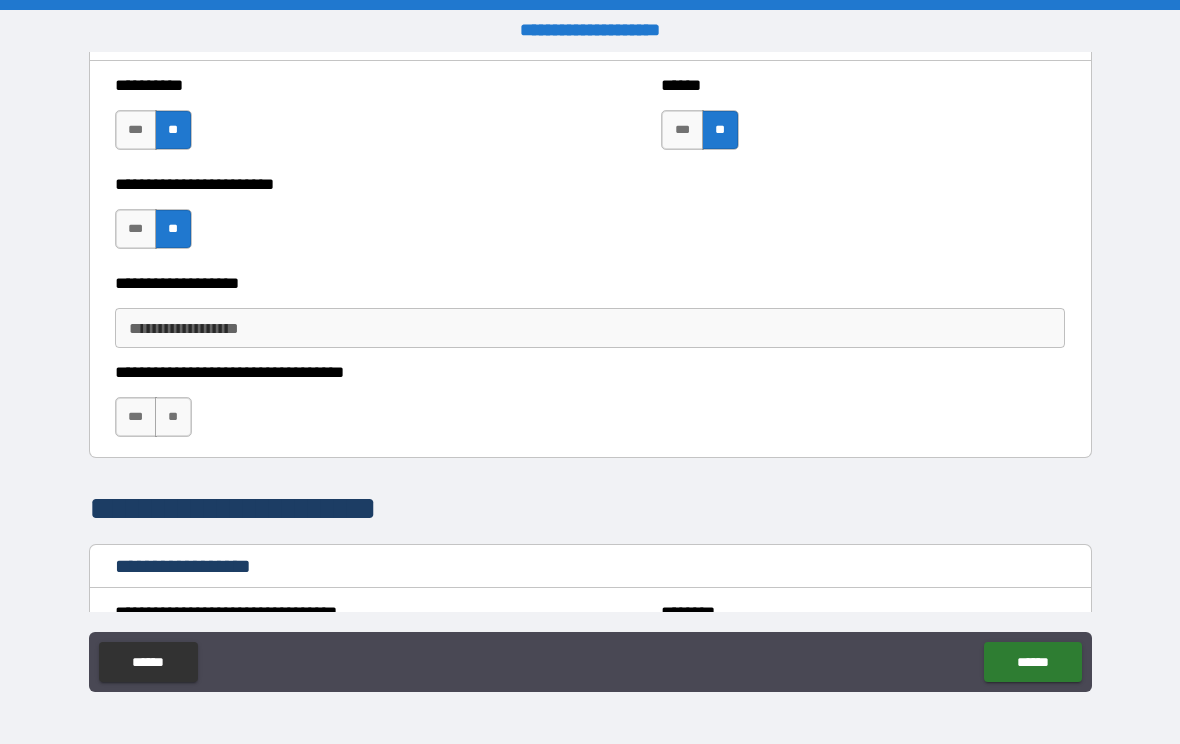 click on "**" at bounding box center [173, 417] 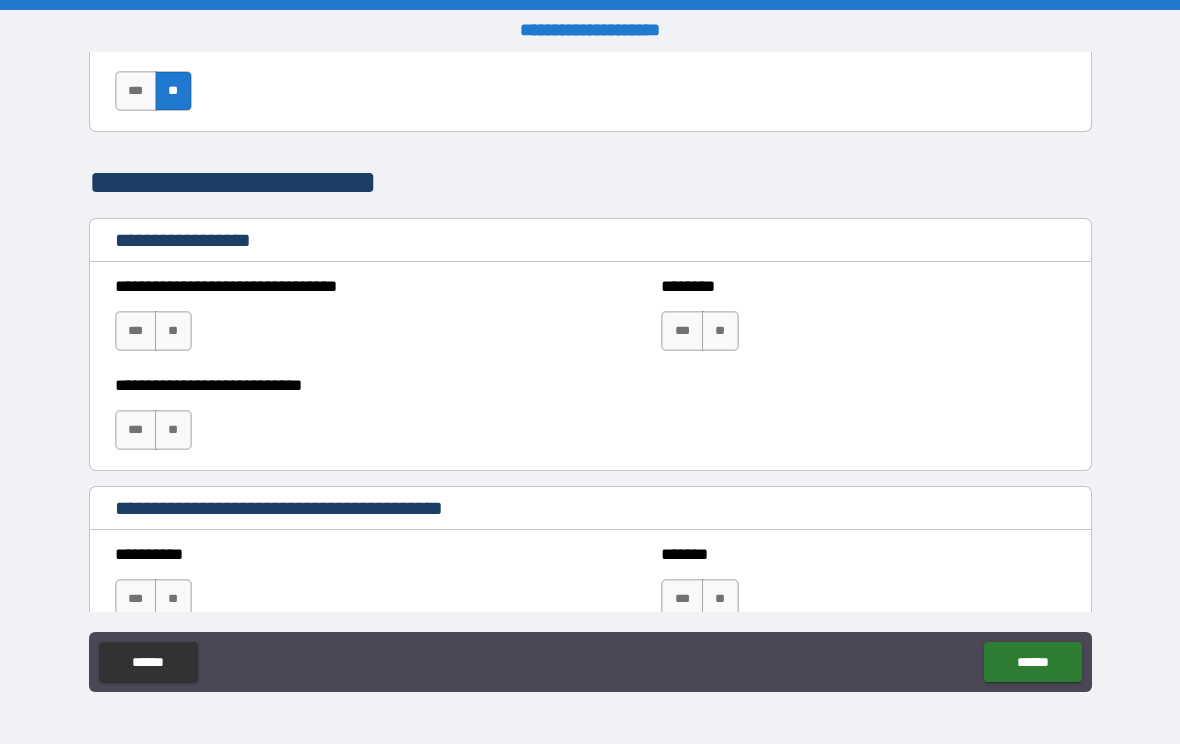 scroll, scrollTop: 1548, scrollLeft: 0, axis: vertical 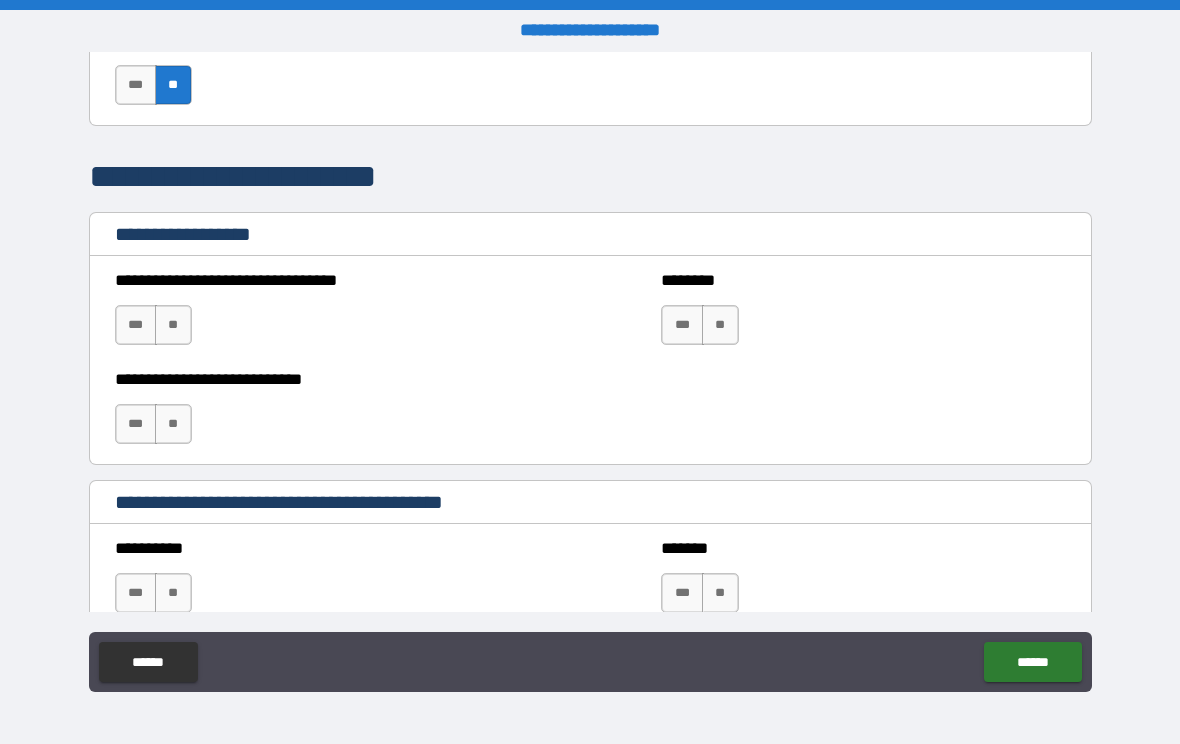 click on "**" at bounding box center [173, 325] 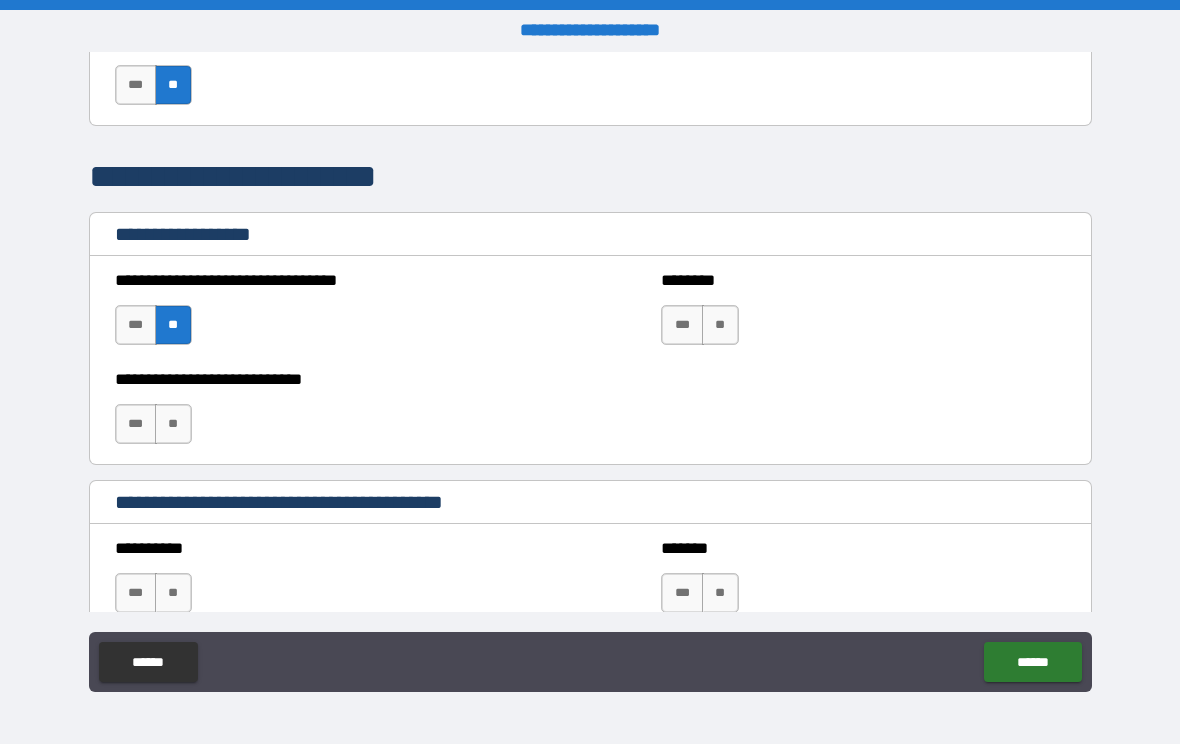 click on "**" at bounding box center (720, 325) 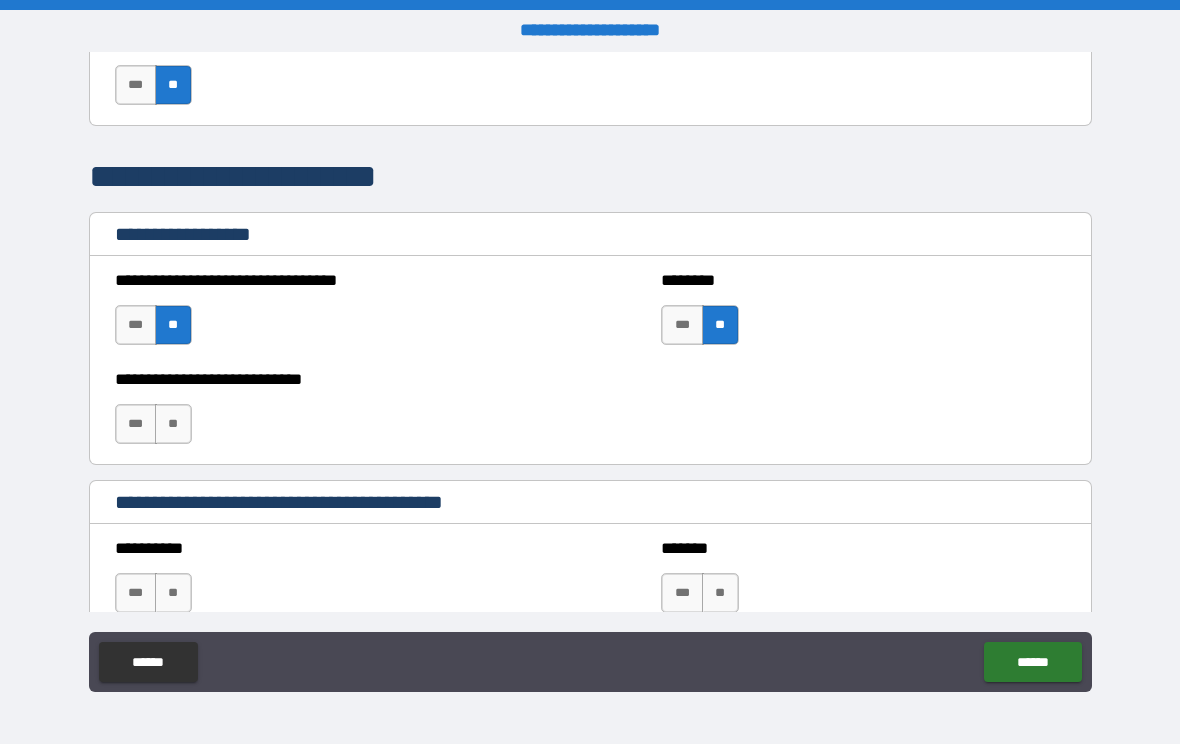 click on "**" at bounding box center [173, 424] 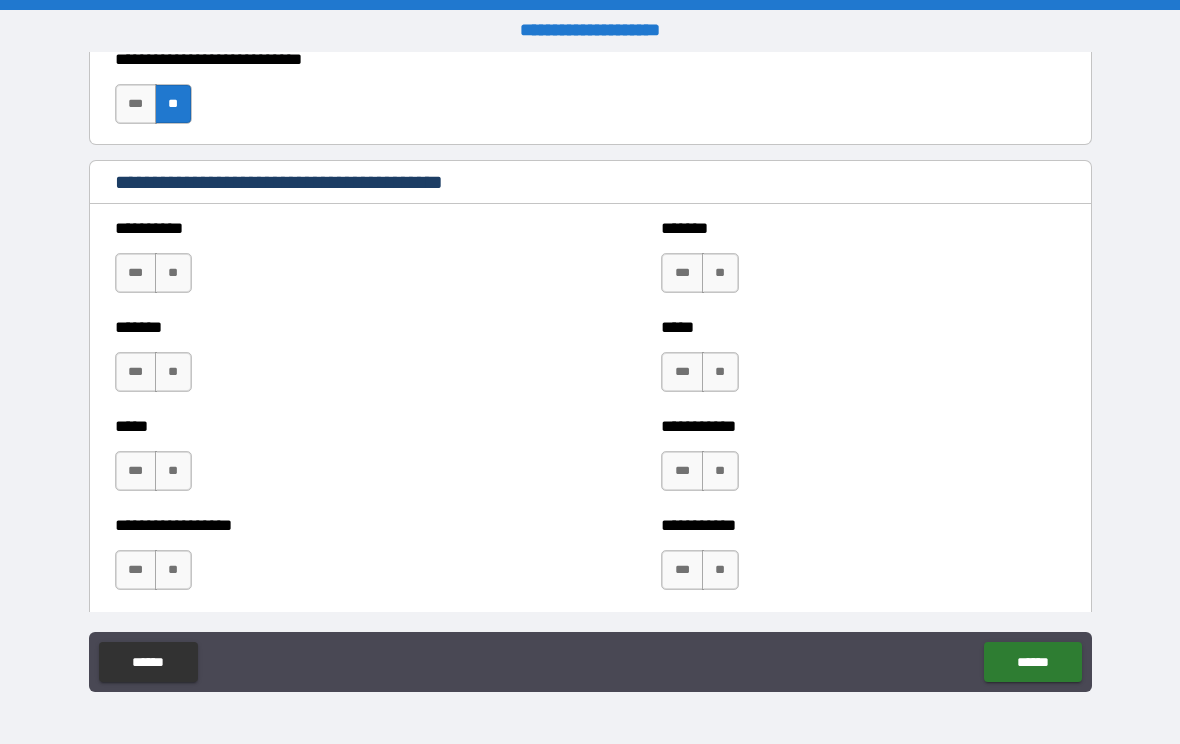 scroll, scrollTop: 1876, scrollLeft: 0, axis: vertical 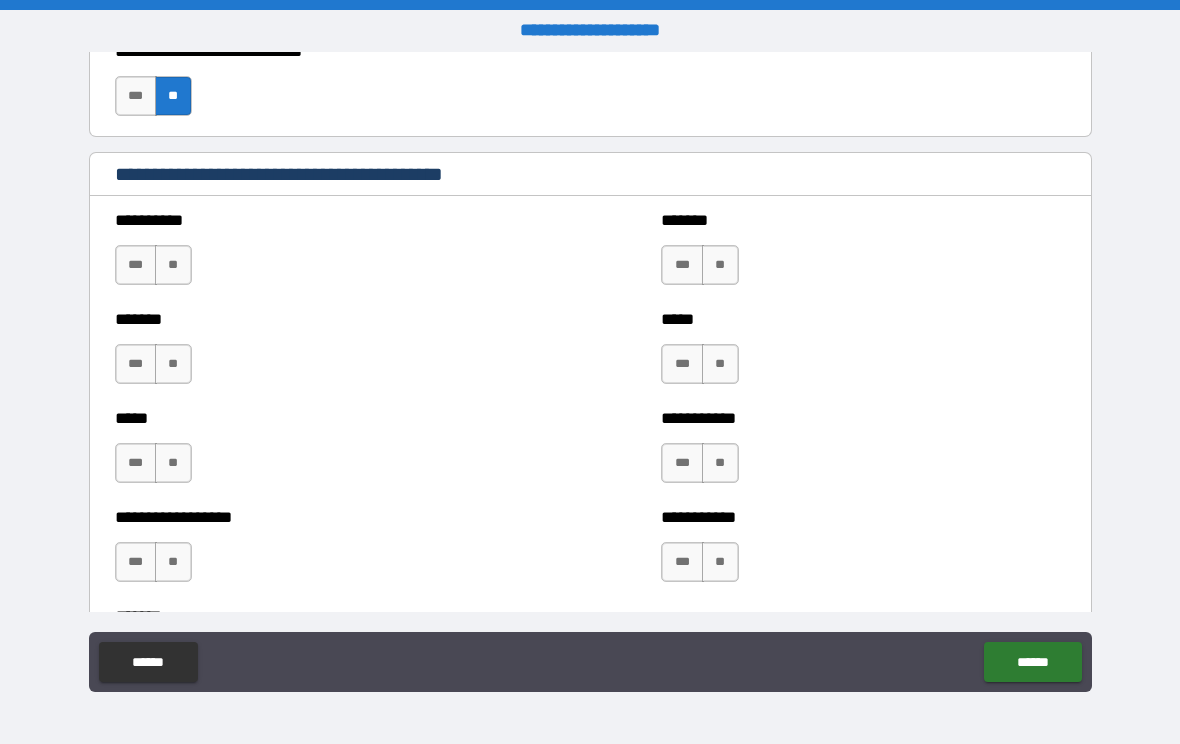click on "***" at bounding box center (682, 463) 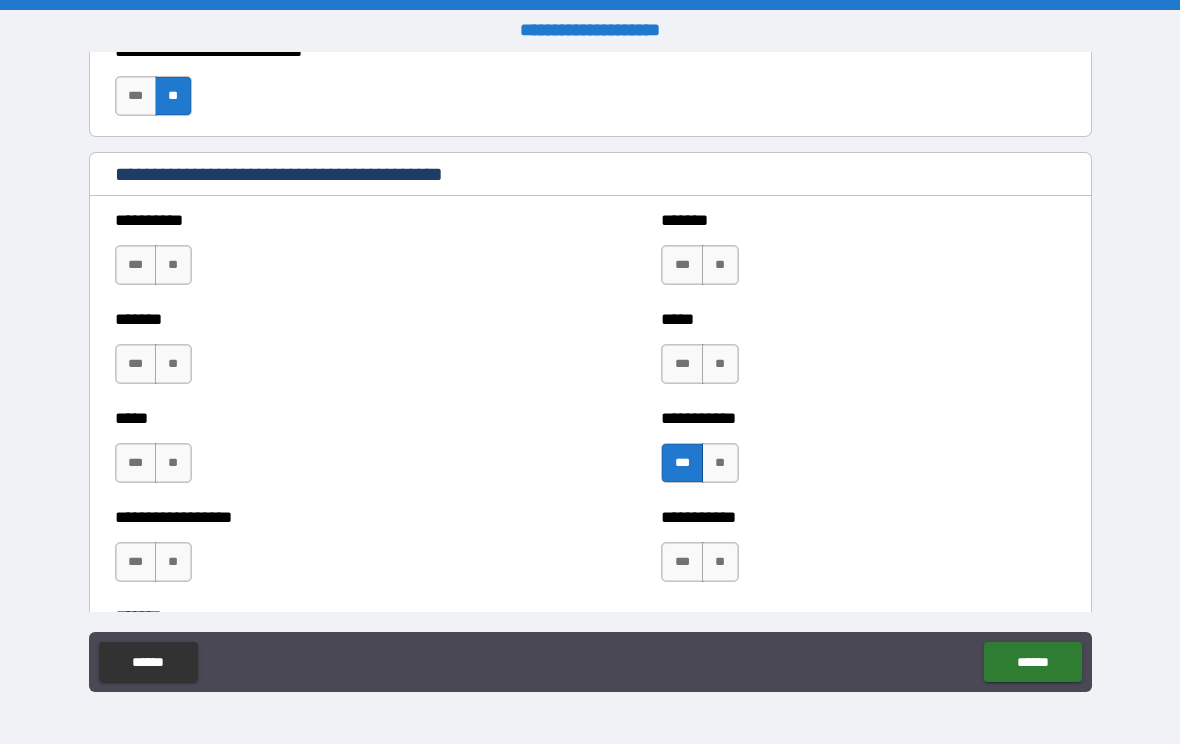 click on "**" at bounding box center (720, 562) 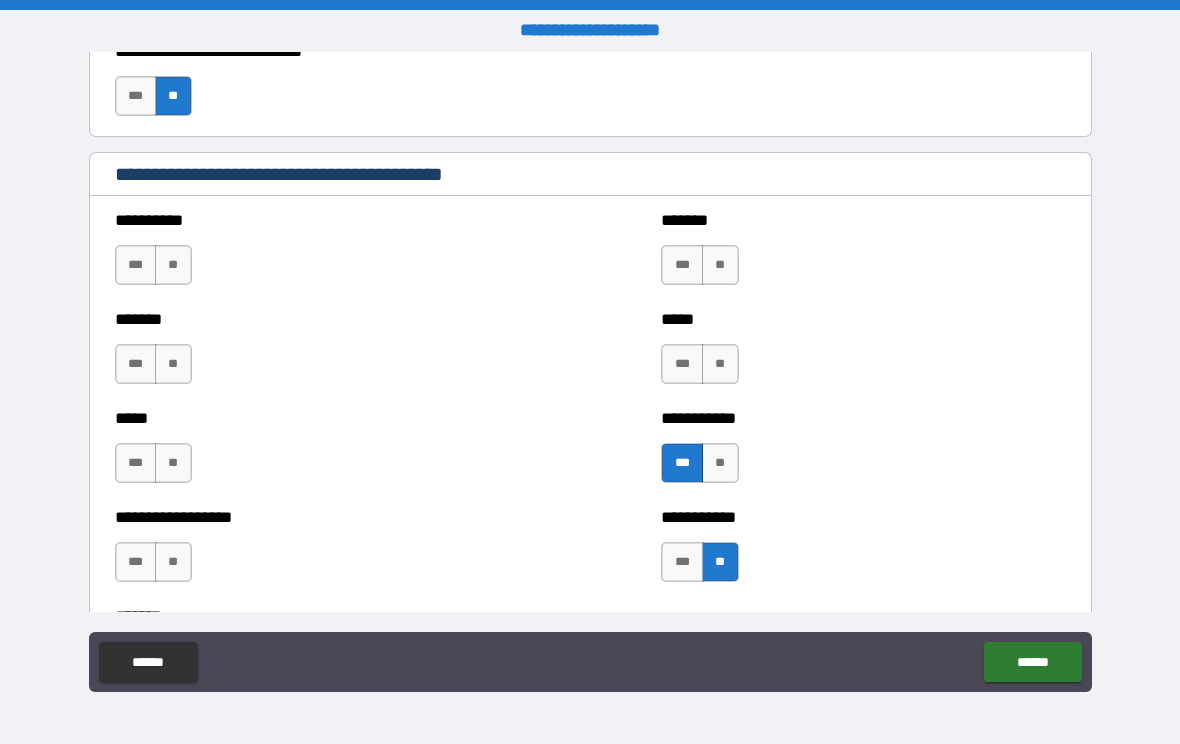 click on "**" at bounding box center (720, 364) 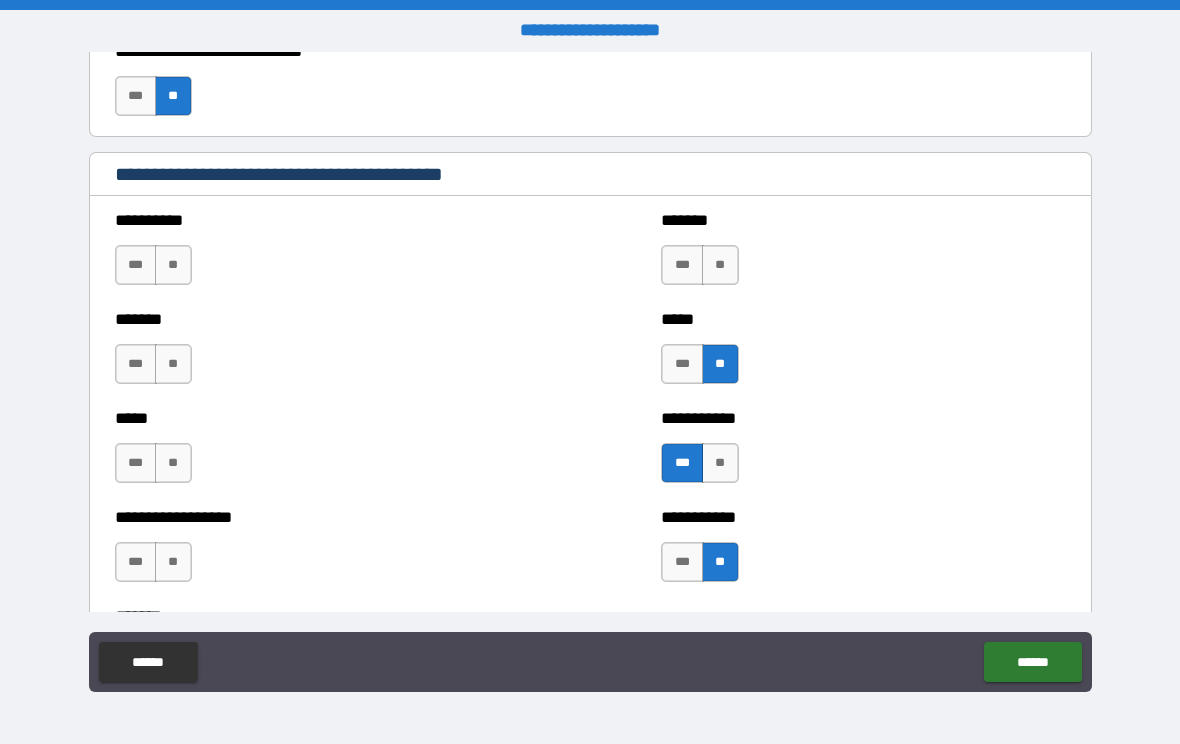 click on "**" at bounding box center (720, 265) 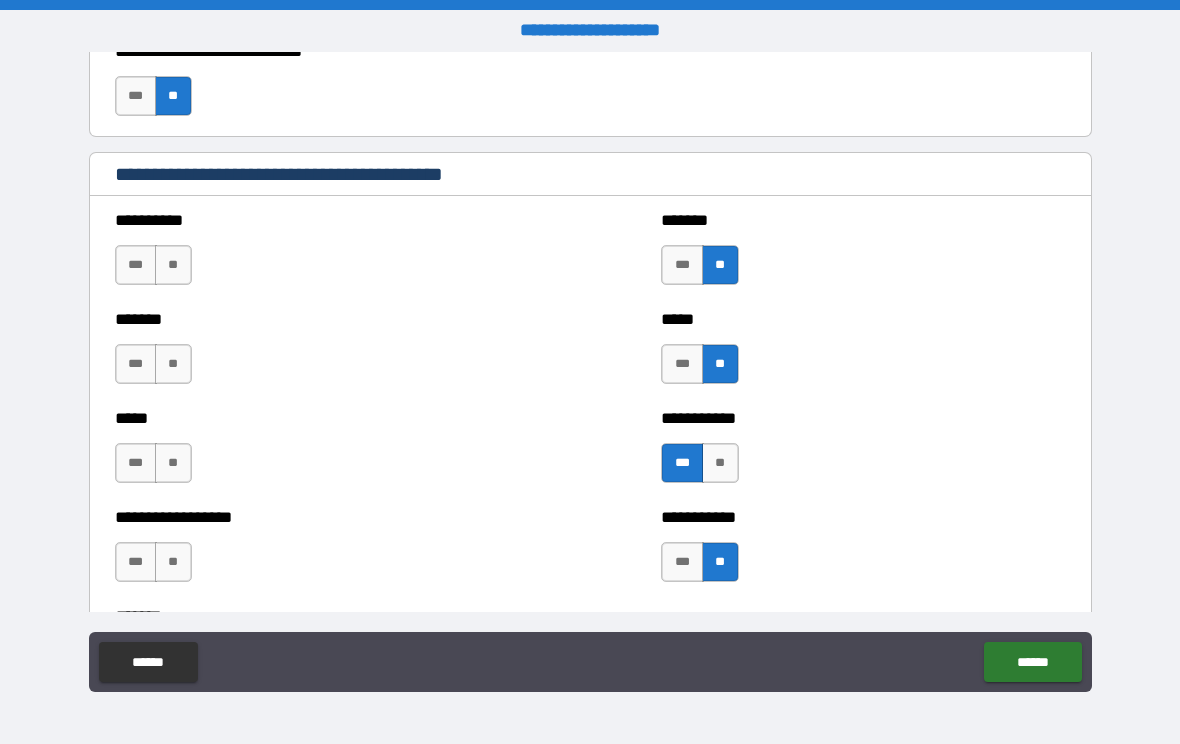 click on "**" at bounding box center [173, 265] 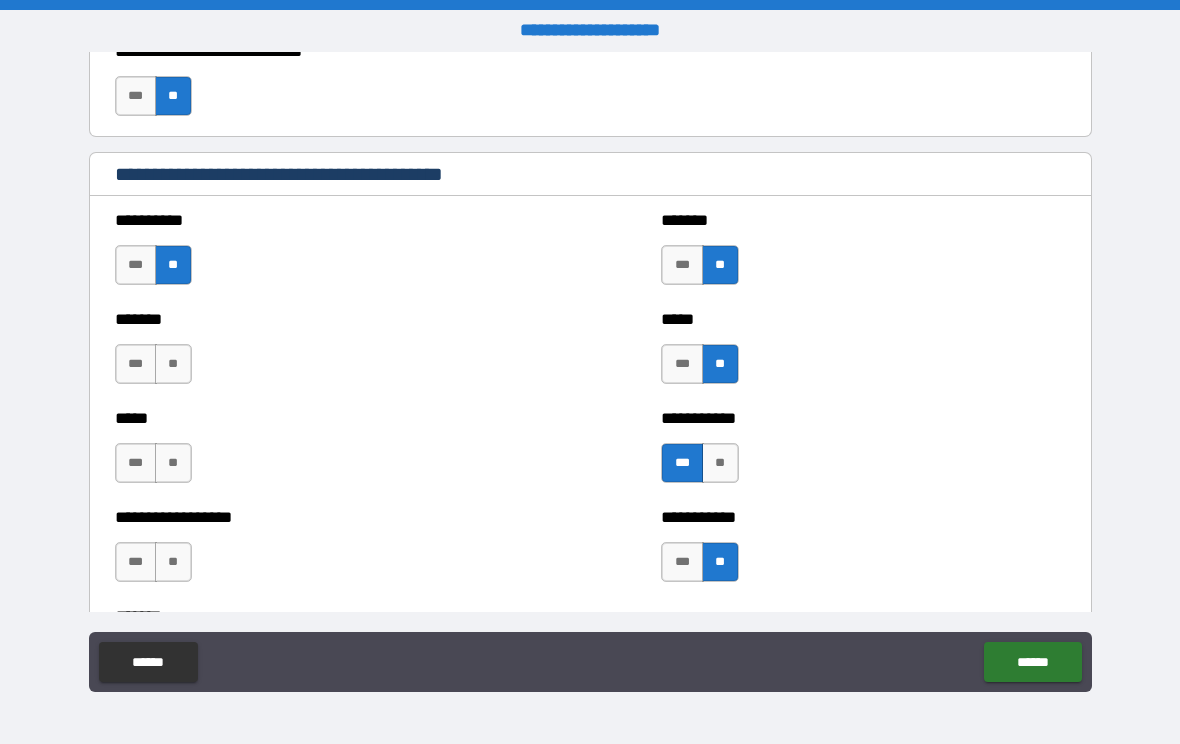 click on "**" at bounding box center (173, 364) 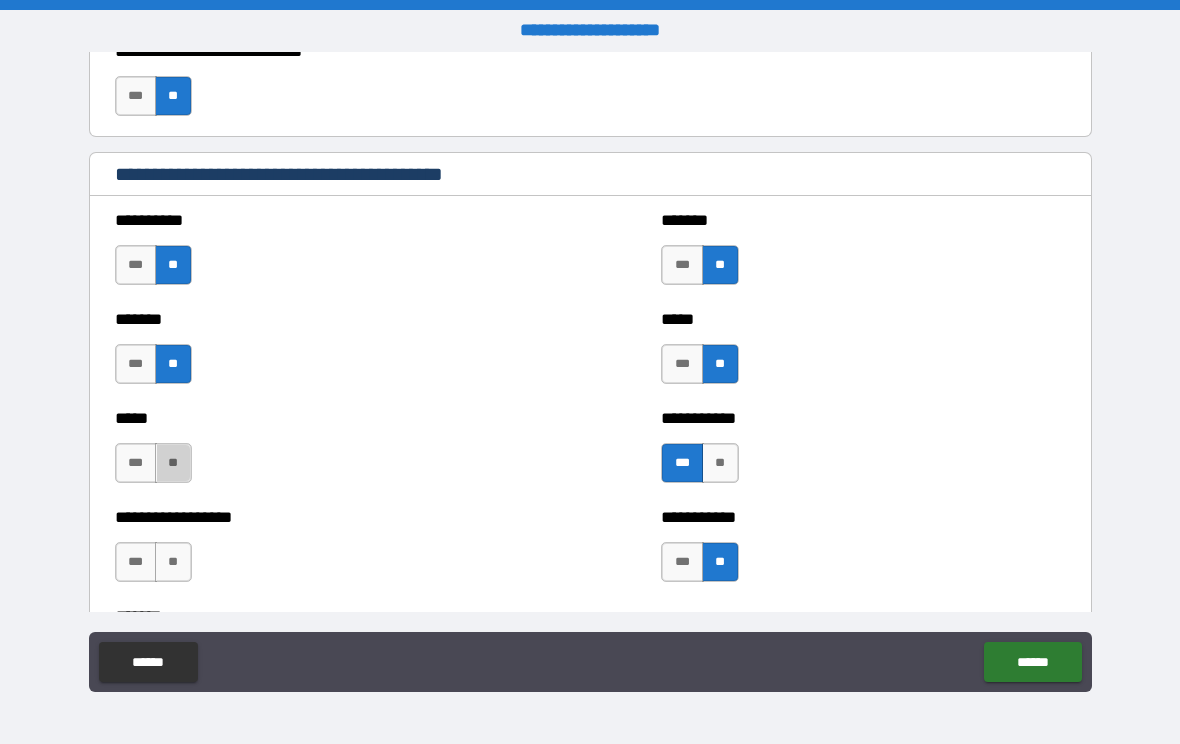 click on "**" at bounding box center (173, 463) 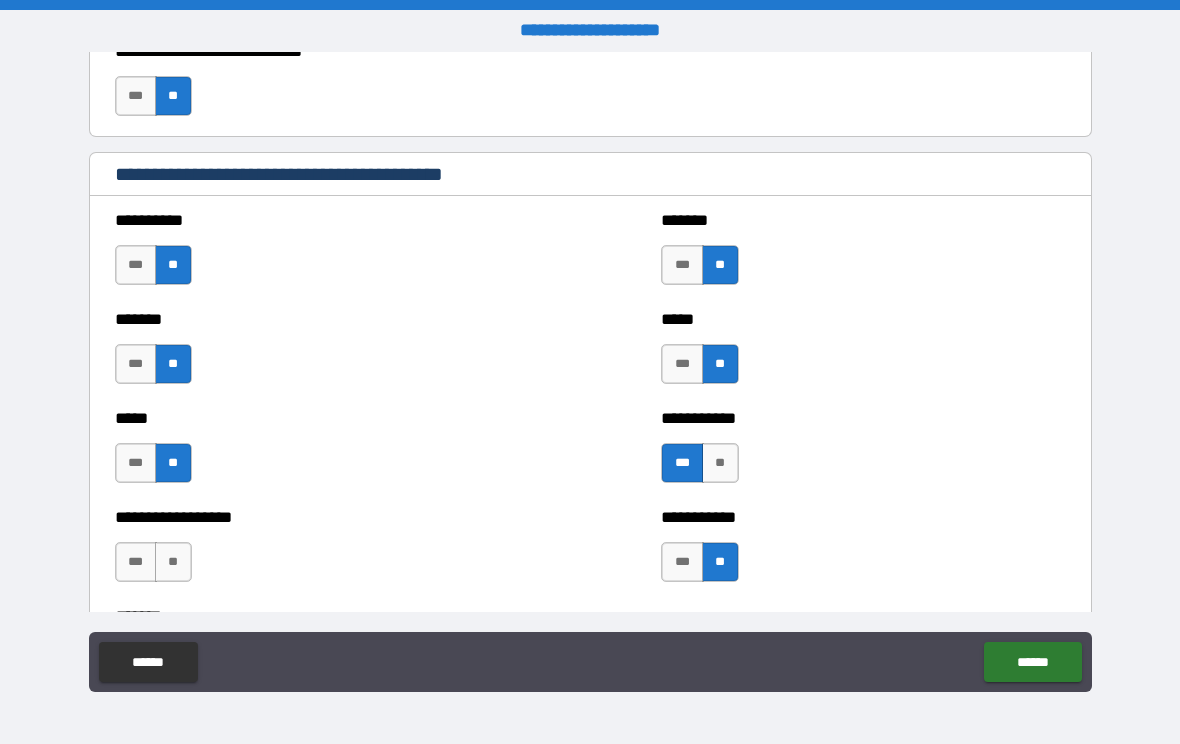 click on "**" at bounding box center [173, 562] 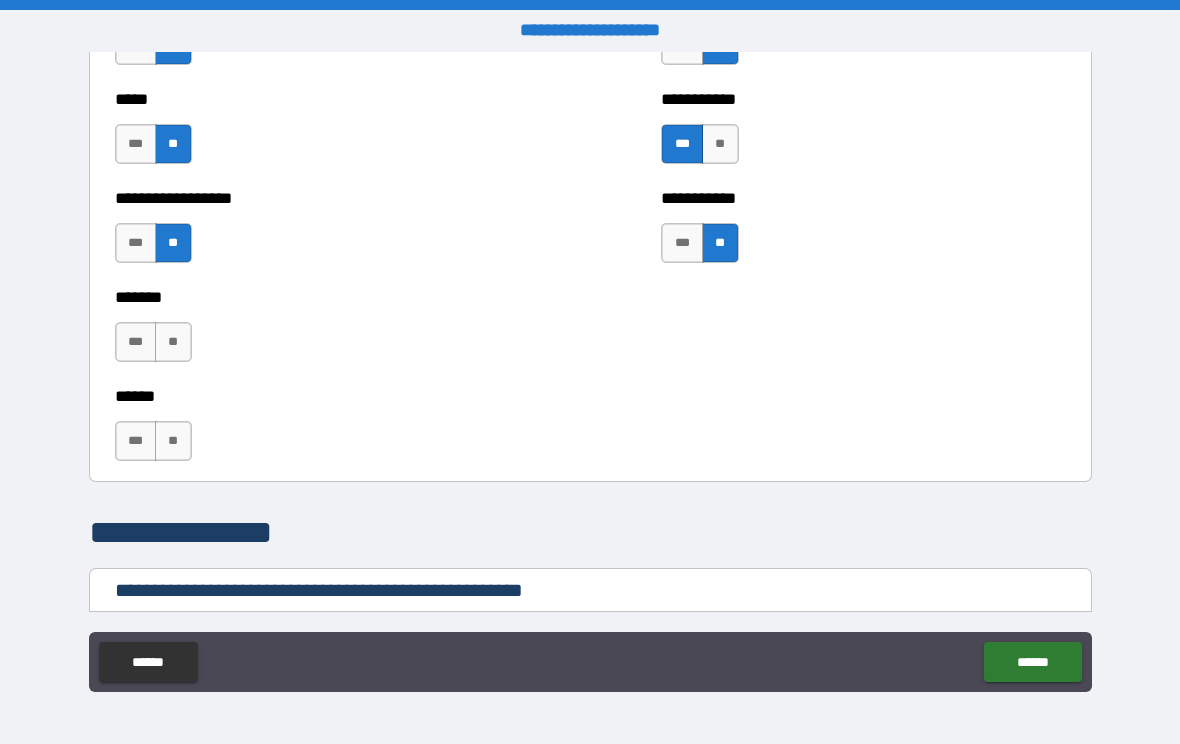 scroll, scrollTop: 2197, scrollLeft: 0, axis: vertical 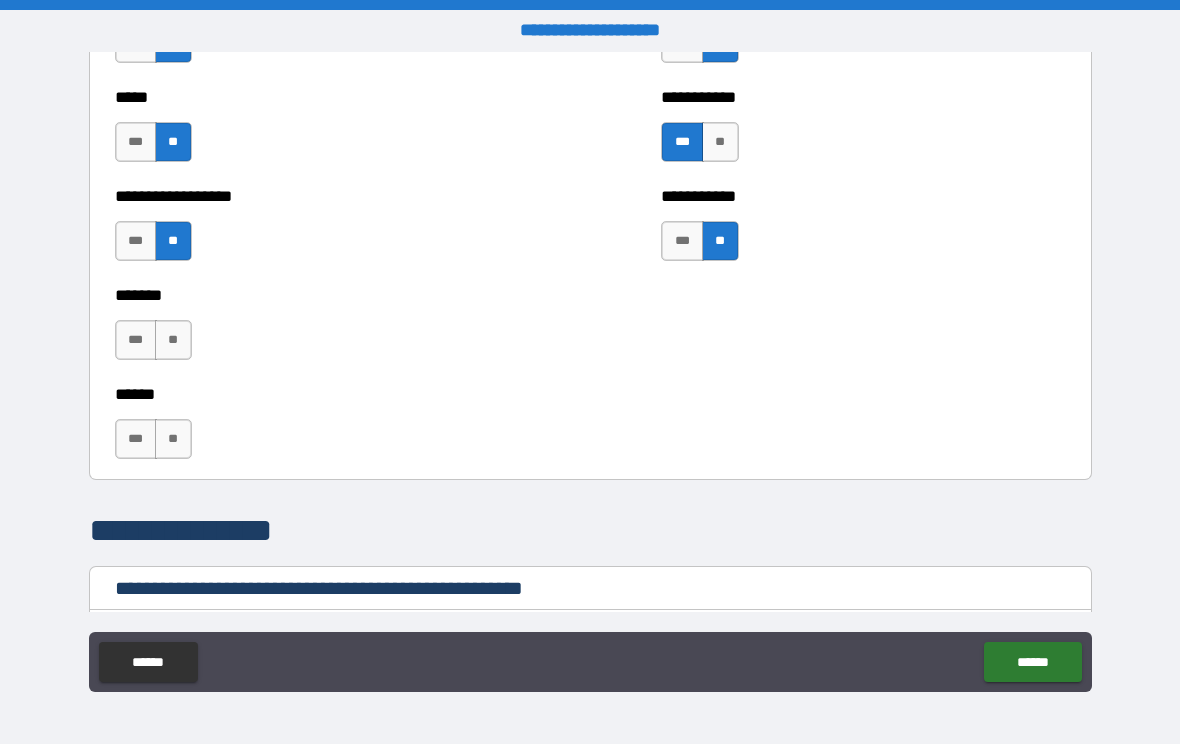click on "**" at bounding box center [173, 340] 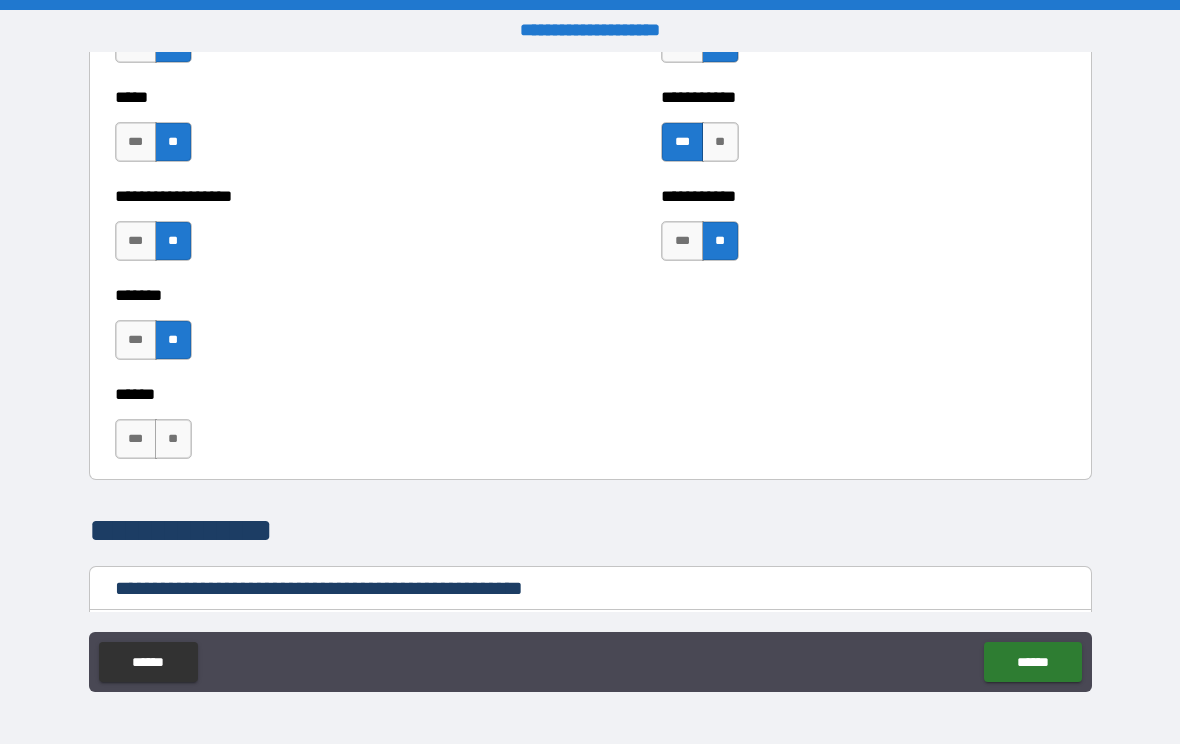 click on "***" at bounding box center (136, 439) 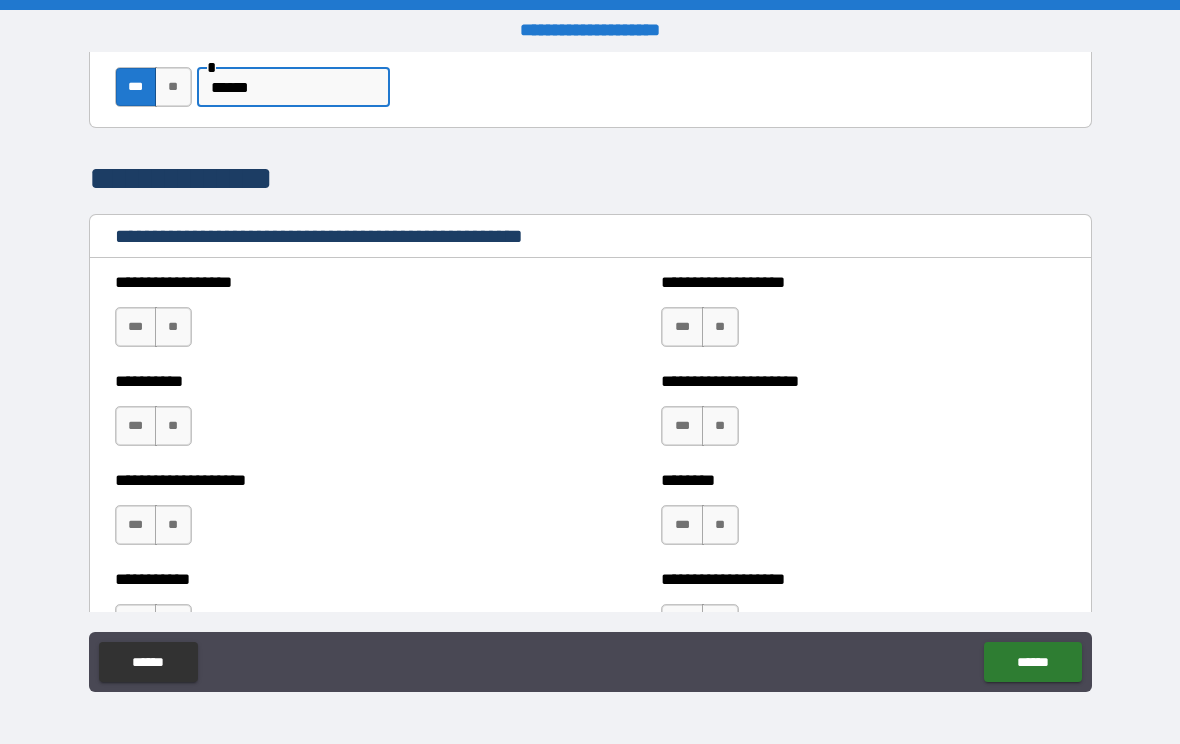 scroll, scrollTop: 2551, scrollLeft: 0, axis: vertical 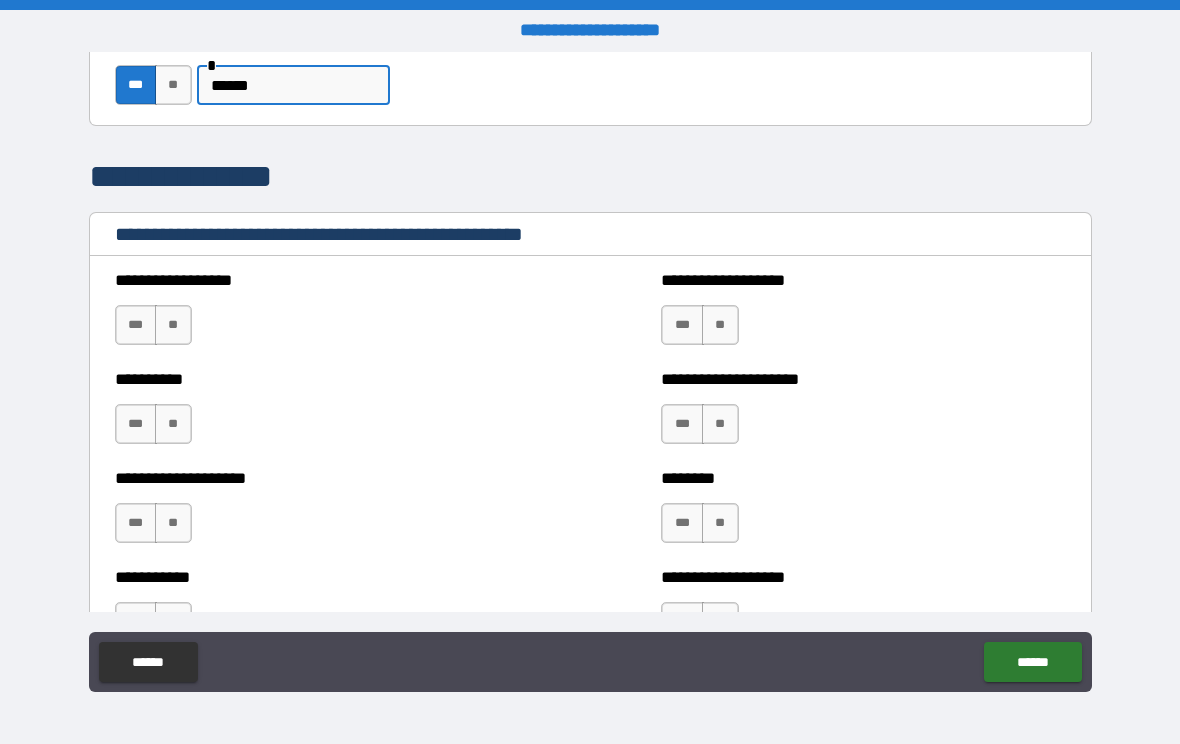 type on "******" 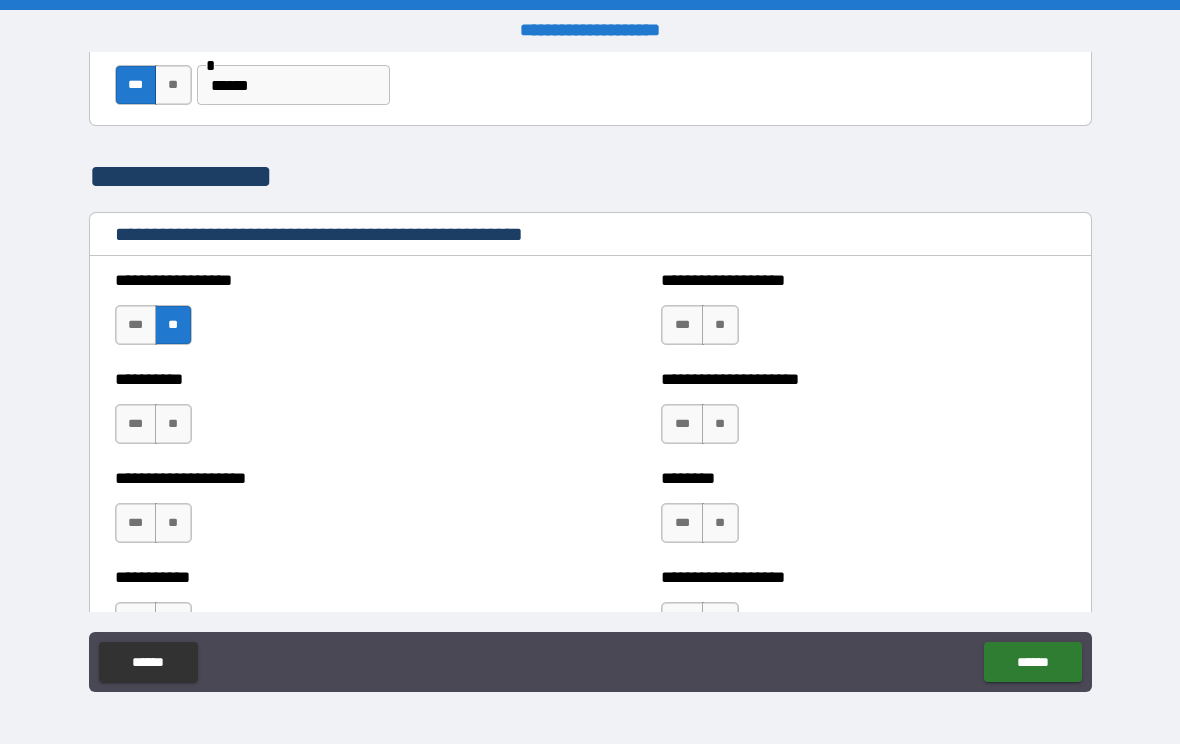 click on "**" at bounding box center [173, 424] 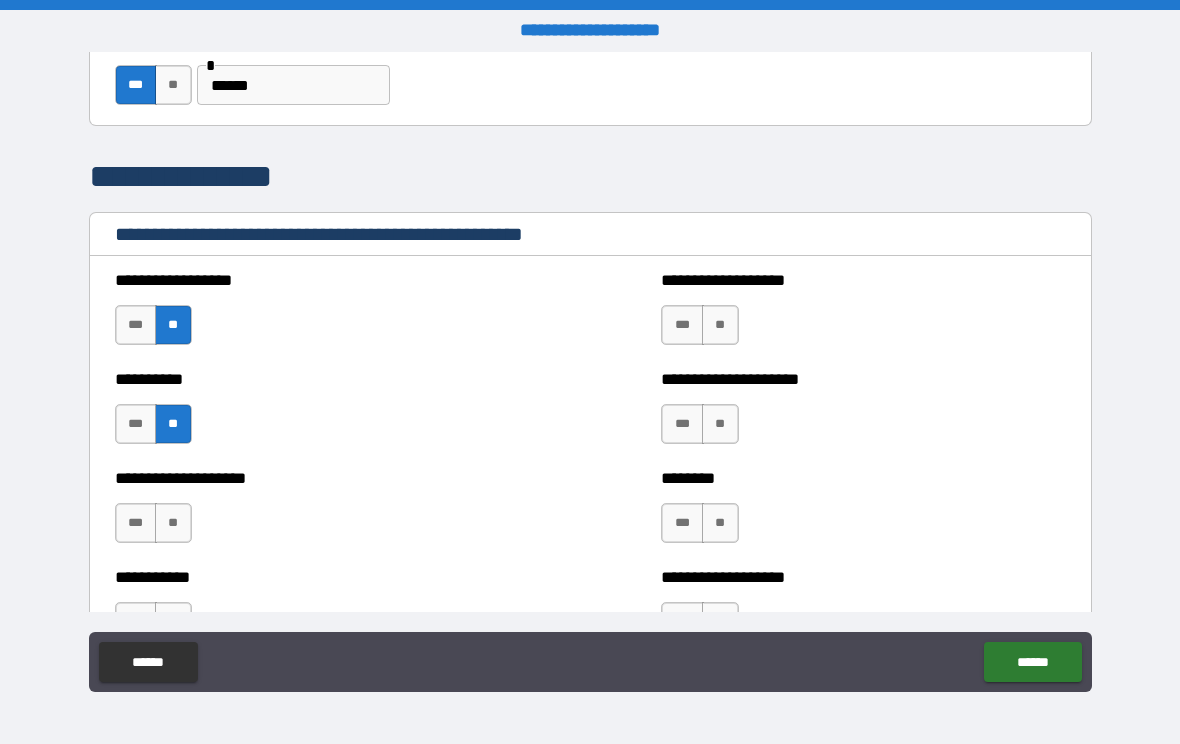 click on "**" at bounding box center [173, 523] 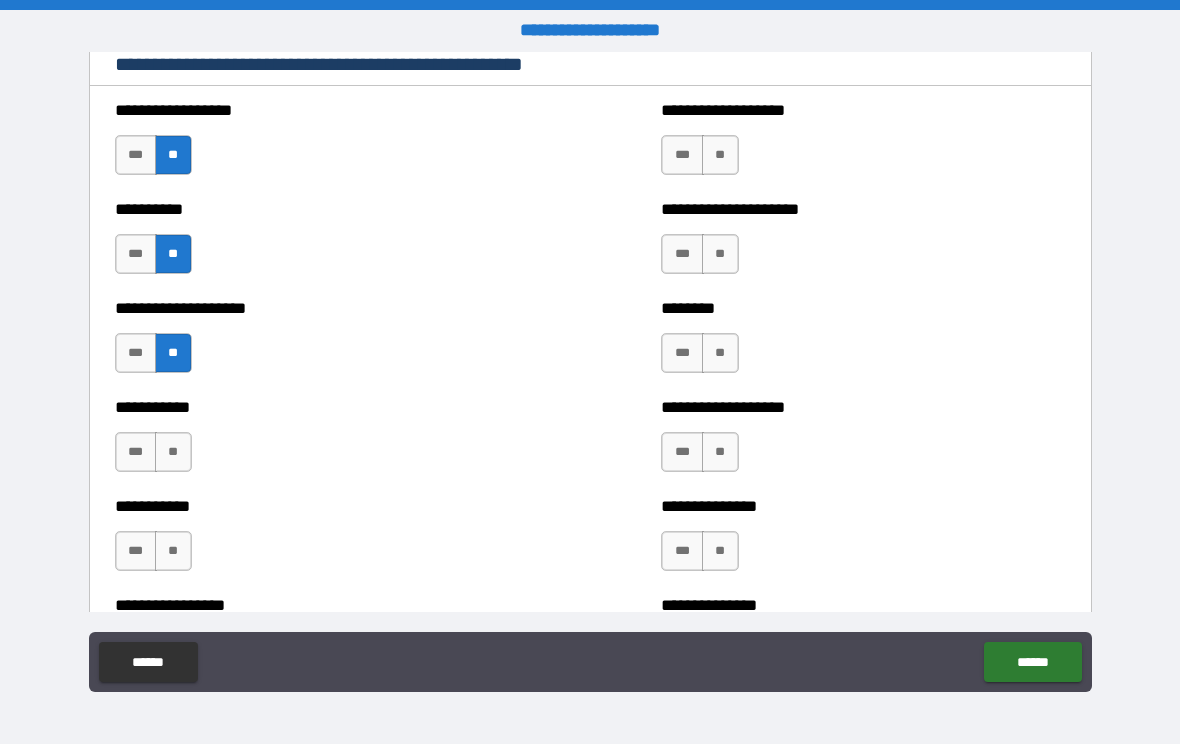 scroll, scrollTop: 2736, scrollLeft: 0, axis: vertical 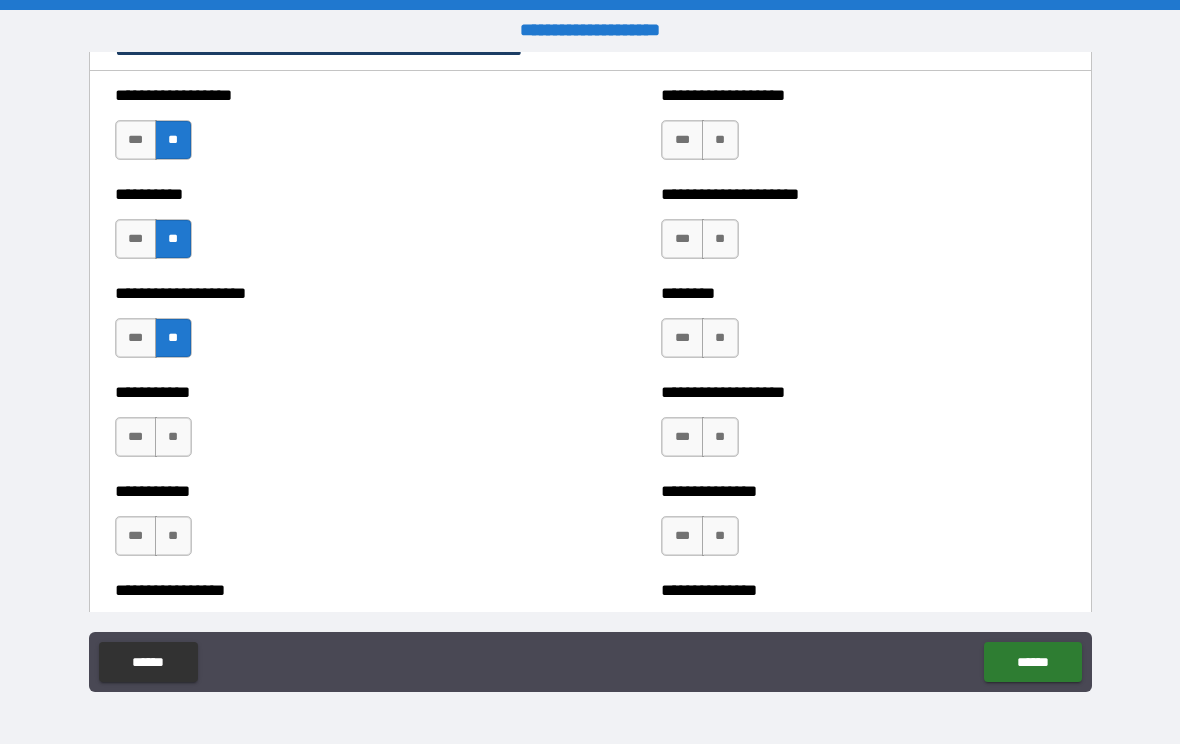click on "**" at bounding box center [173, 437] 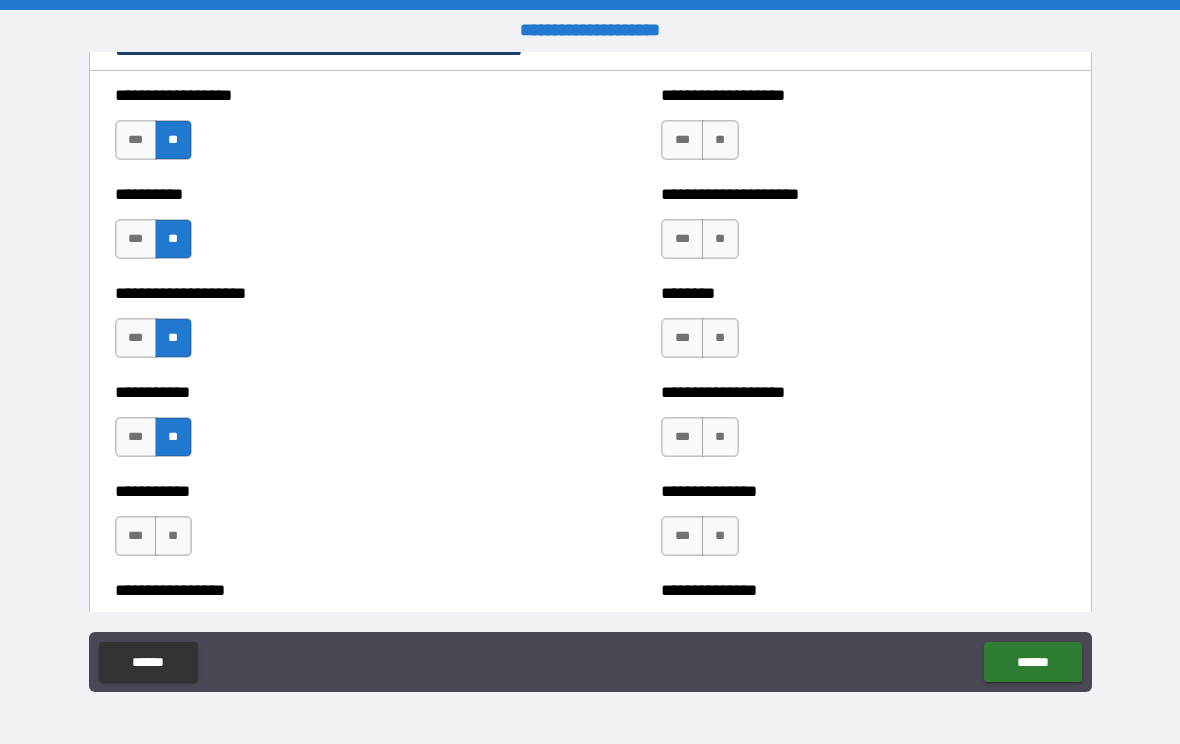 click on "**" at bounding box center (173, 536) 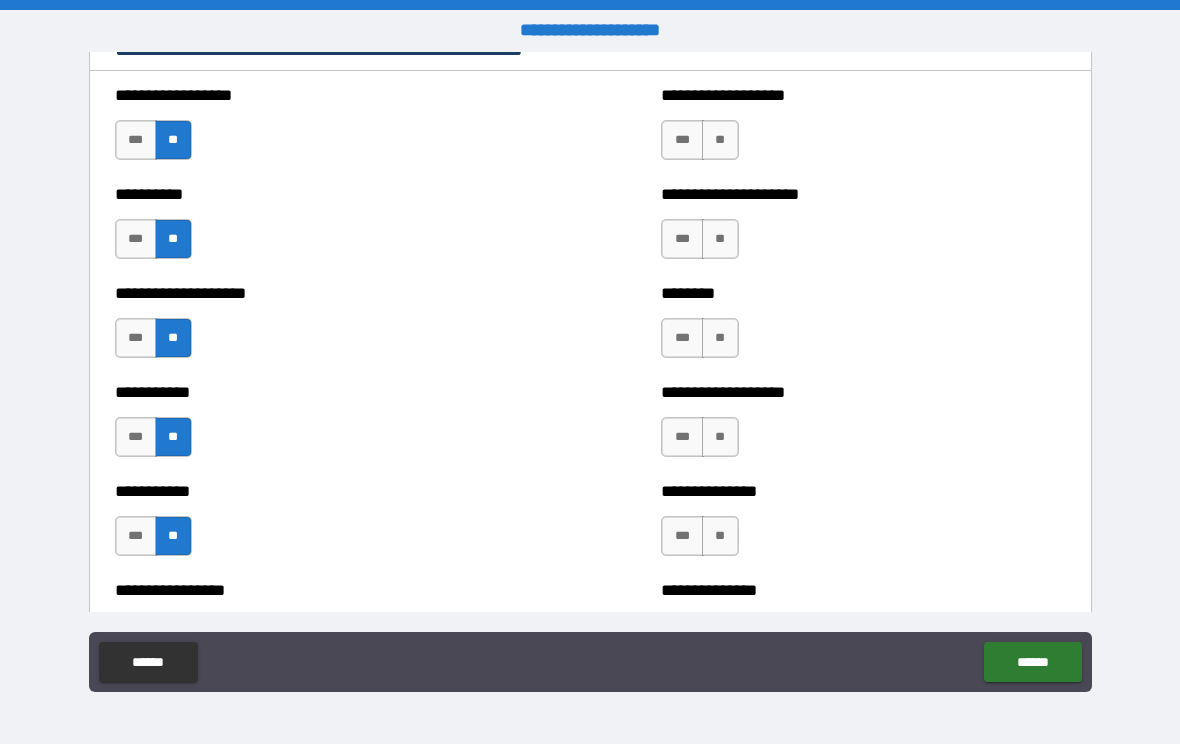 click on "**" at bounding box center (720, 140) 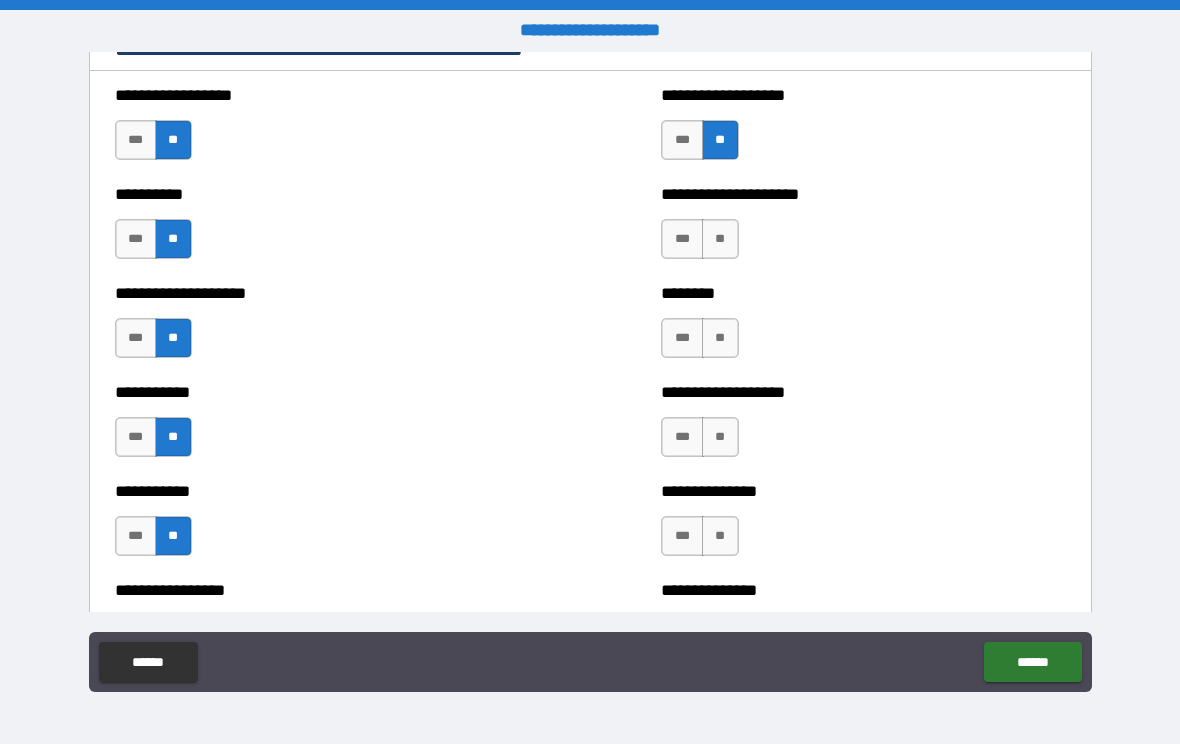 click on "**" at bounding box center (720, 239) 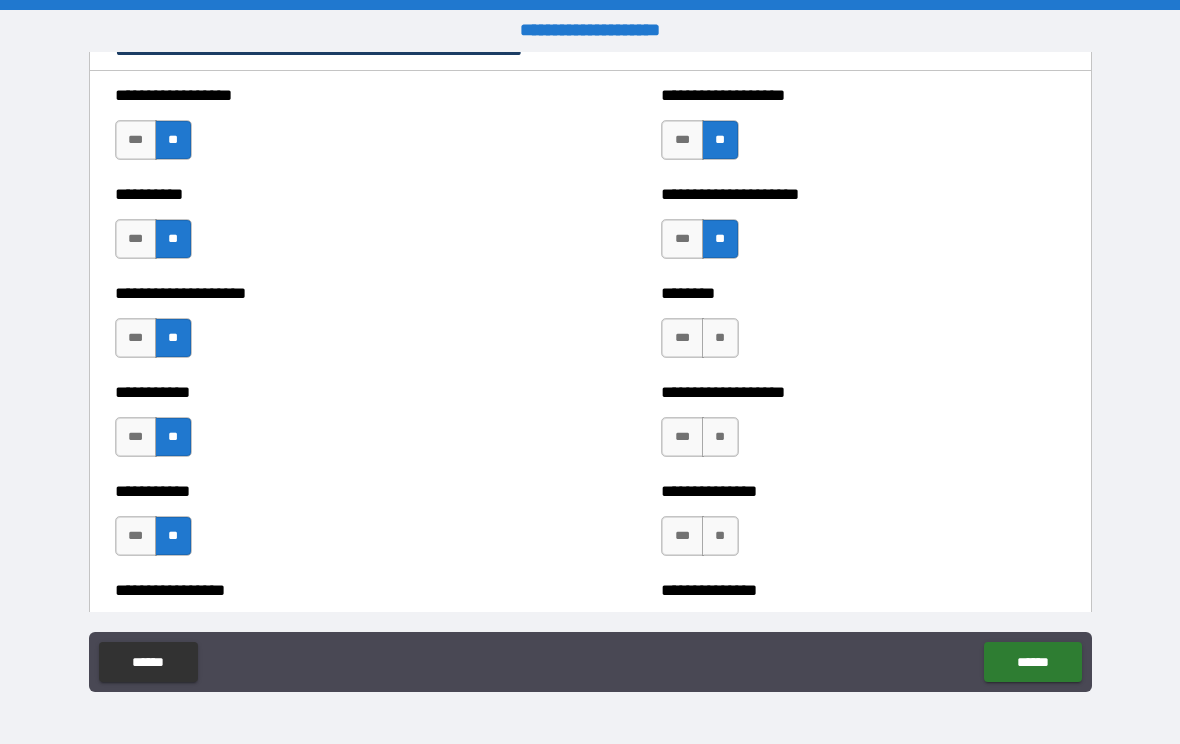 click on "**" at bounding box center [720, 338] 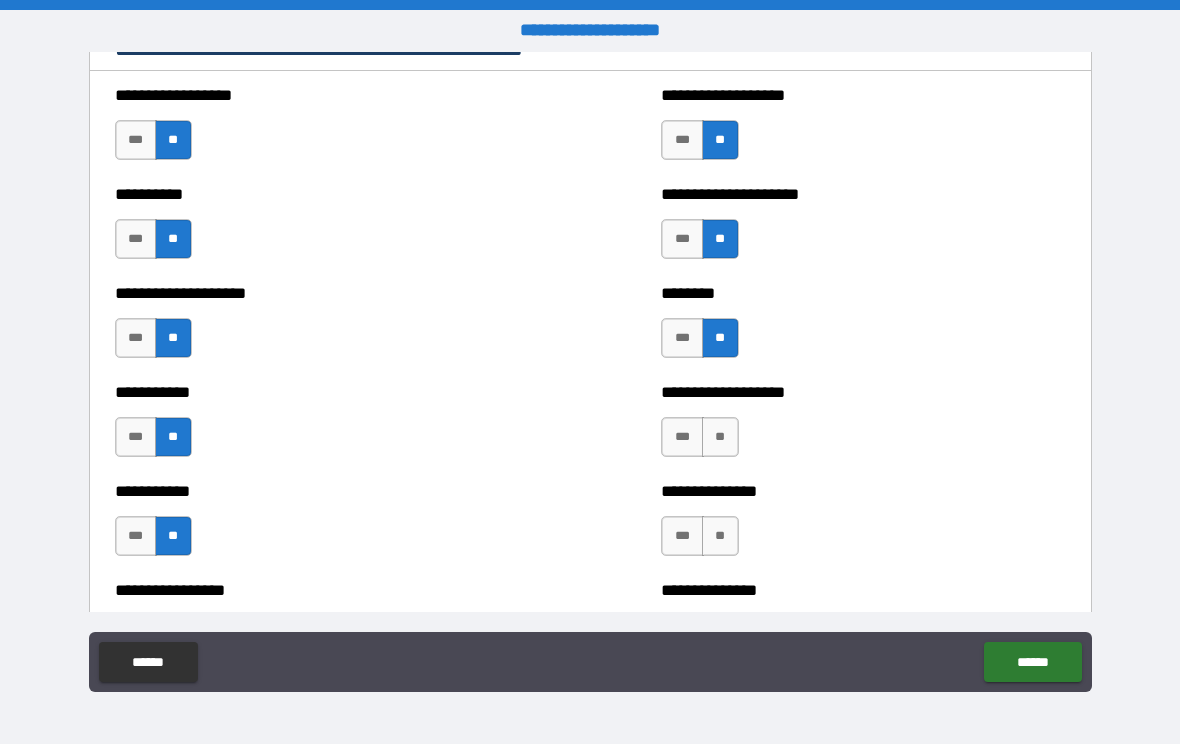 click on "**" at bounding box center (720, 437) 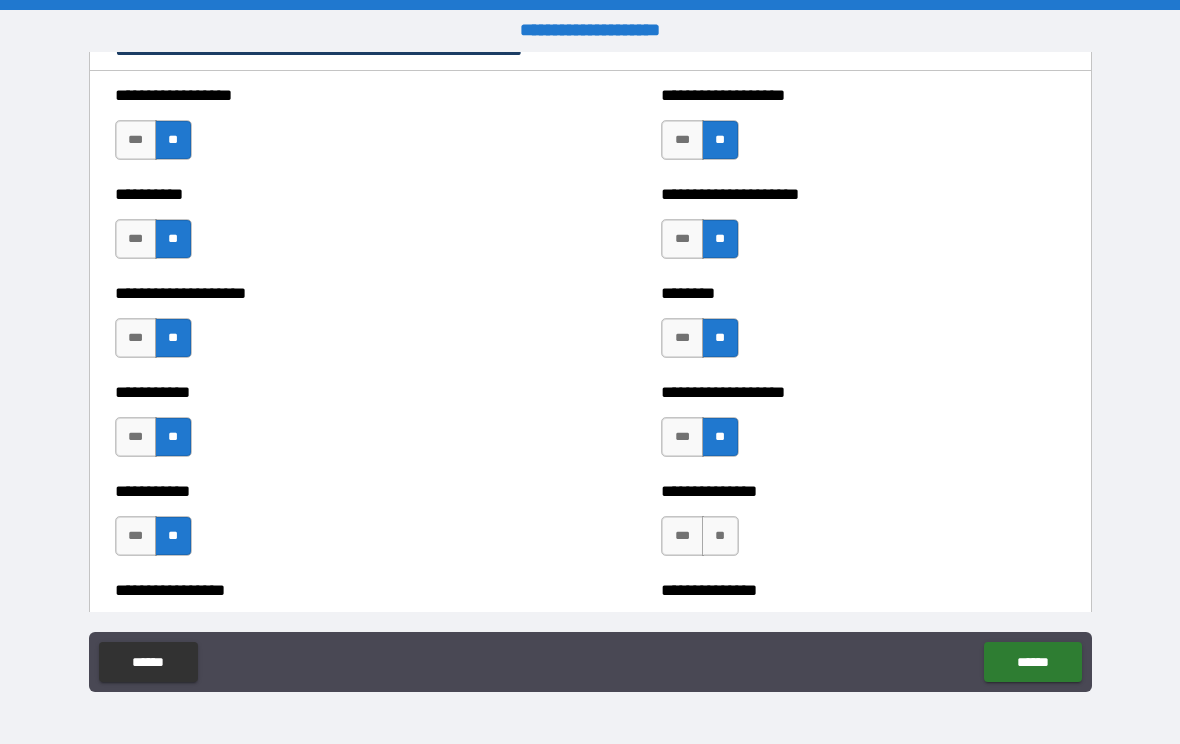 click on "**" at bounding box center [720, 536] 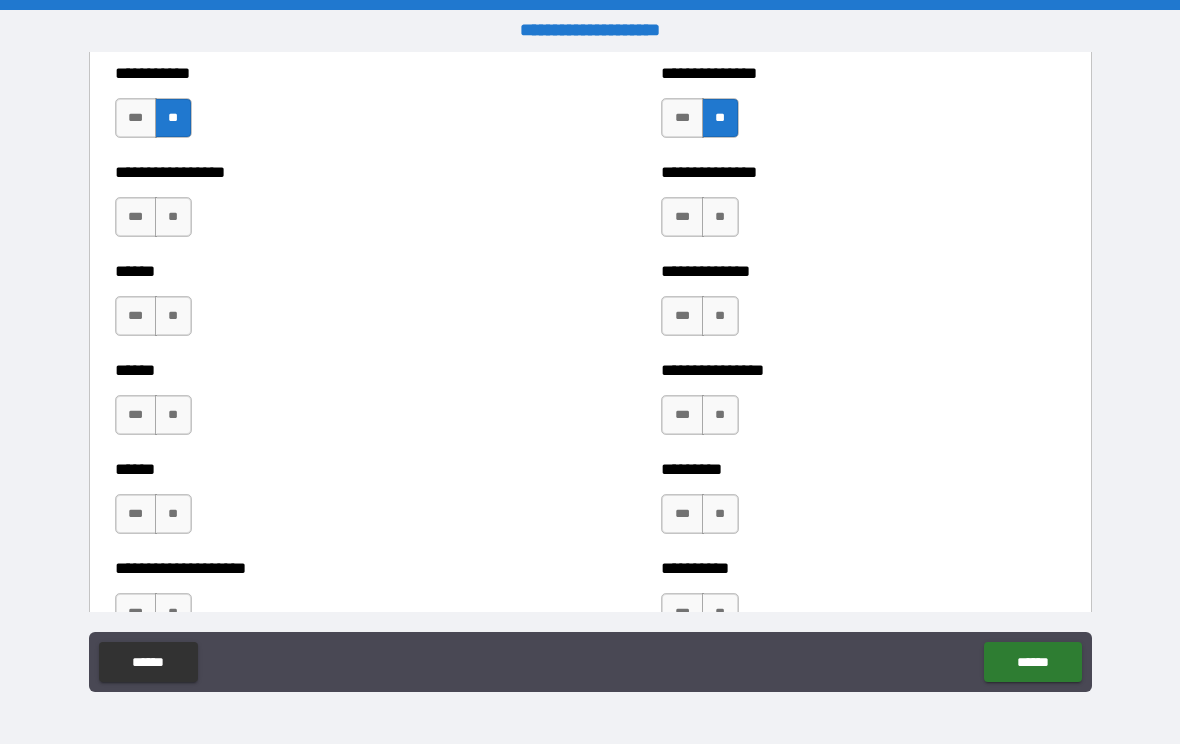 scroll, scrollTop: 3156, scrollLeft: 0, axis: vertical 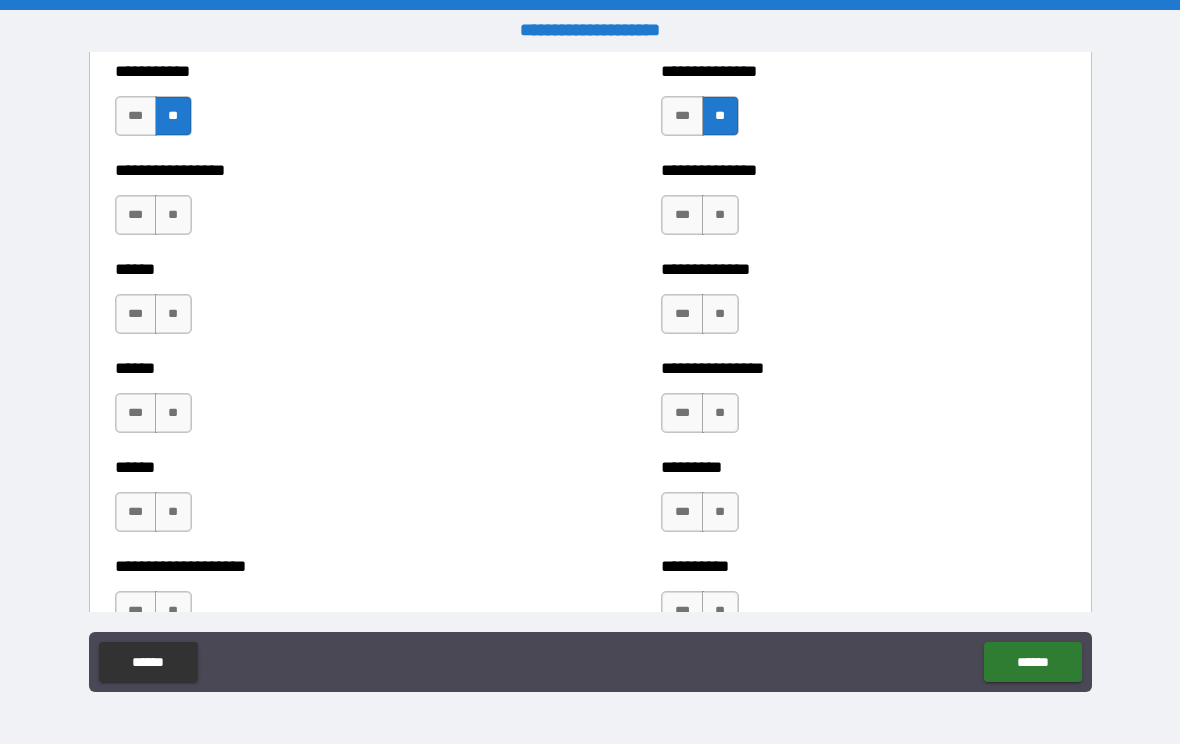 click on "**" at bounding box center [720, 215] 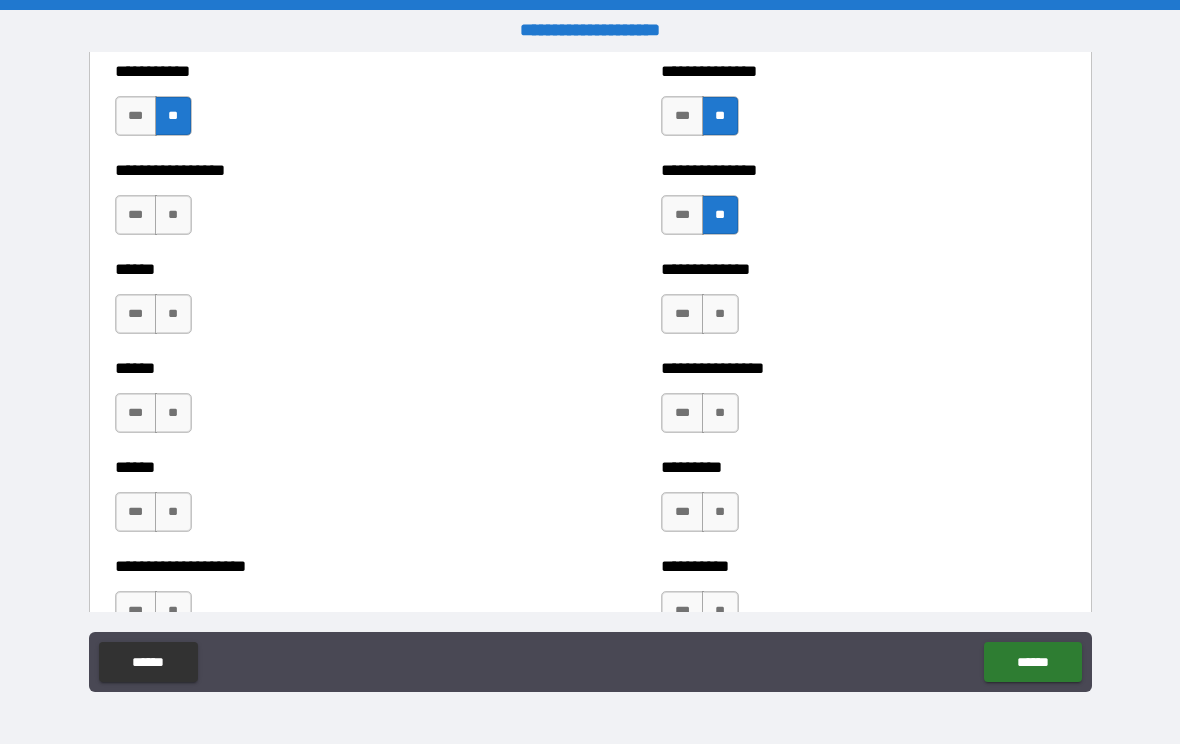 click on "**" at bounding box center (720, 314) 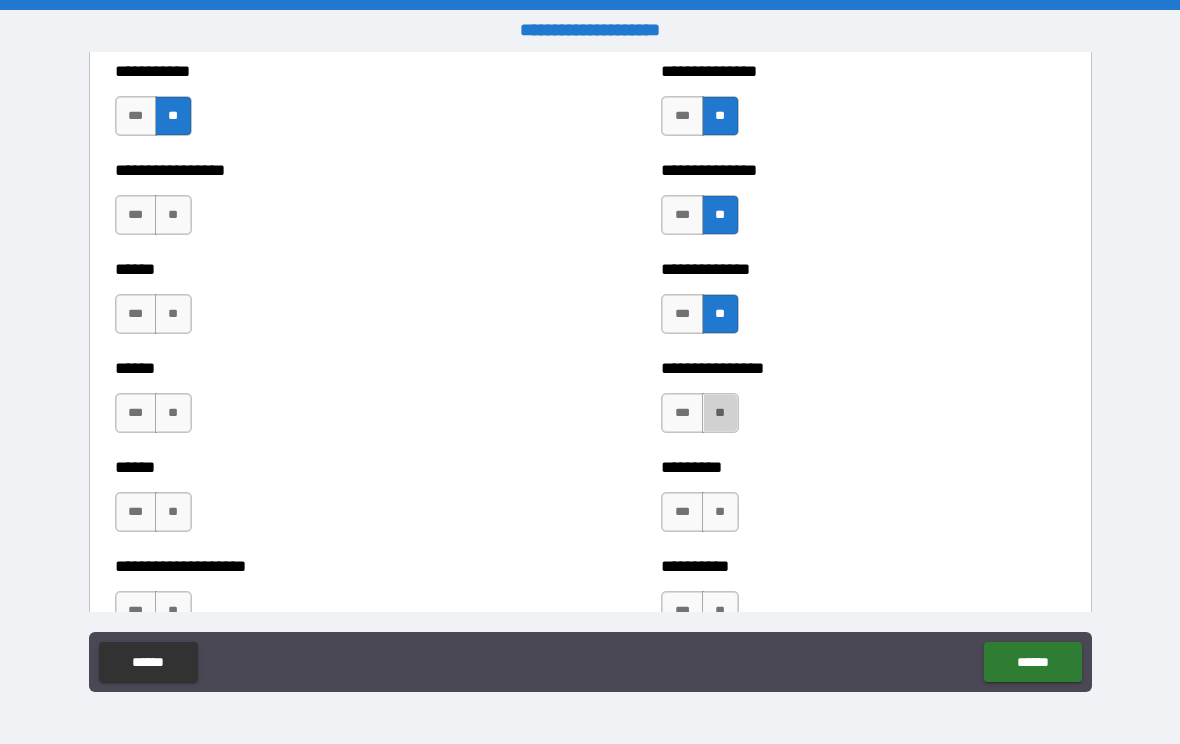 click on "**" at bounding box center (720, 413) 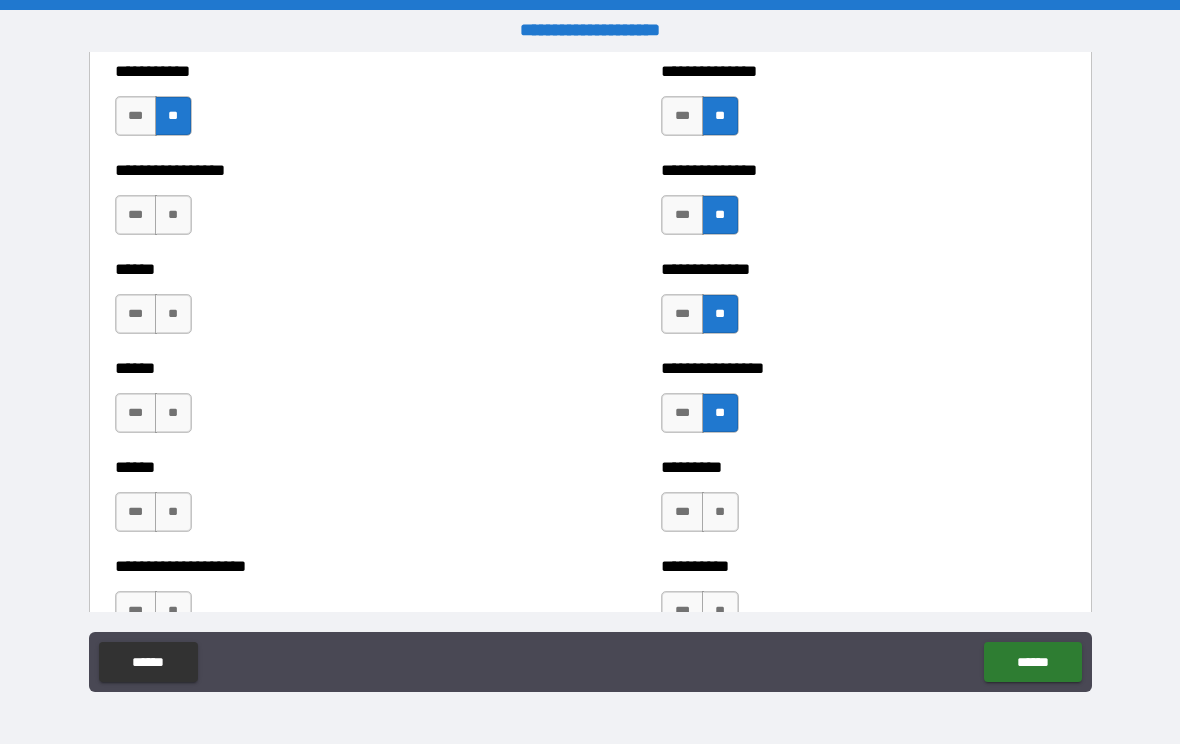 click on "**" at bounding box center [720, 512] 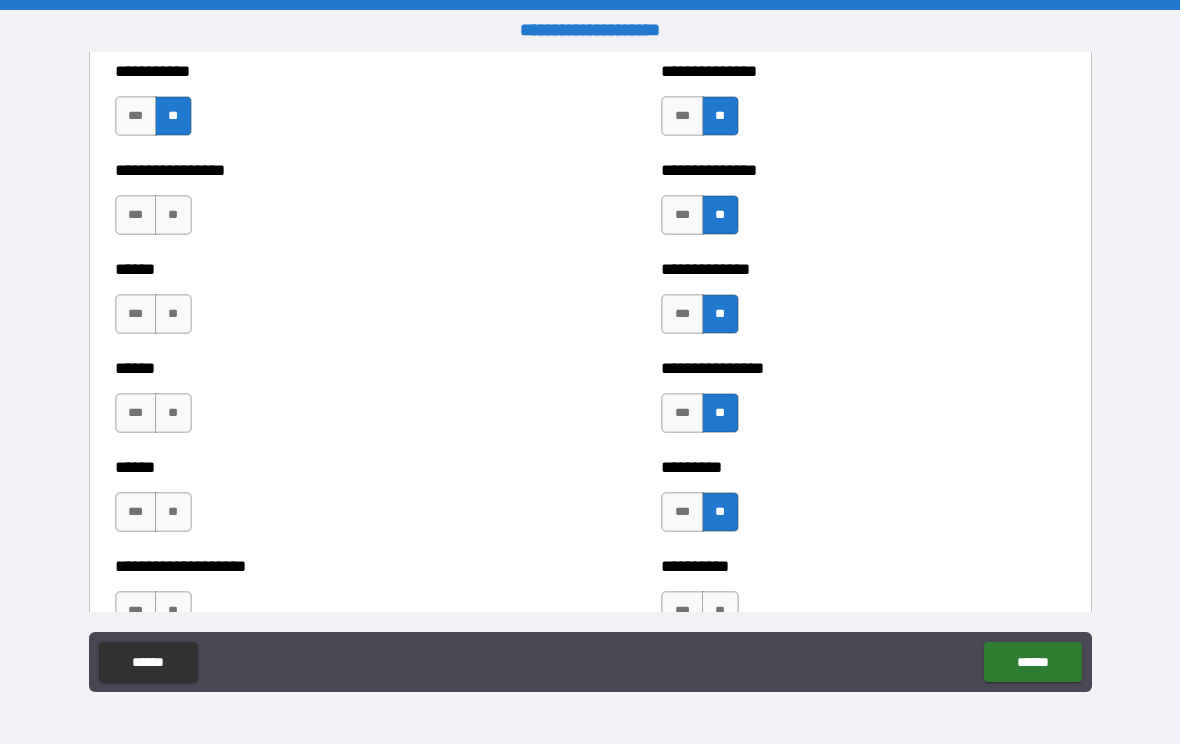 click on "**" at bounding box center (720, 611) 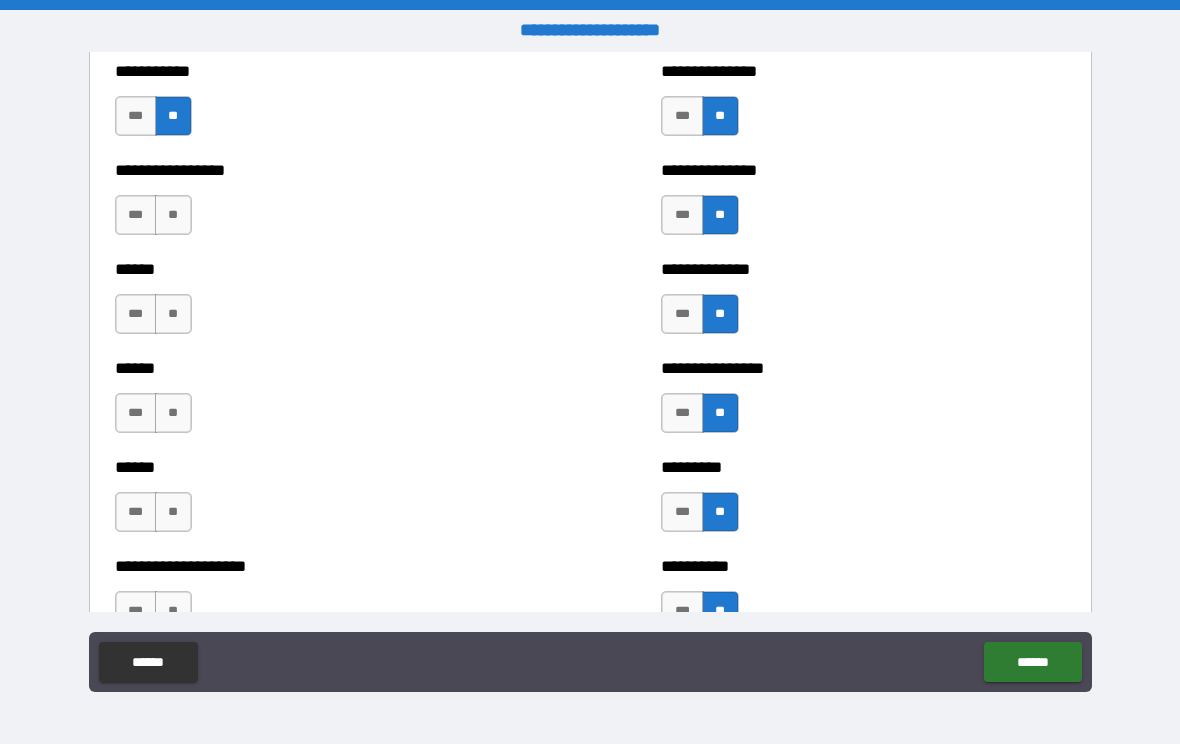 click on "**" at bounding box center (173, 215) 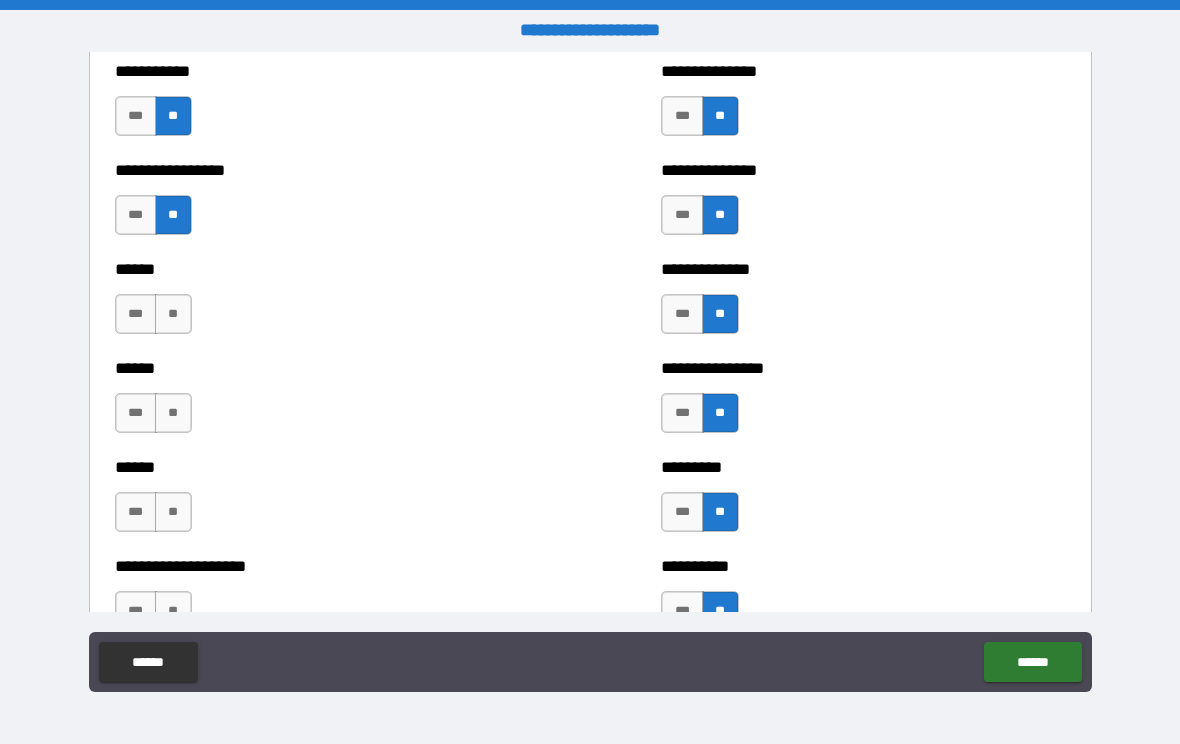 click on "**" at bounding box center [173, 314] 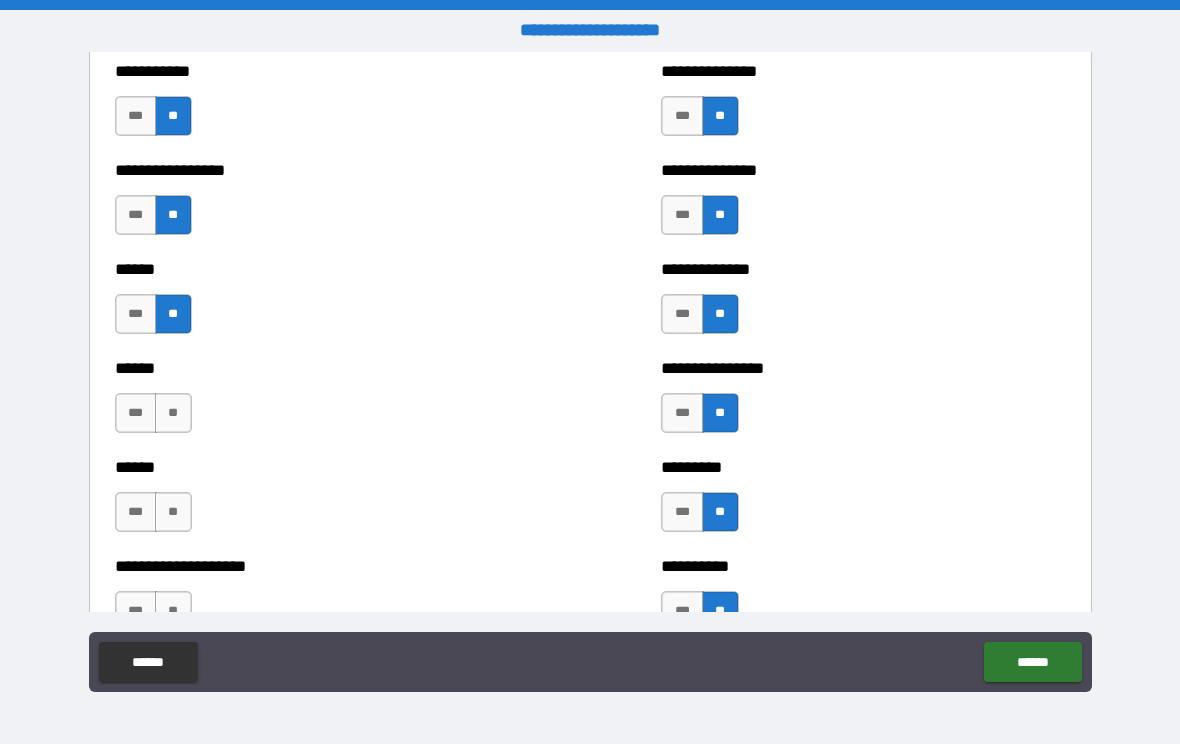 click on "**" at bounding box center (173, 413) 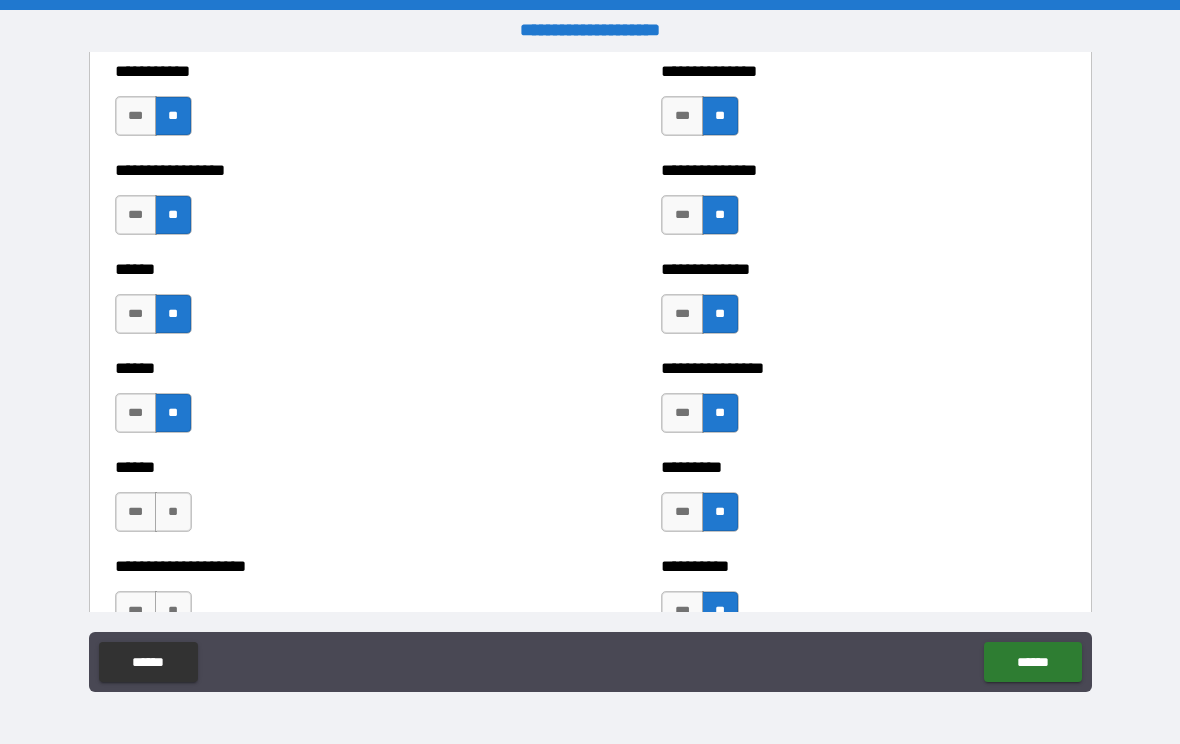 click on "**" at bounding box center (173, 512) 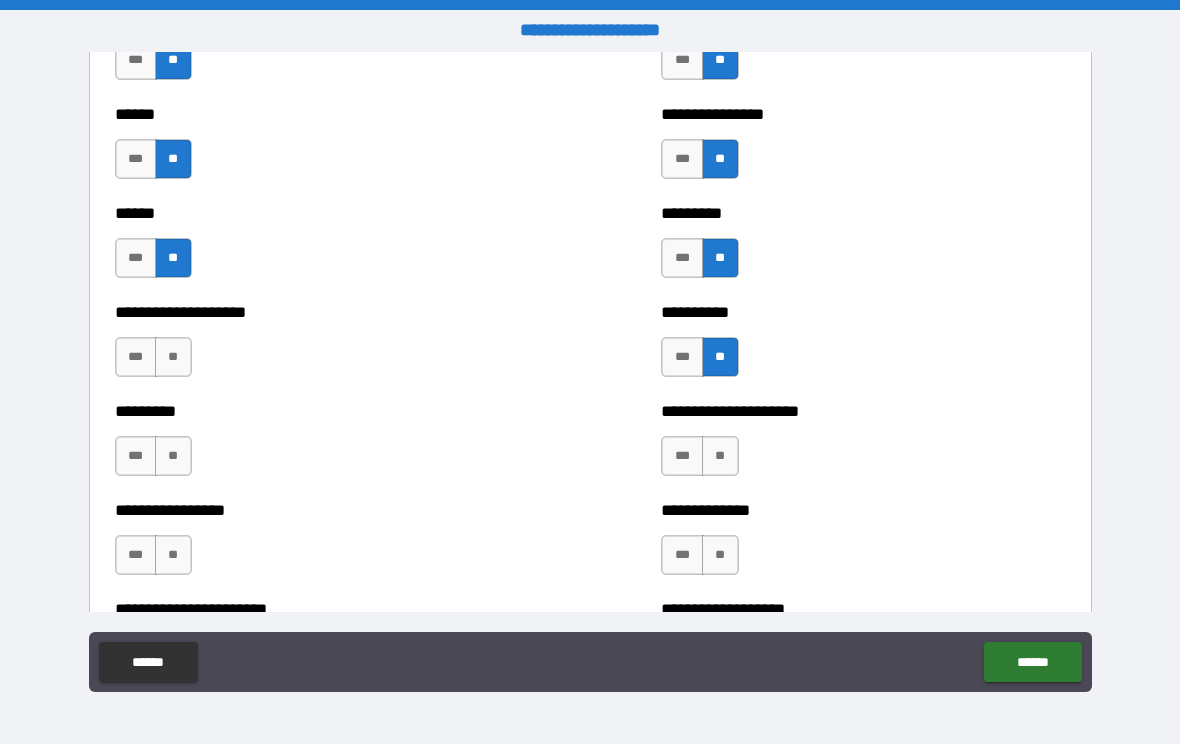 scroll, scrollTop: 3411, scrollLeft: 0, axis: vertical 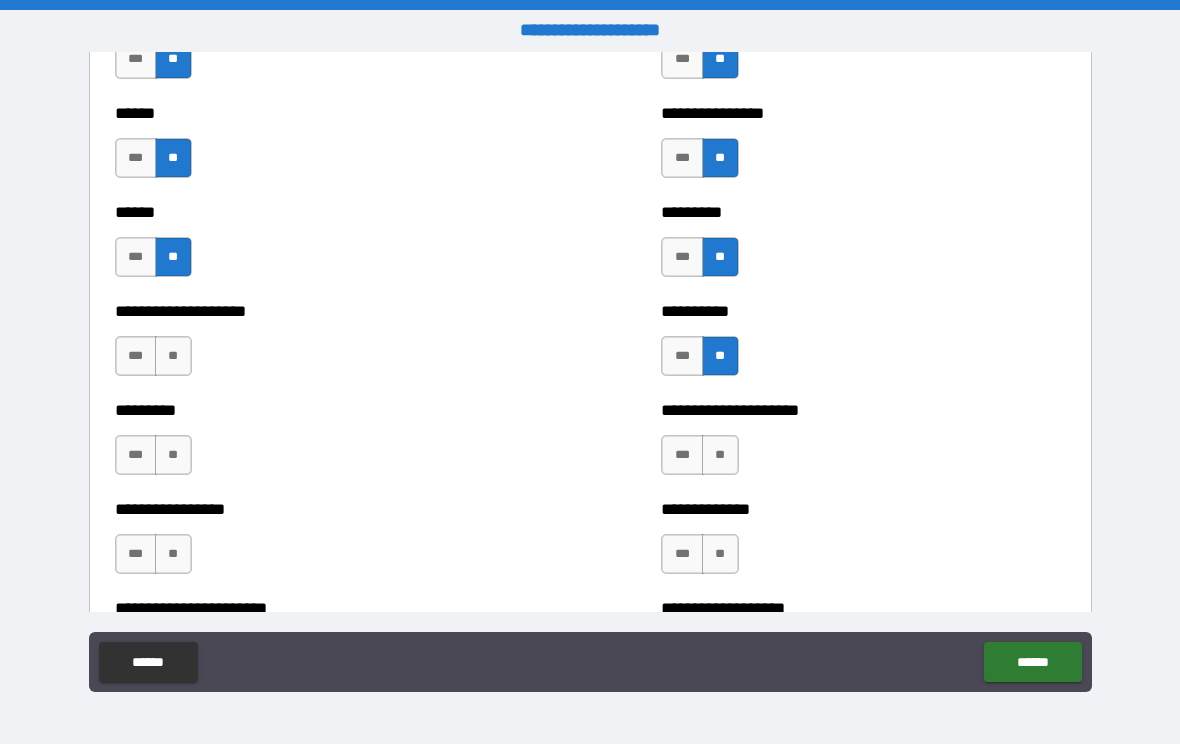 click on "**" at bounding box center [173, 356] 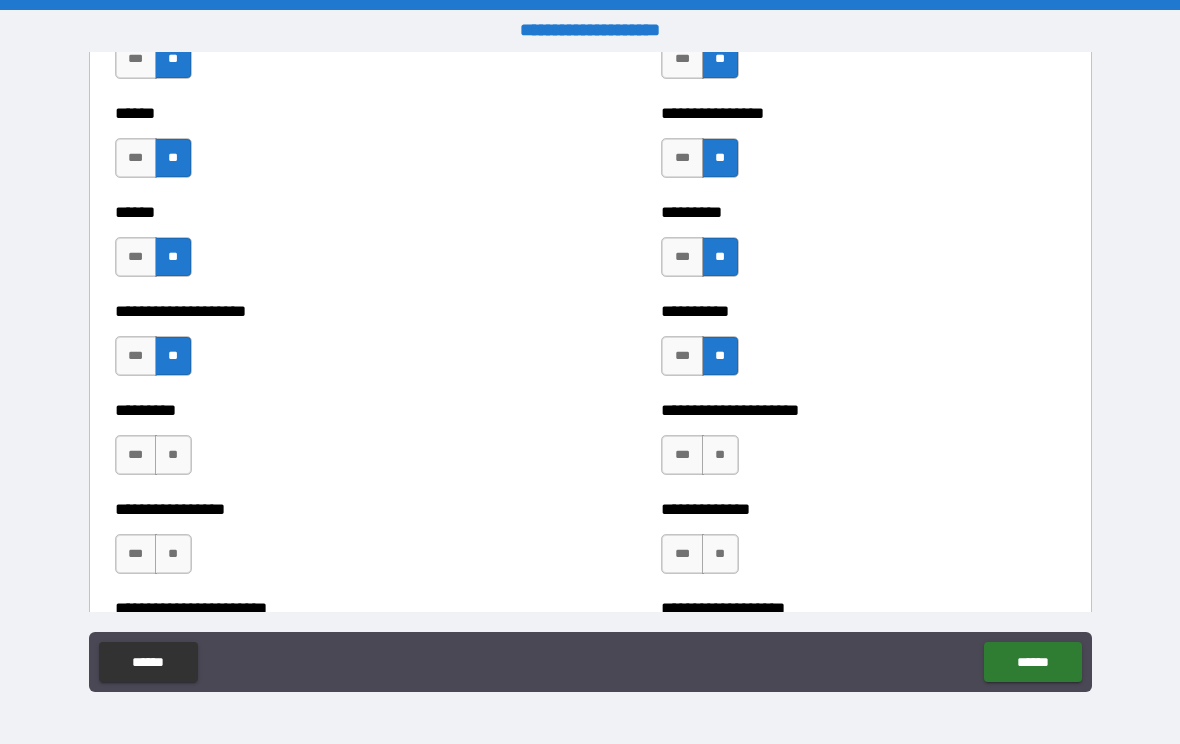 click on "**" at bounding box center [173, 455] 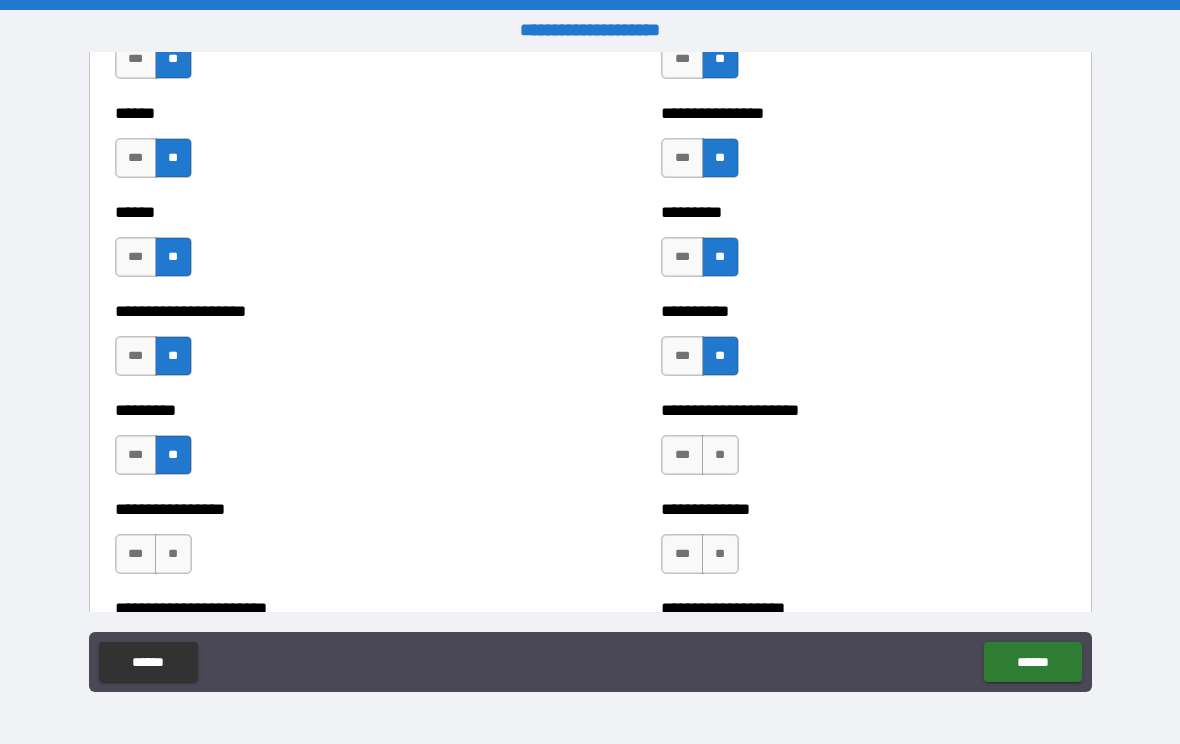 click on "***" at bounding box center [136, 455] 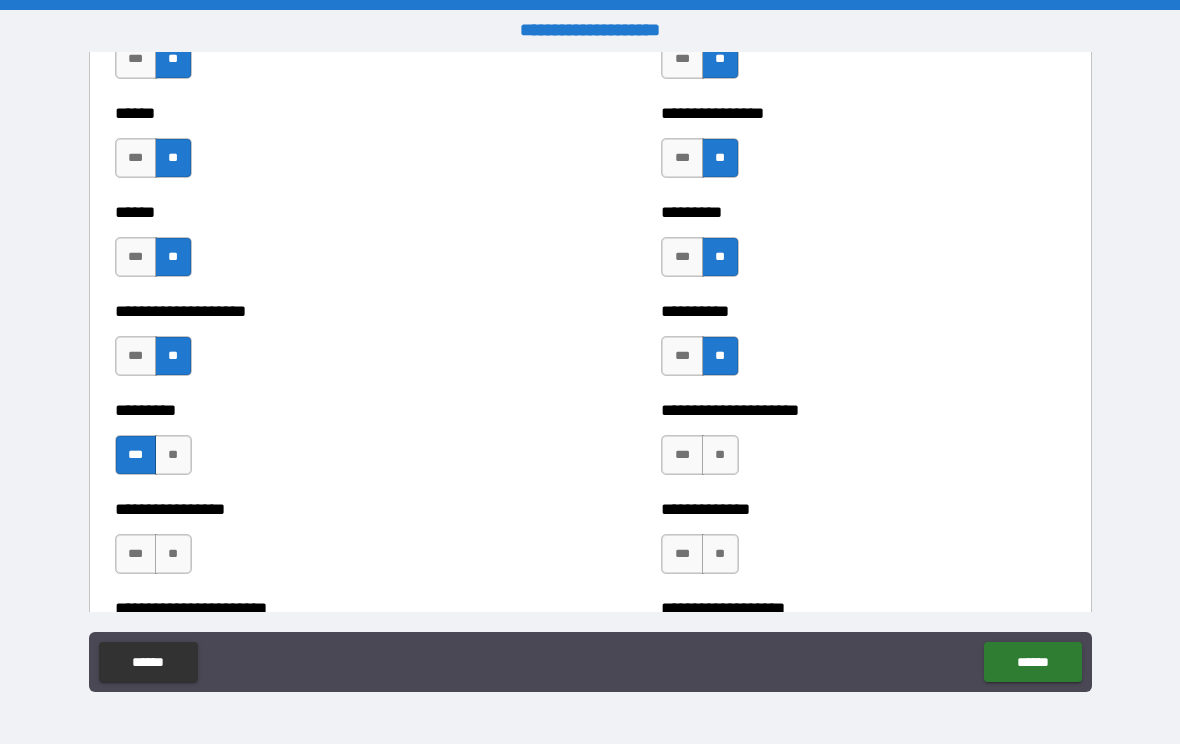 click on "**" at bounding box center [173, 554] 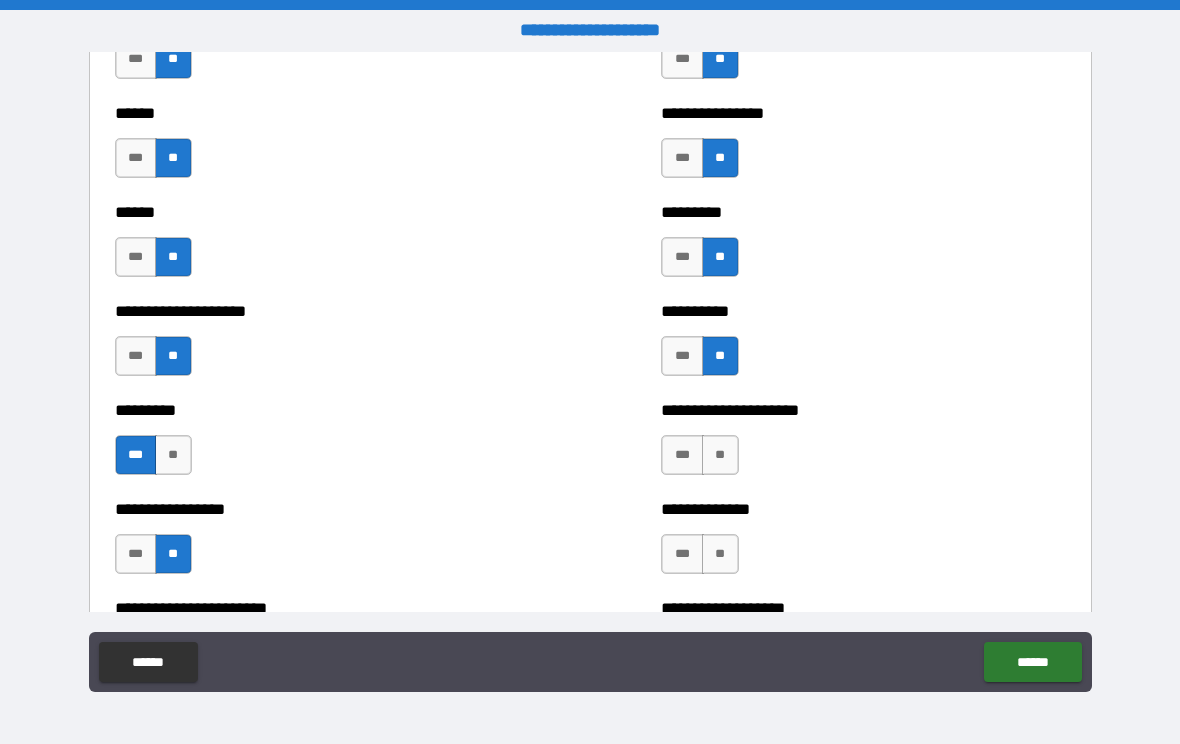 click on "**" at bounding box center (720, 455) 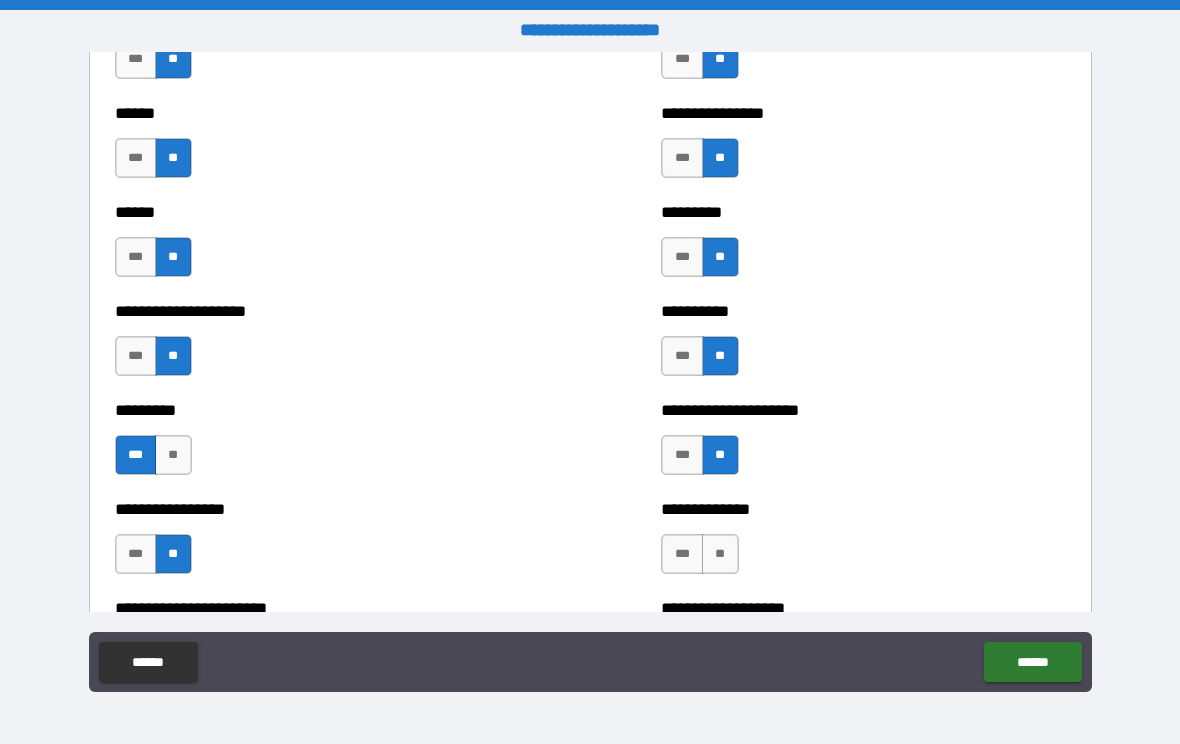 click on "**" at bounding box center (720, 554) 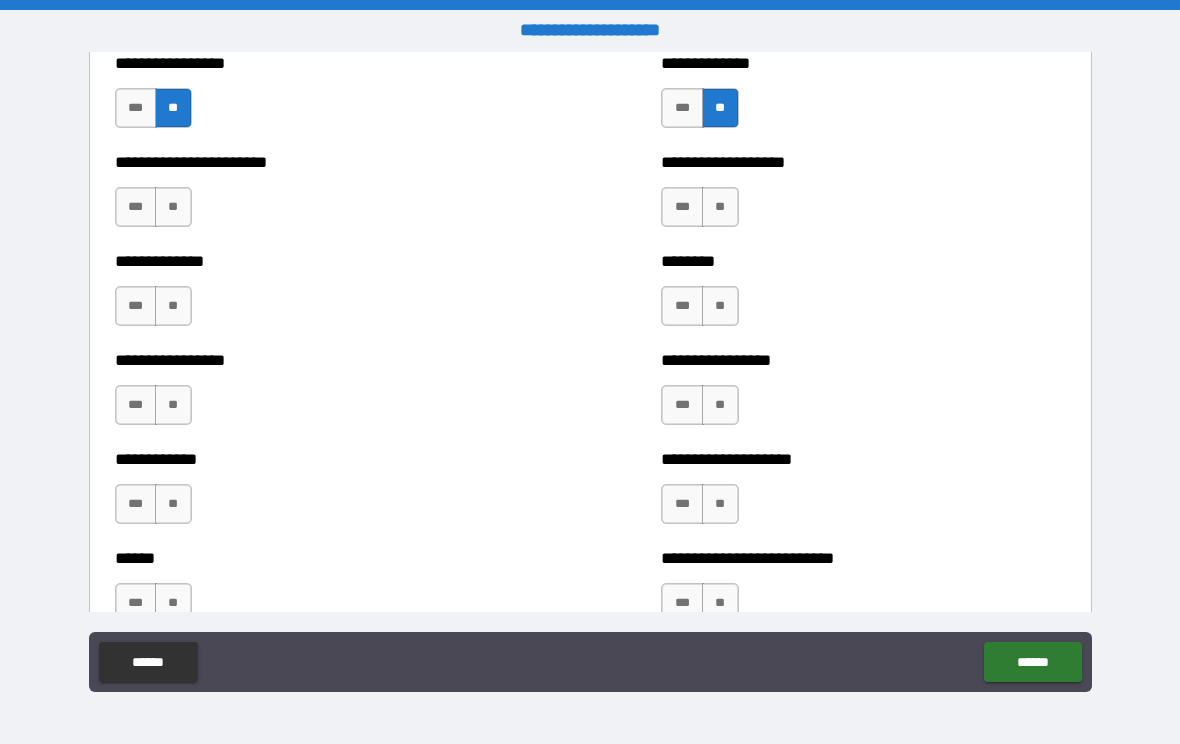 scroll, scrollTop: 3859, scrollLeft: 0, axis: vertical 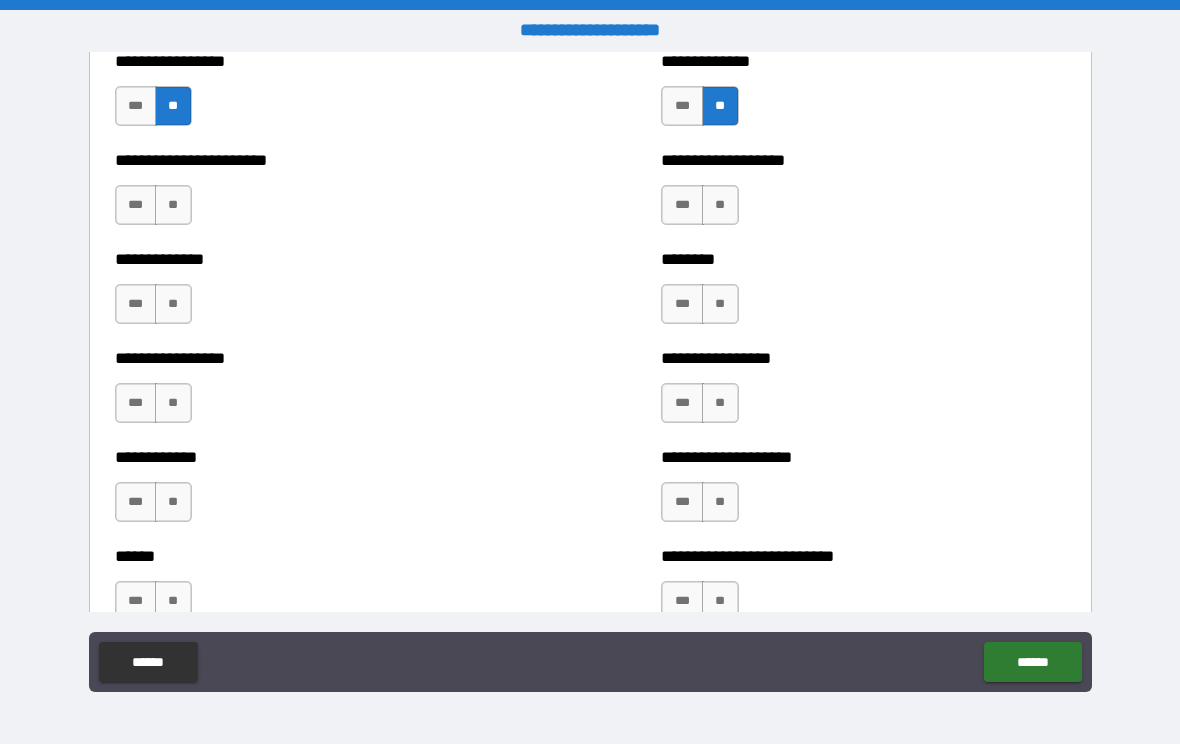 click on "**" at bounding box center (720, 205) 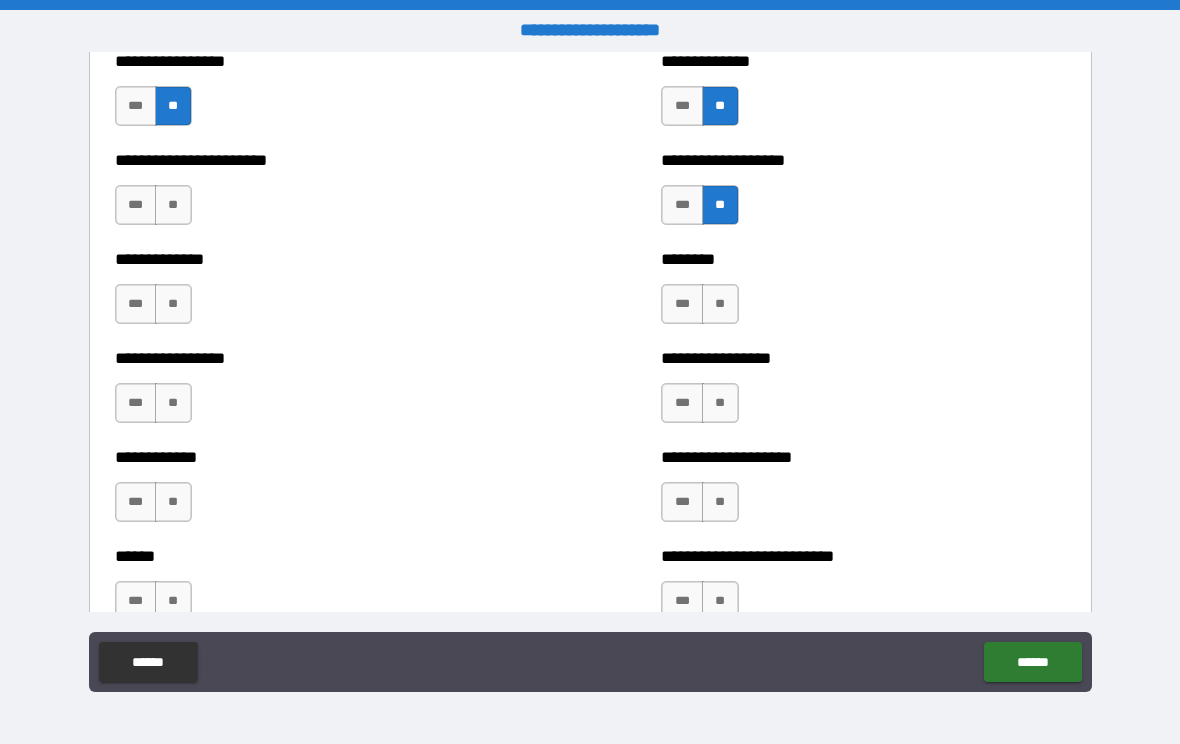 click on "***" at bounding box center (682, 304) 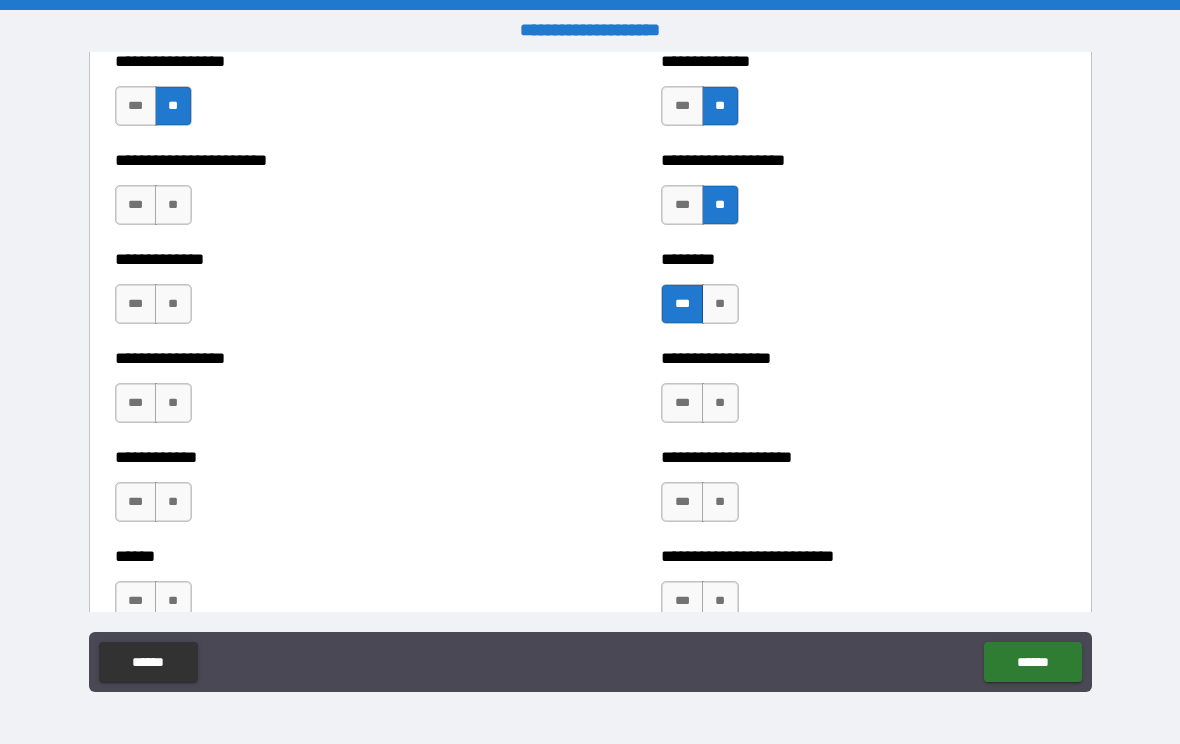 click on "**" at bounding box center [720, 403] 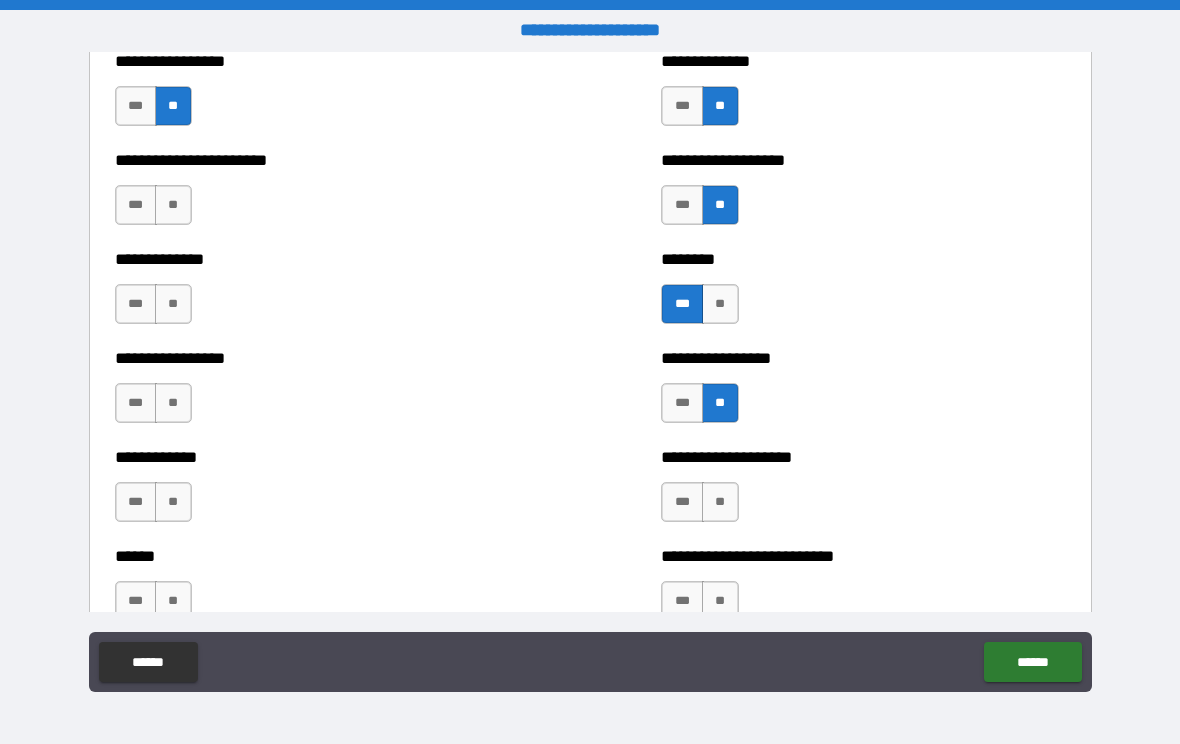 click on "**" at bounding box center [720, 502] 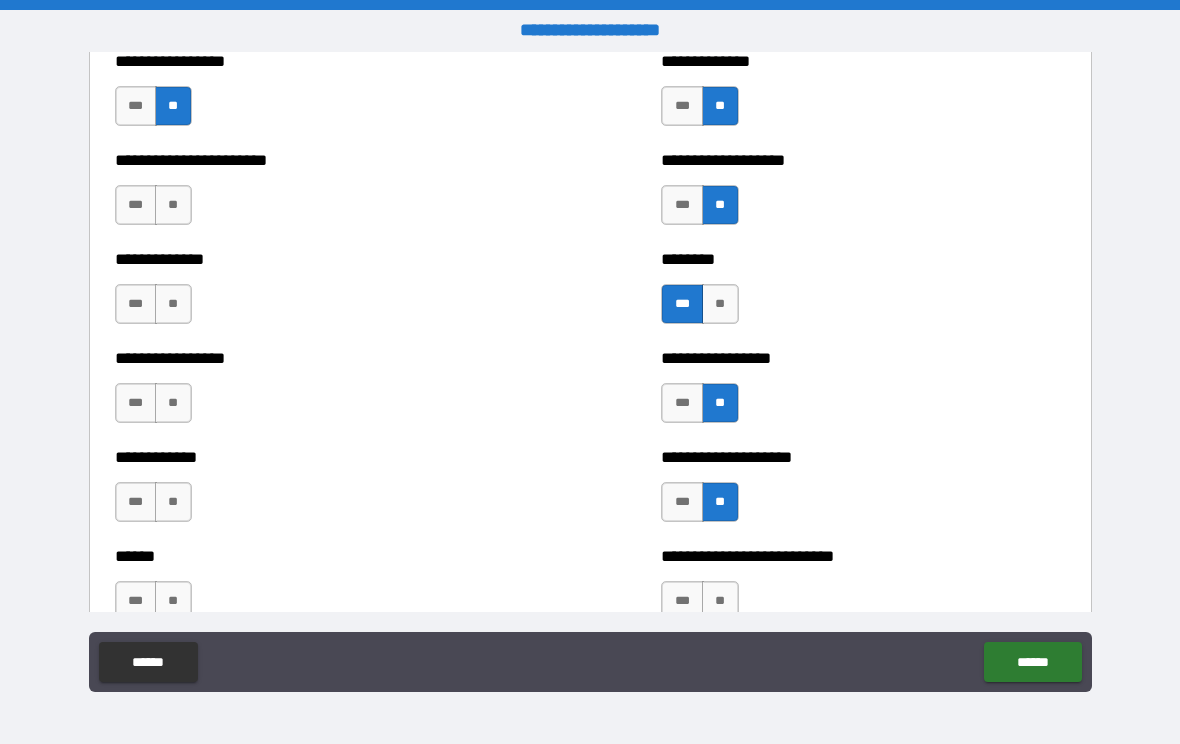 click on "**" at bounding box center [720, 601] 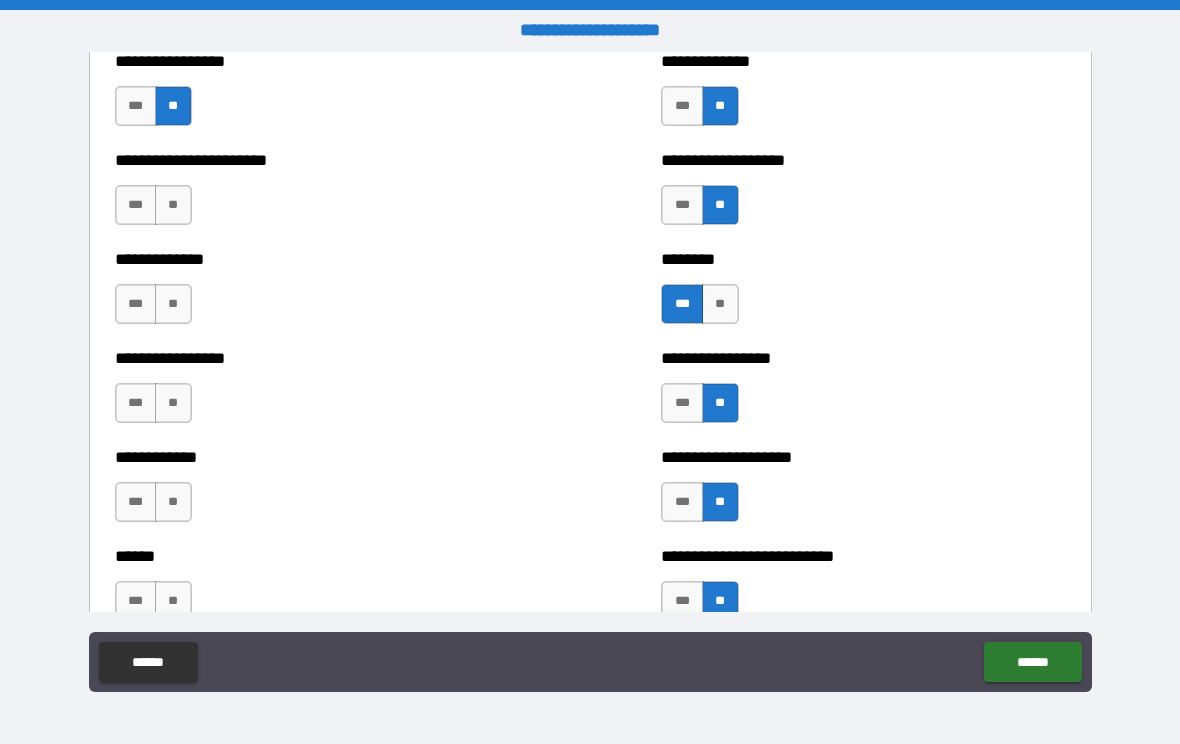 click on "**" at bounding box center (173, 601) 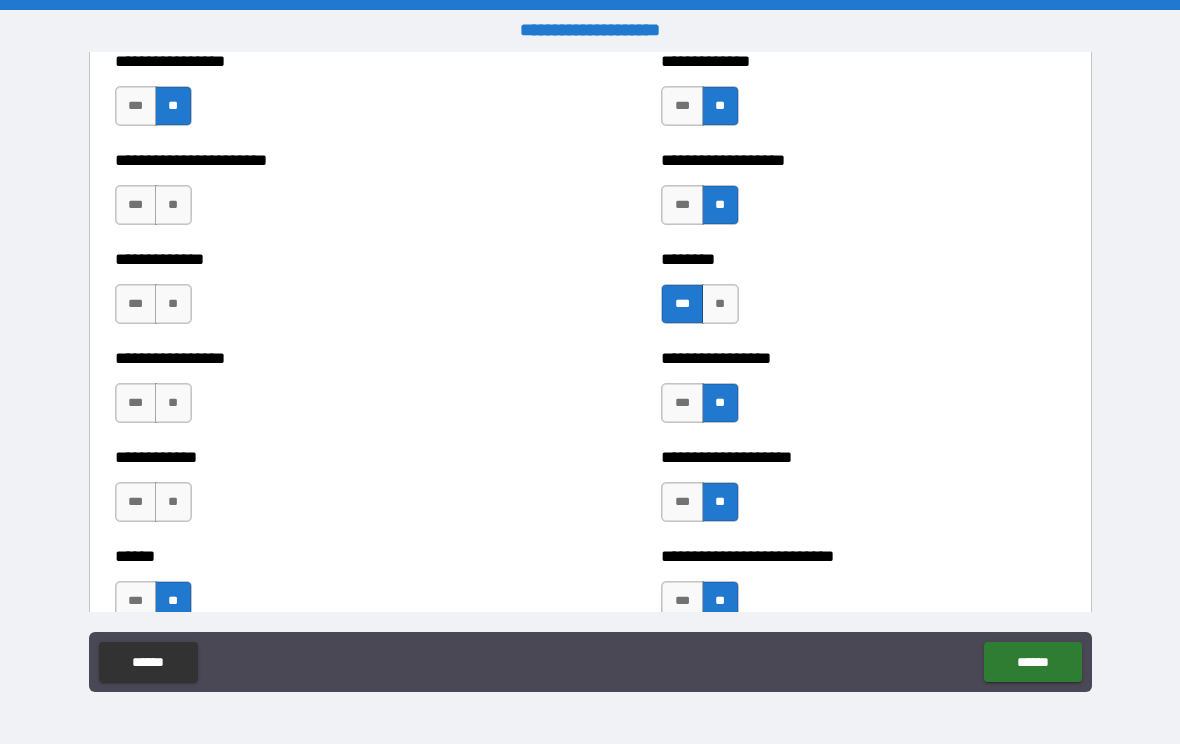 click on "**" at bounding box center [173, 502] 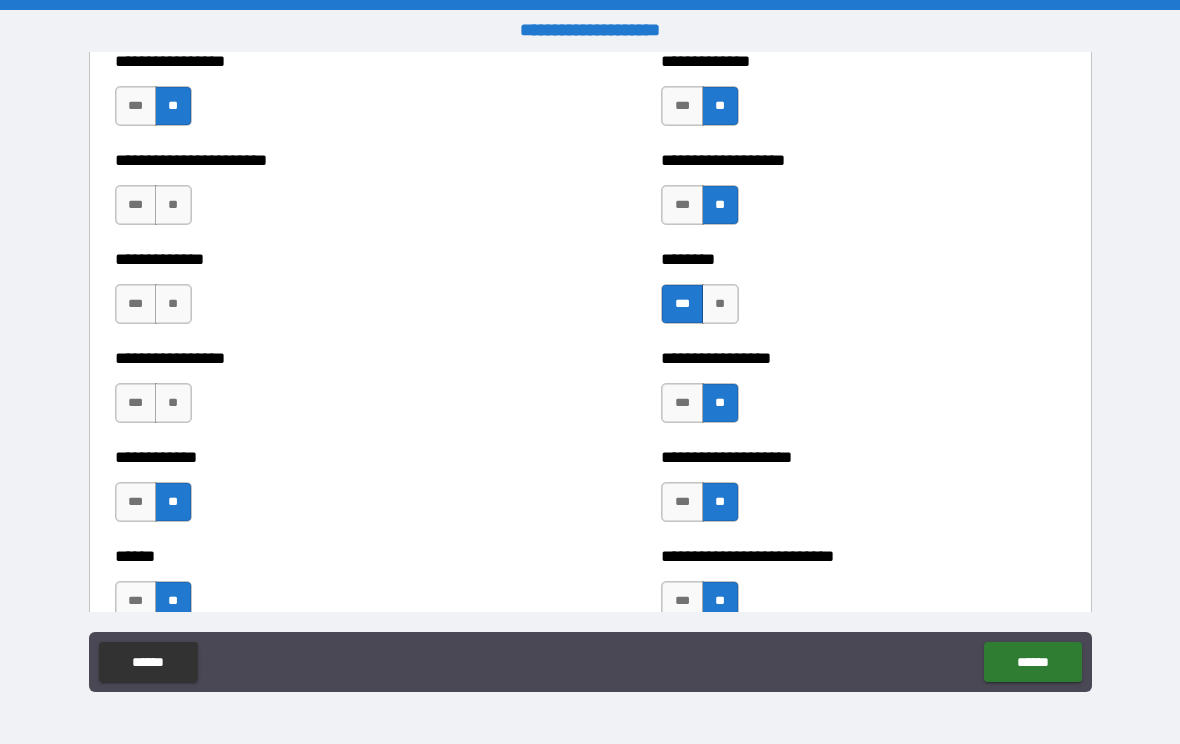 click on "**" at bounding box center [173, 403] 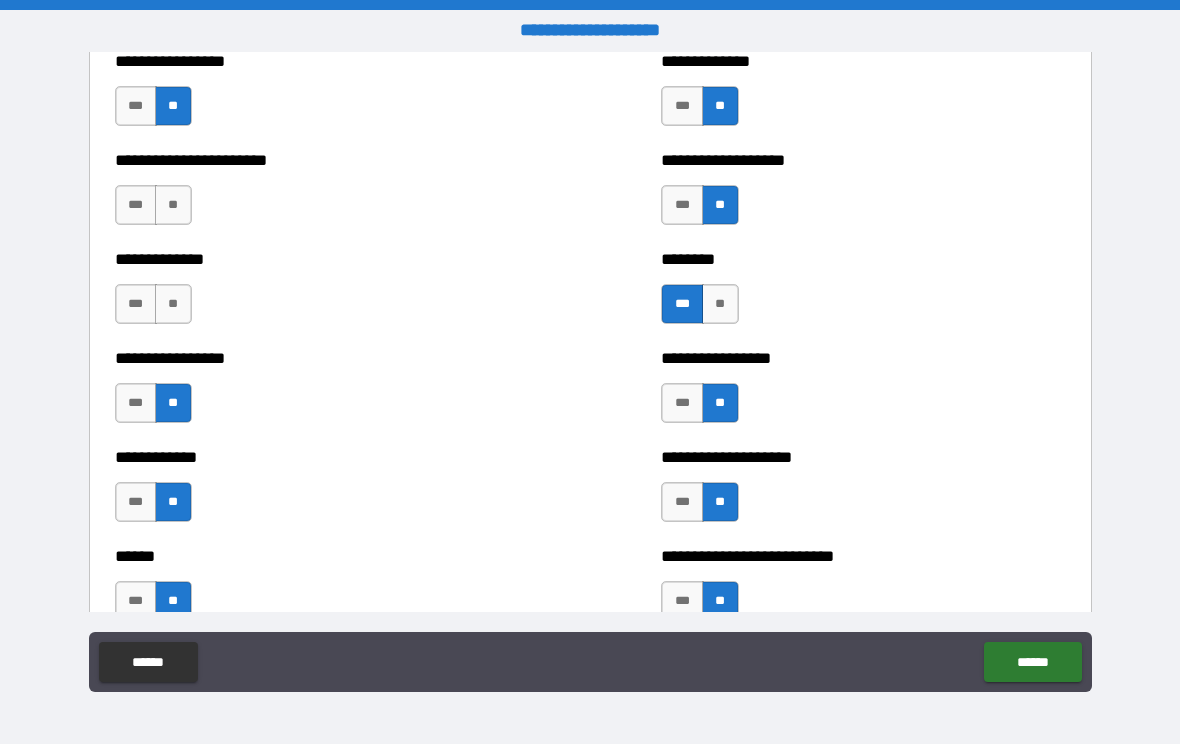 click on "**" at bounding box center [173, 304] 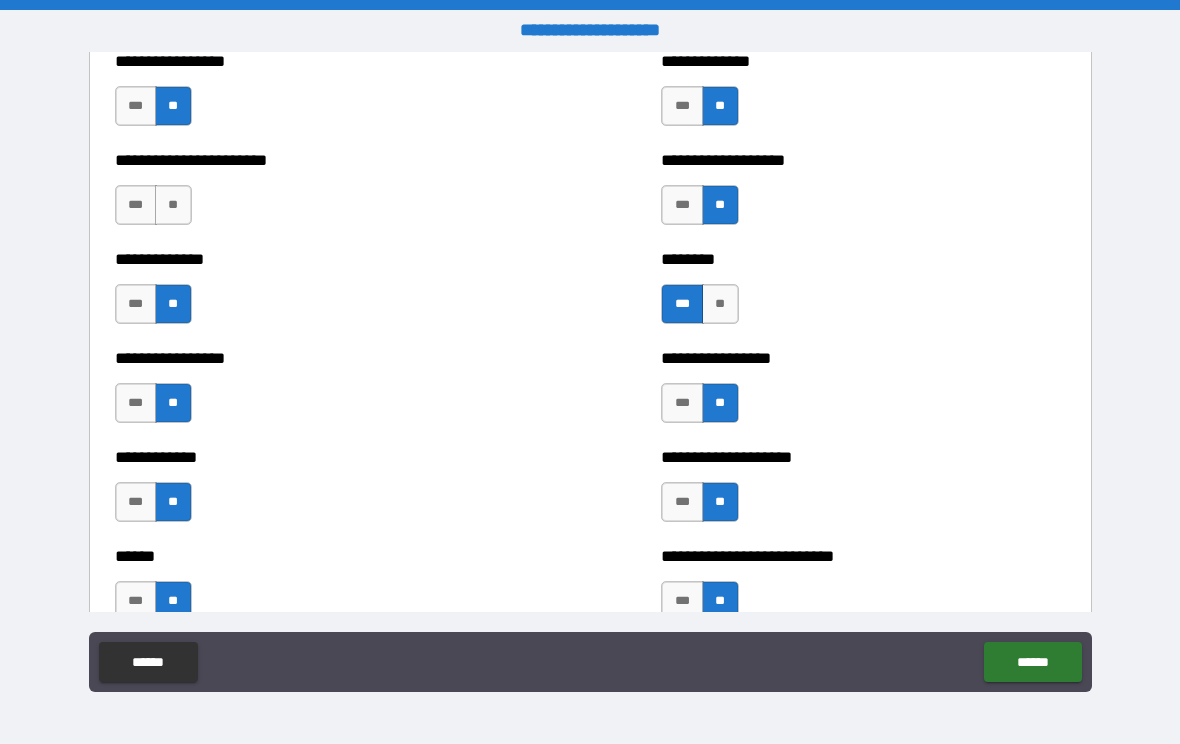 click on "**" at bounding box center [173, 205] 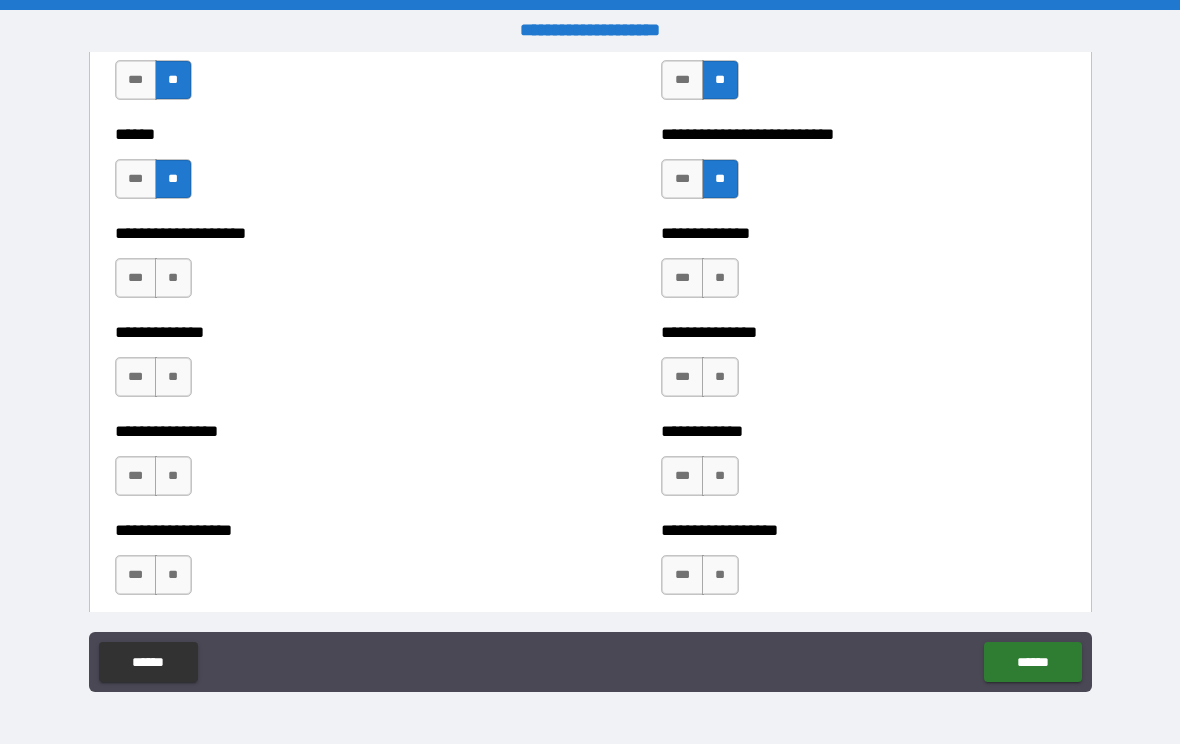 scroll, scrollTop: 4311, scrollLeft: 0, axis: vertical 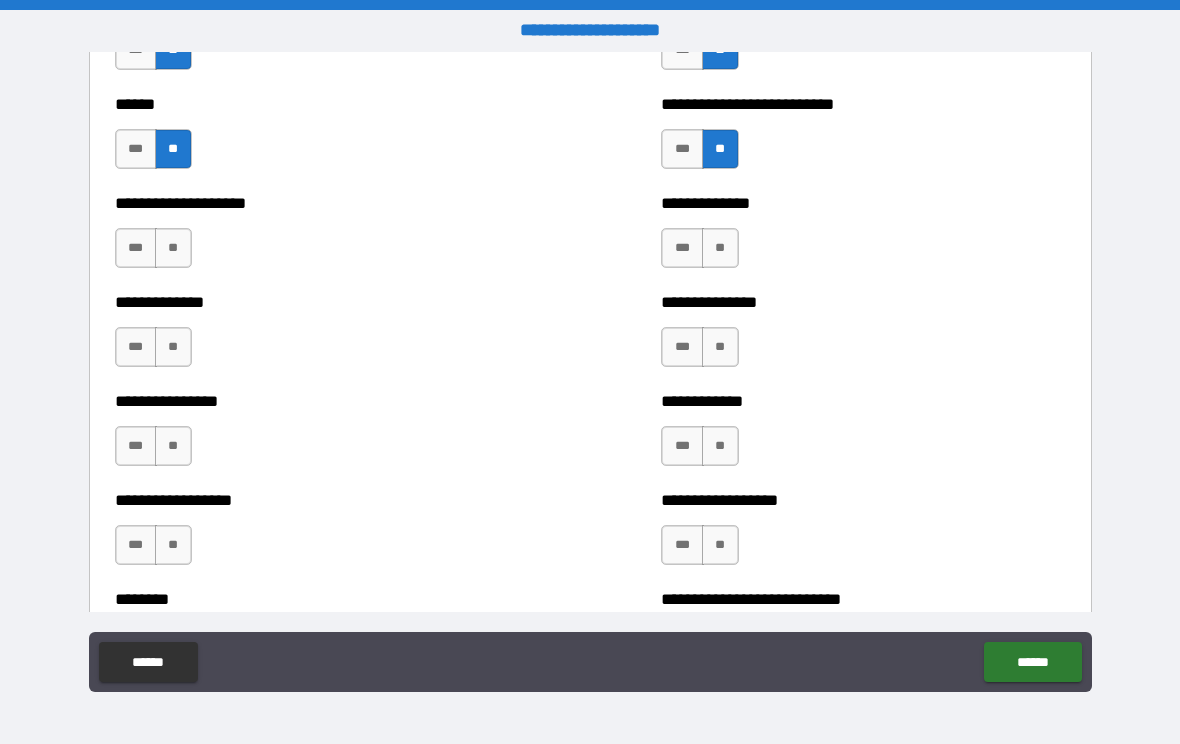 click on "***" at bounding box center (682, 248) 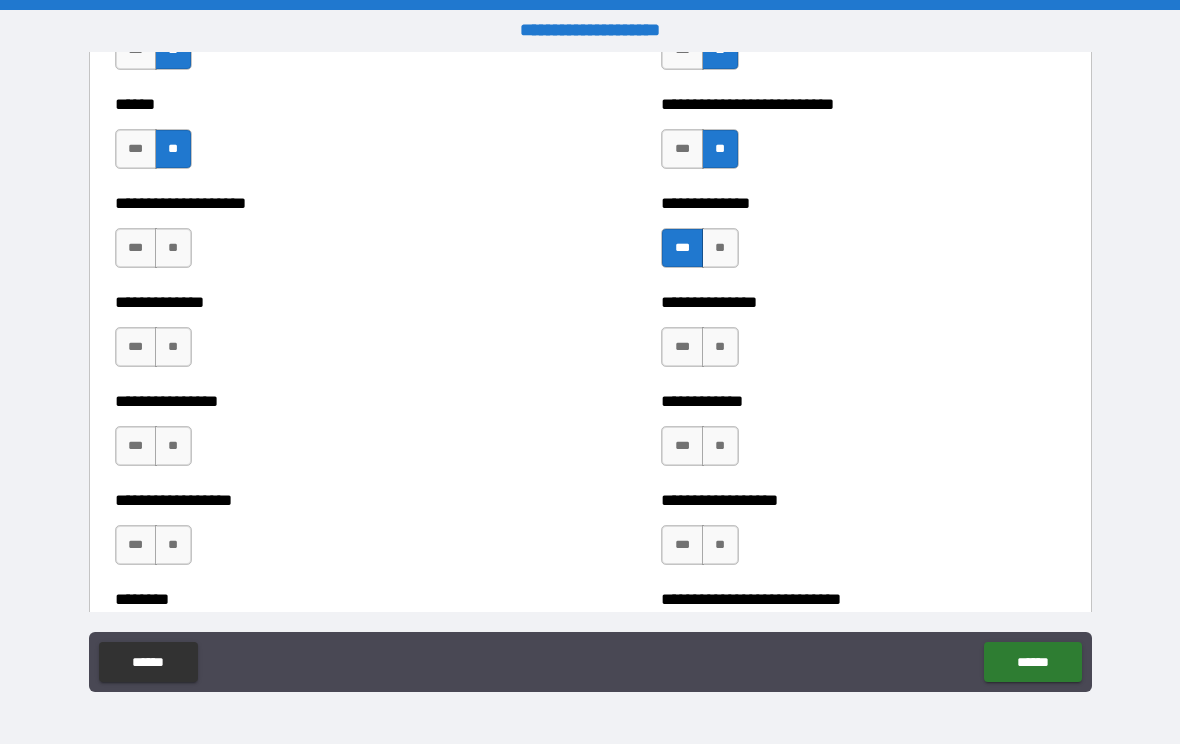 click on "**" at bounding box center [720, 347] 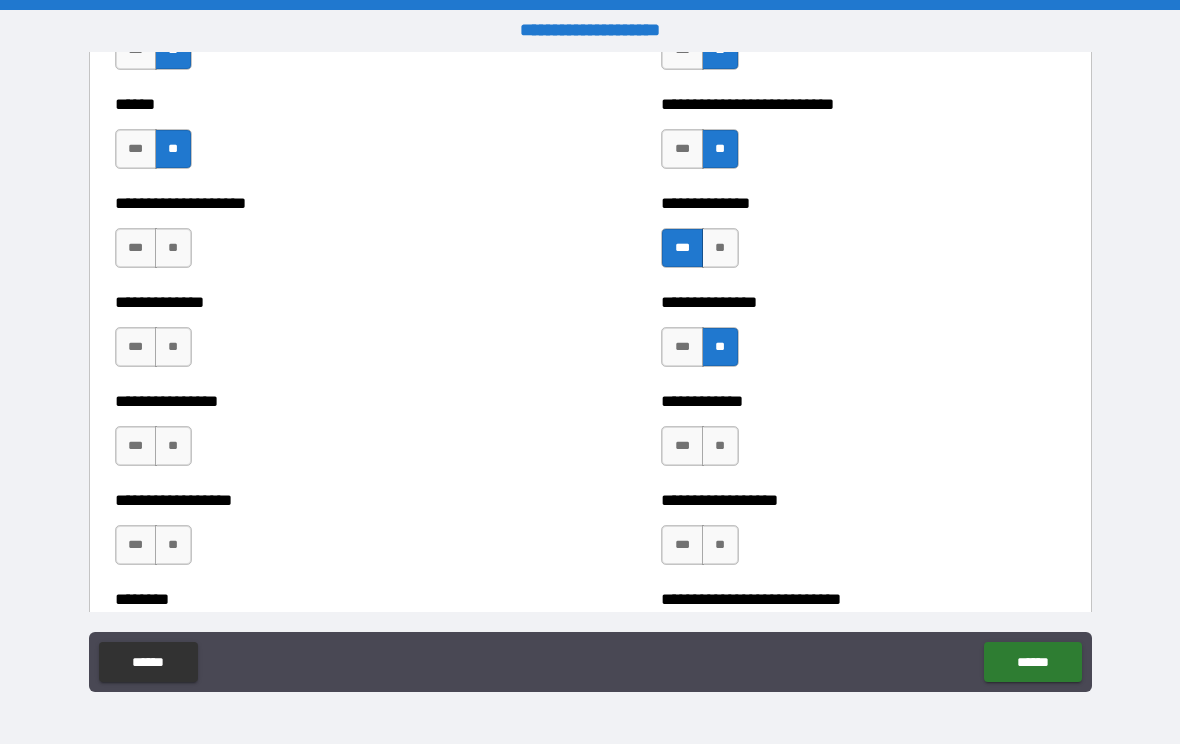 click on "**" at bounding box center (720, 446) 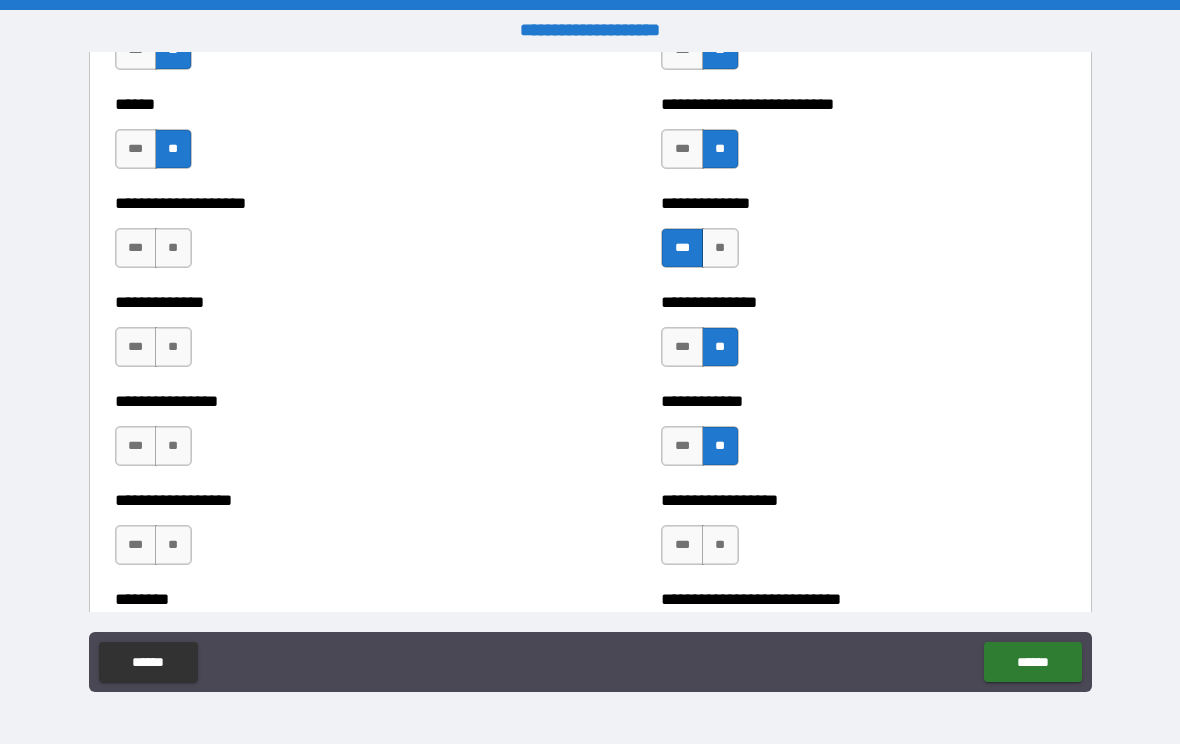 click on "**" at bounding box center [720, 545] 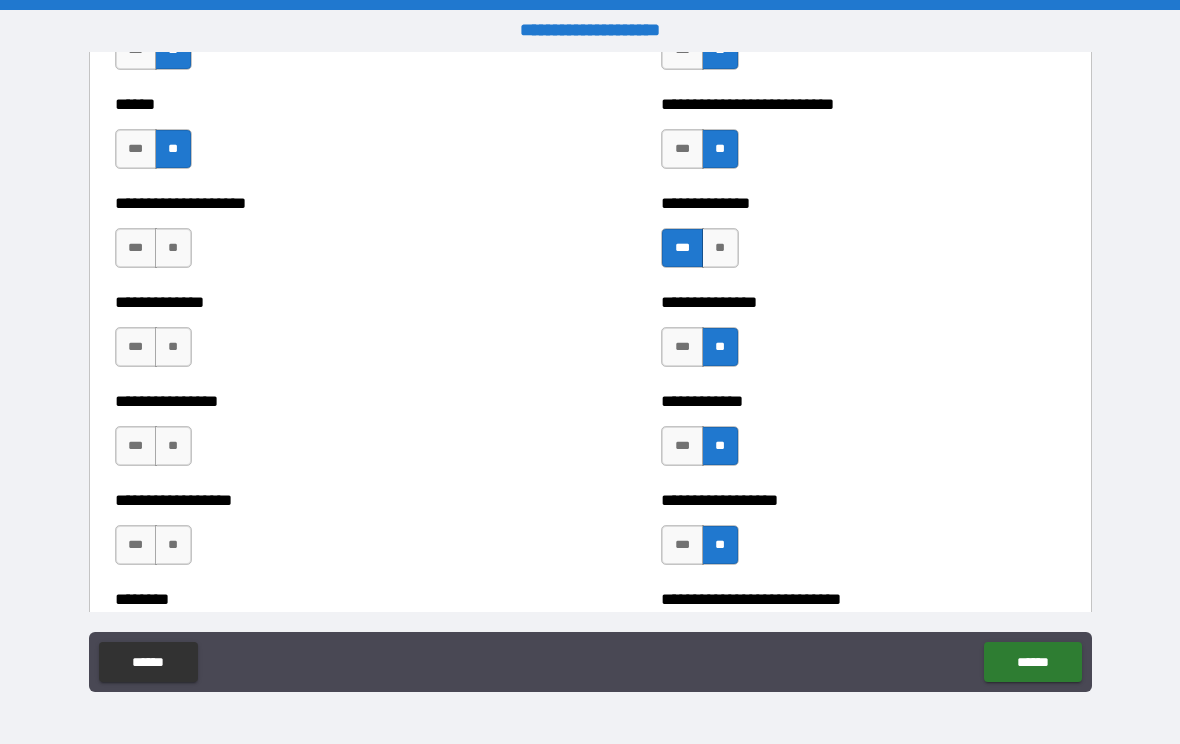 click on "**" at bounding box center [173, 248] 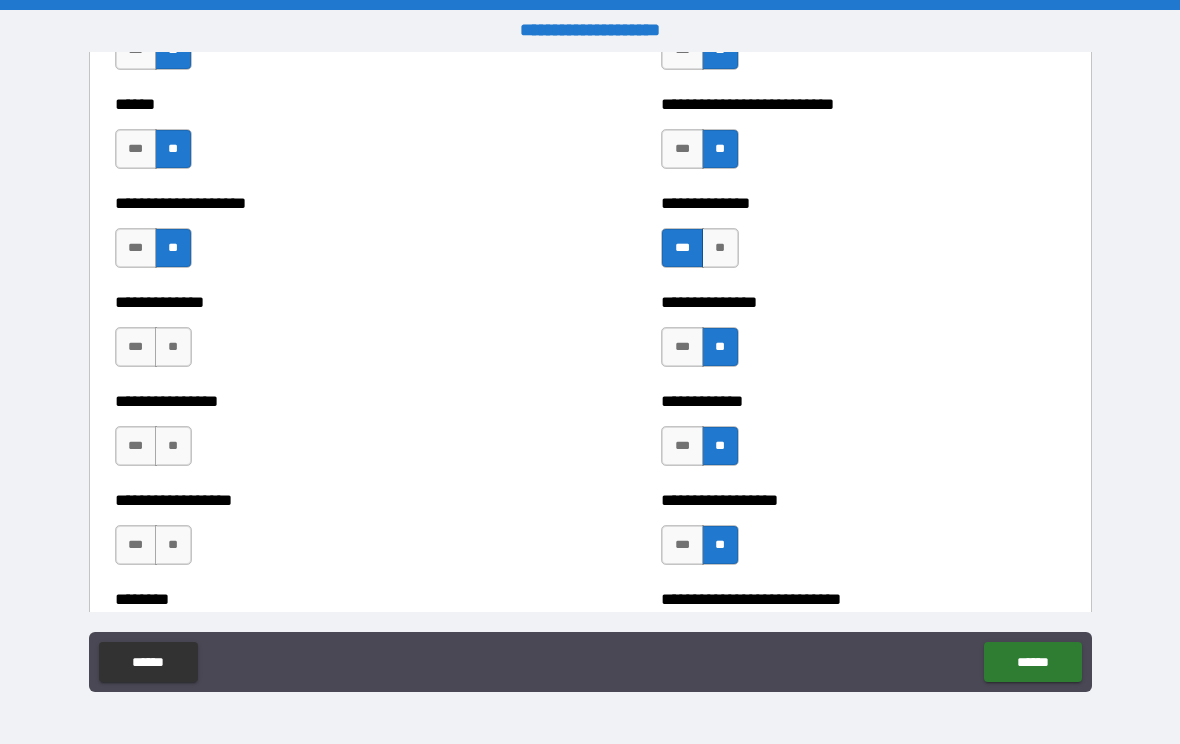 click on "**" at bounding box center (173, 347) 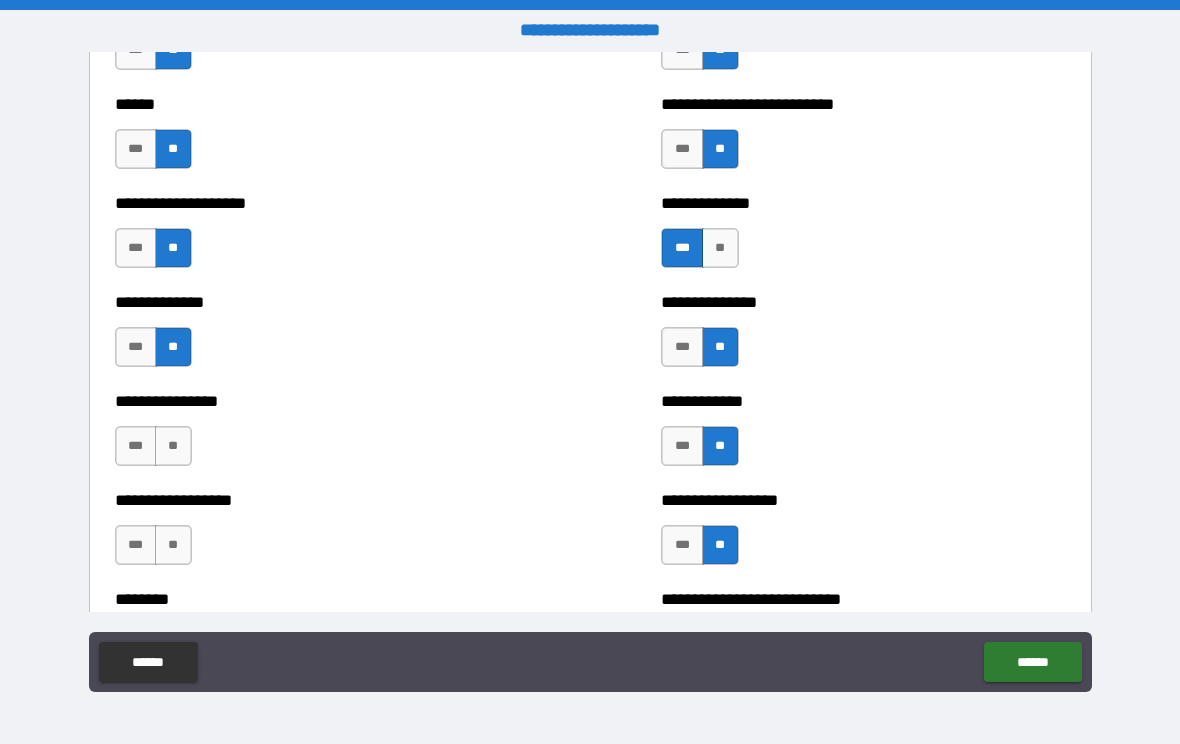click on "**" at bounding box center [173, 446] 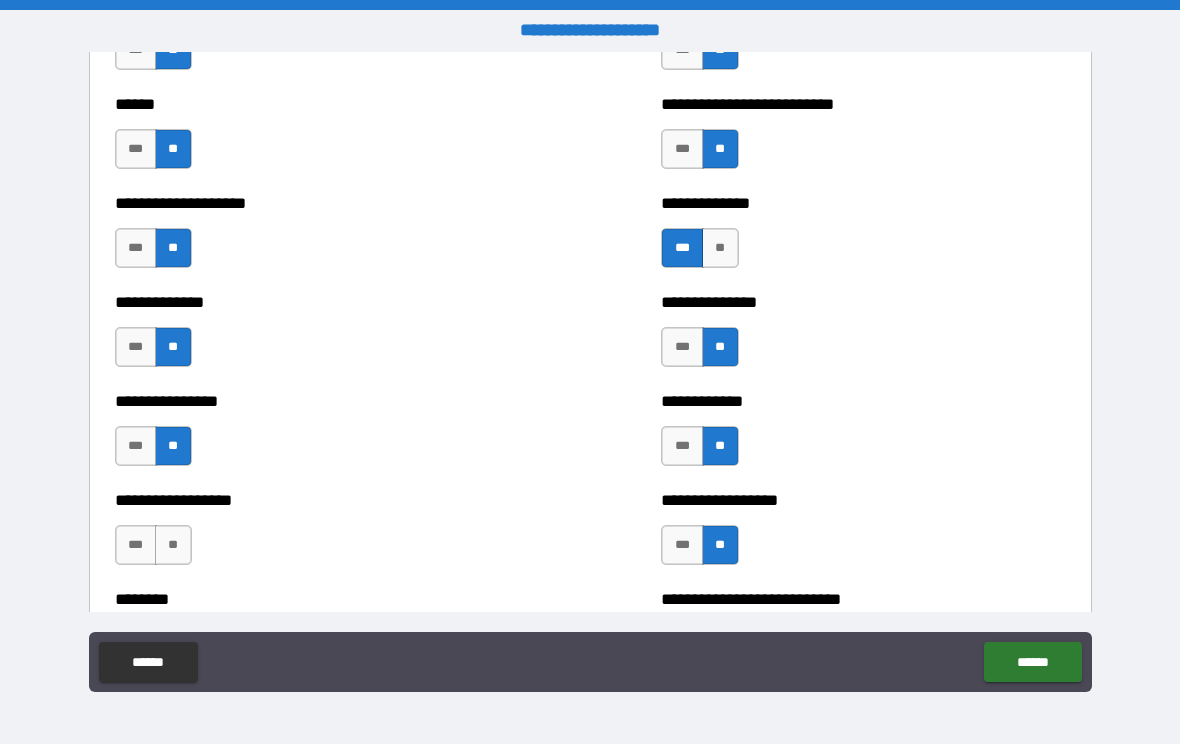 click on "**" at bounding box center [173, 545] 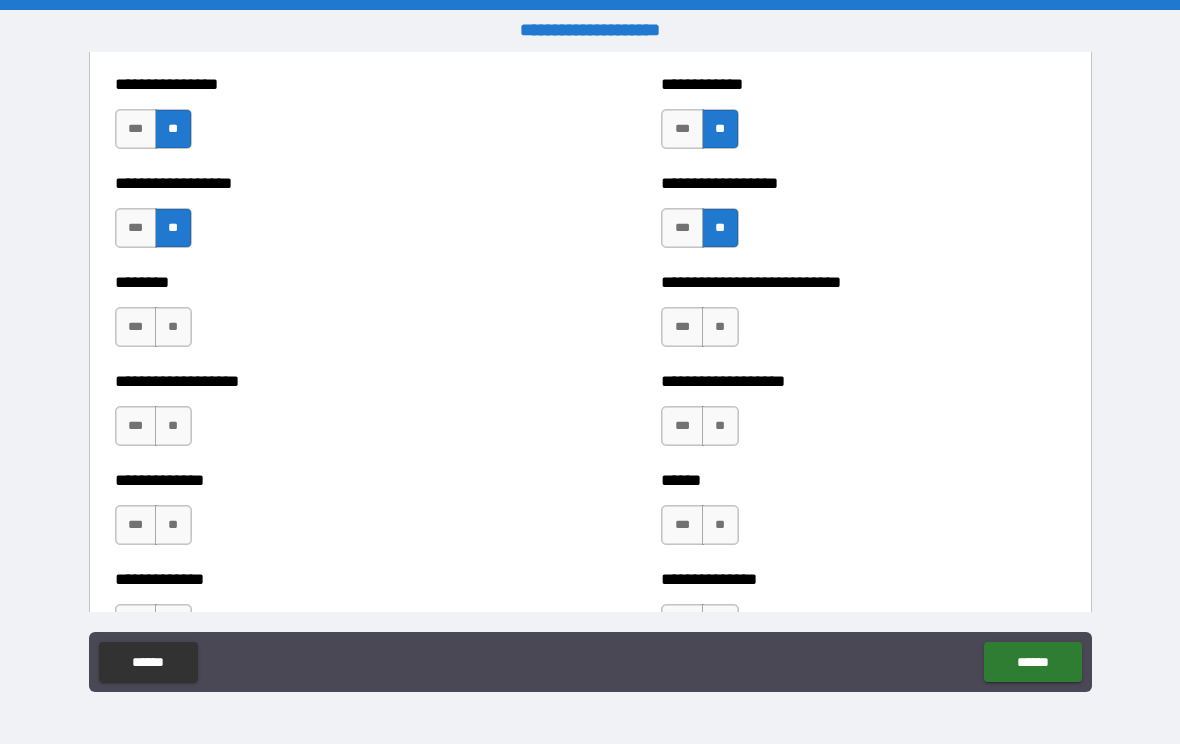 scroll, scrollTop: 4623, scrollLeft: 0, axis: vertical 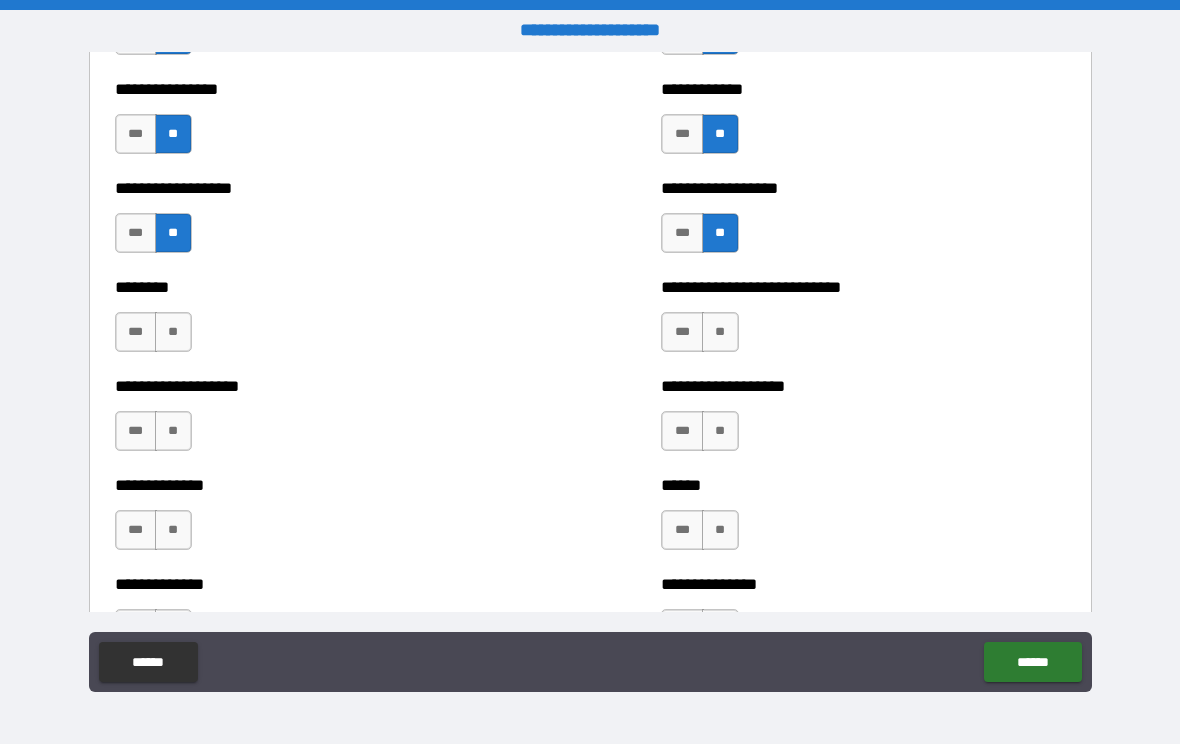 click on "**" at bounding box center [173, 431] 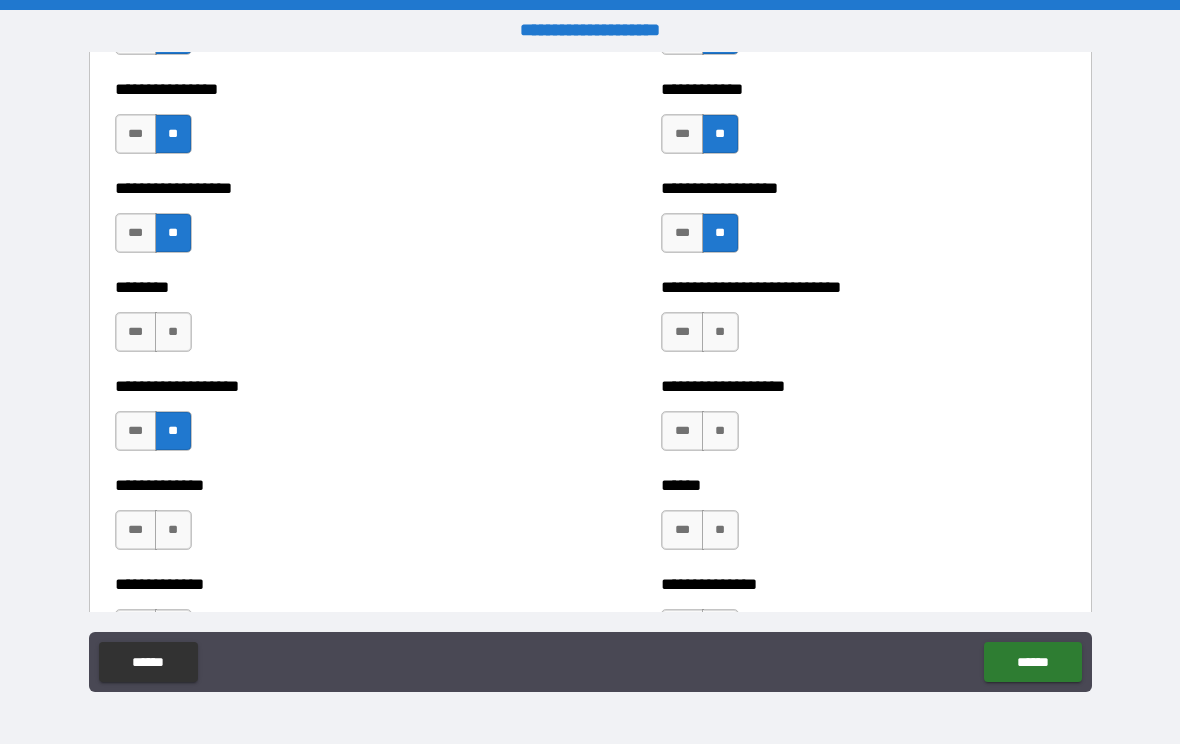 click on "**" at bounding box center [173, 530] 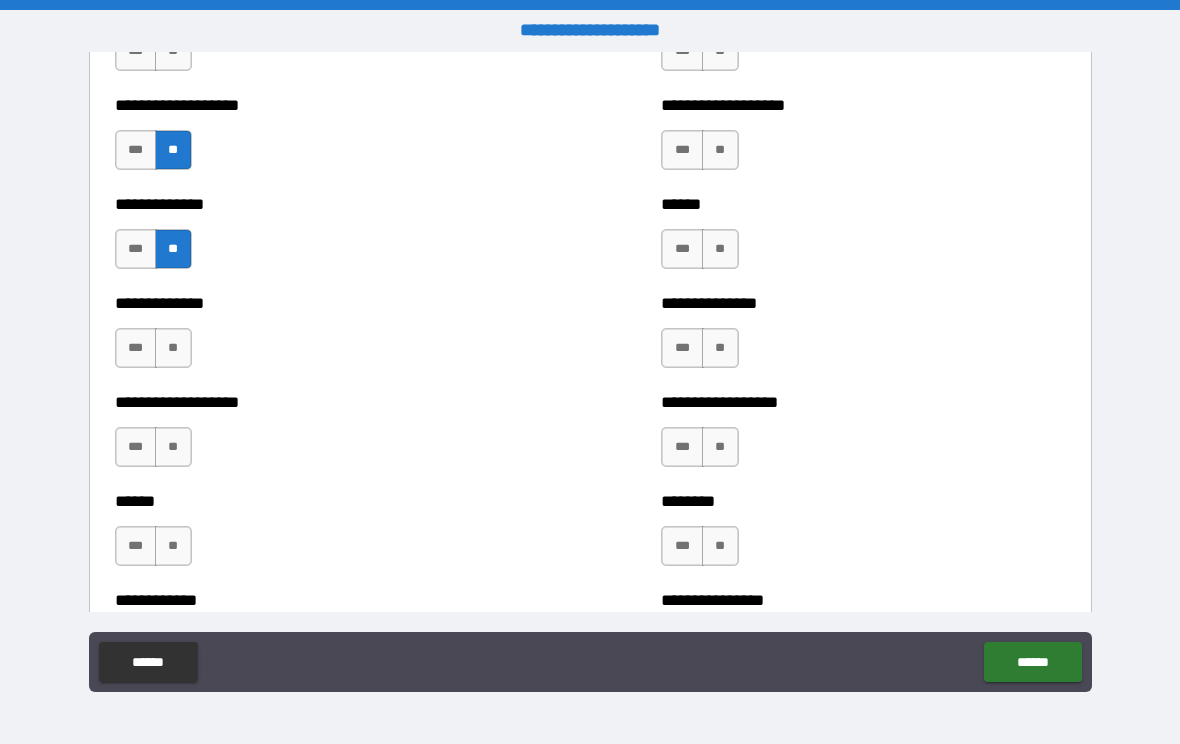scroll, scrollTop: 4960, scrollLeft: 0, axis: vertical 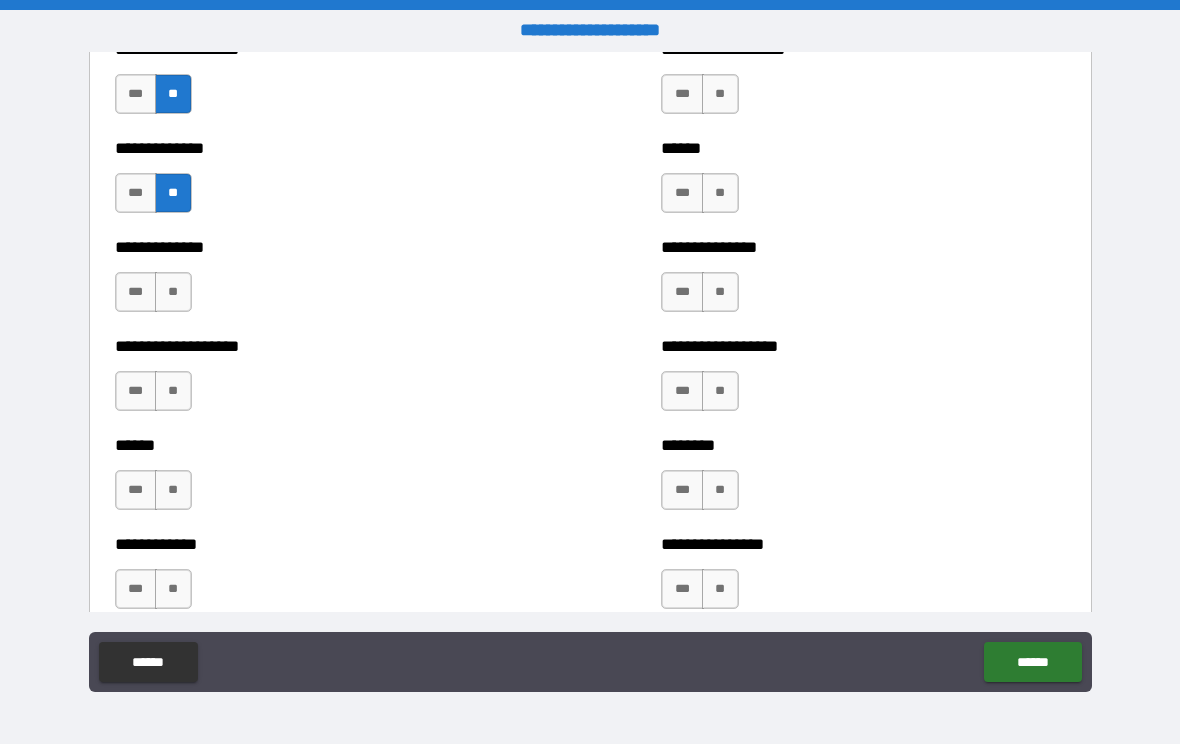 click on "**" at bounding box center [173, 292] 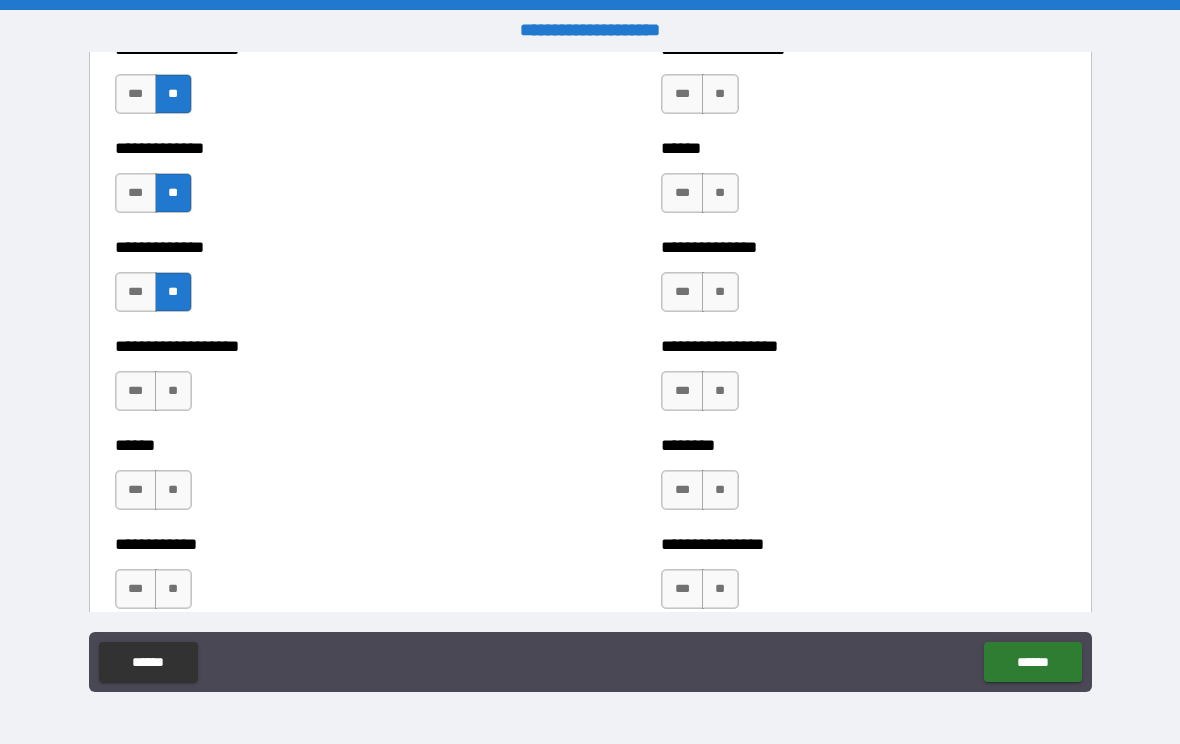 click on "**" at bounding box center [173, 391] 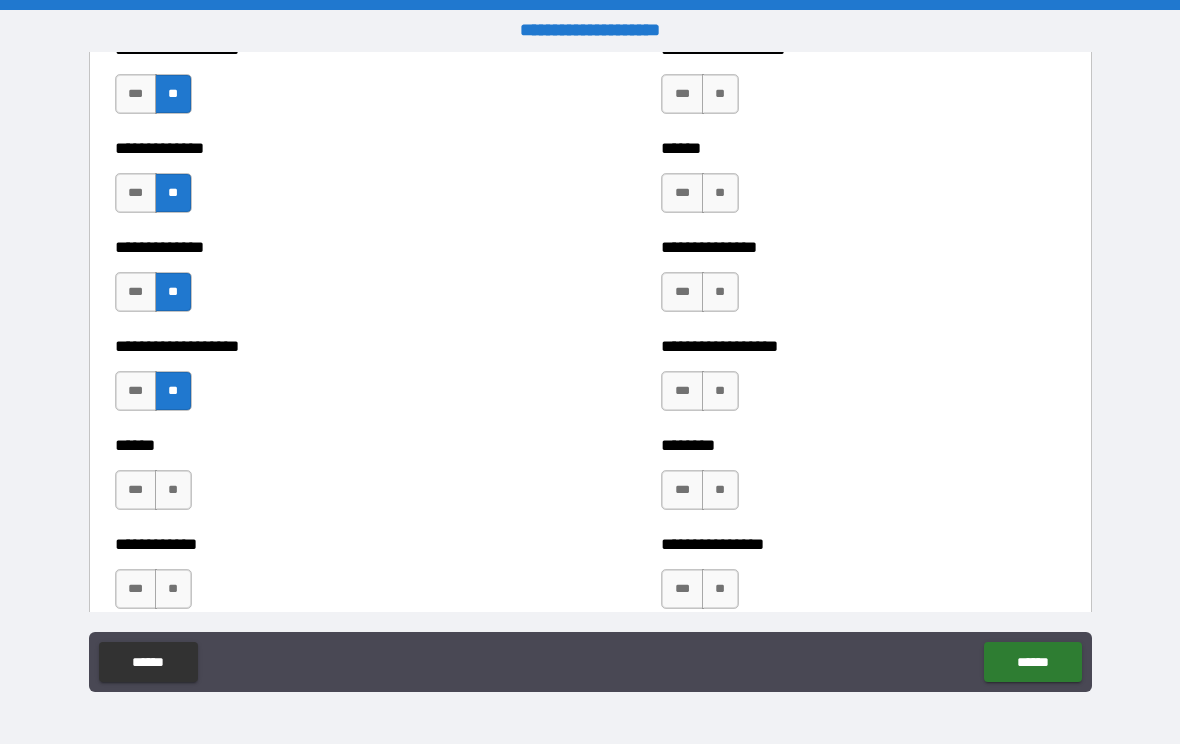 click on "**" at bounding box center (173, 490) 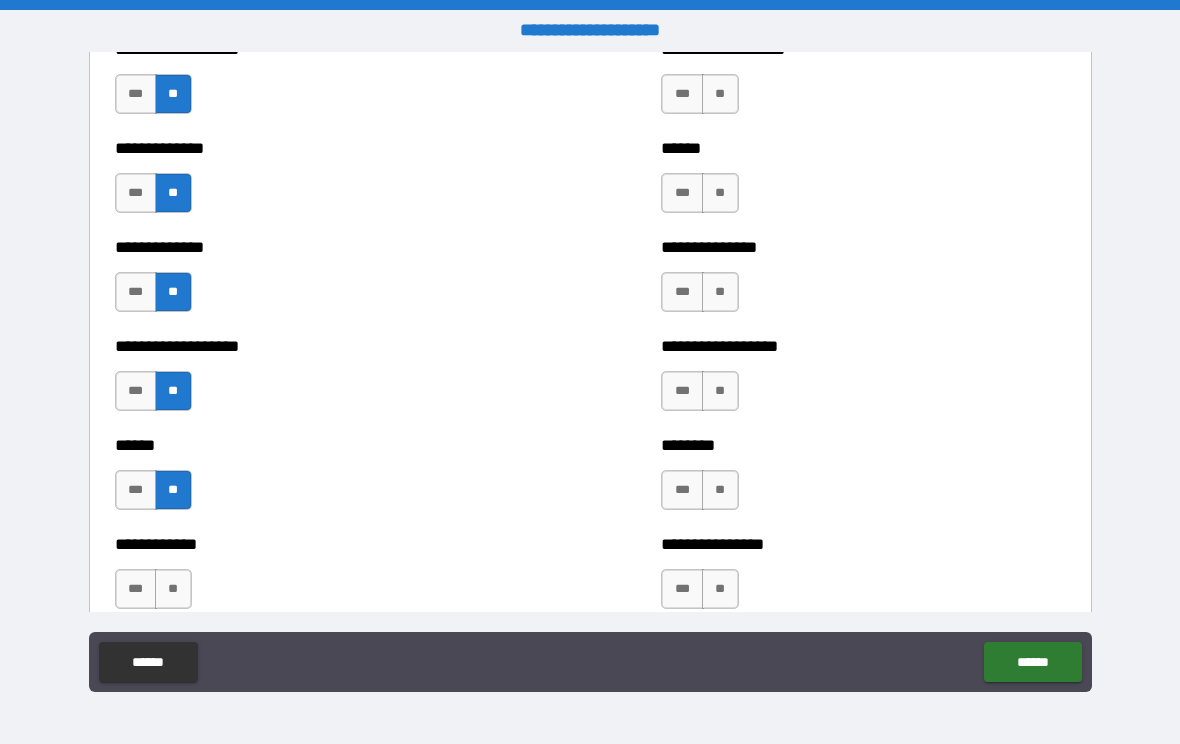 click on "**" at bounding box center [173, 589] 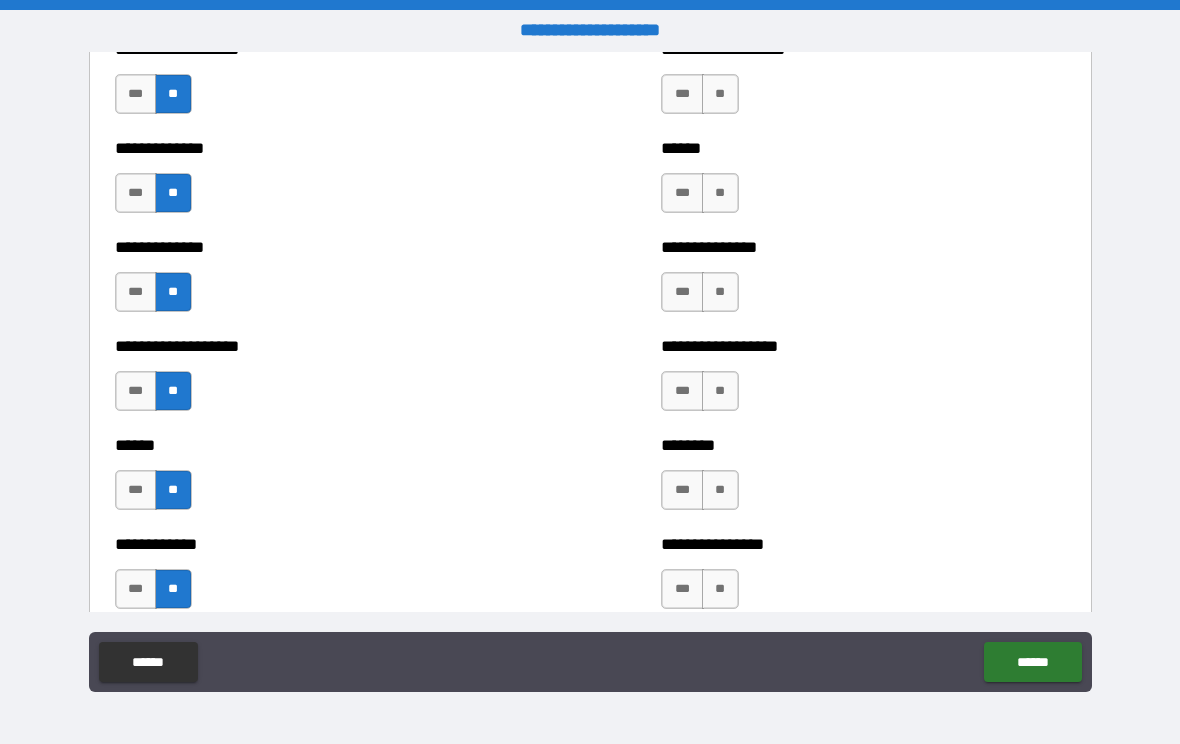 click on "**" at bounding box center (720, 94) 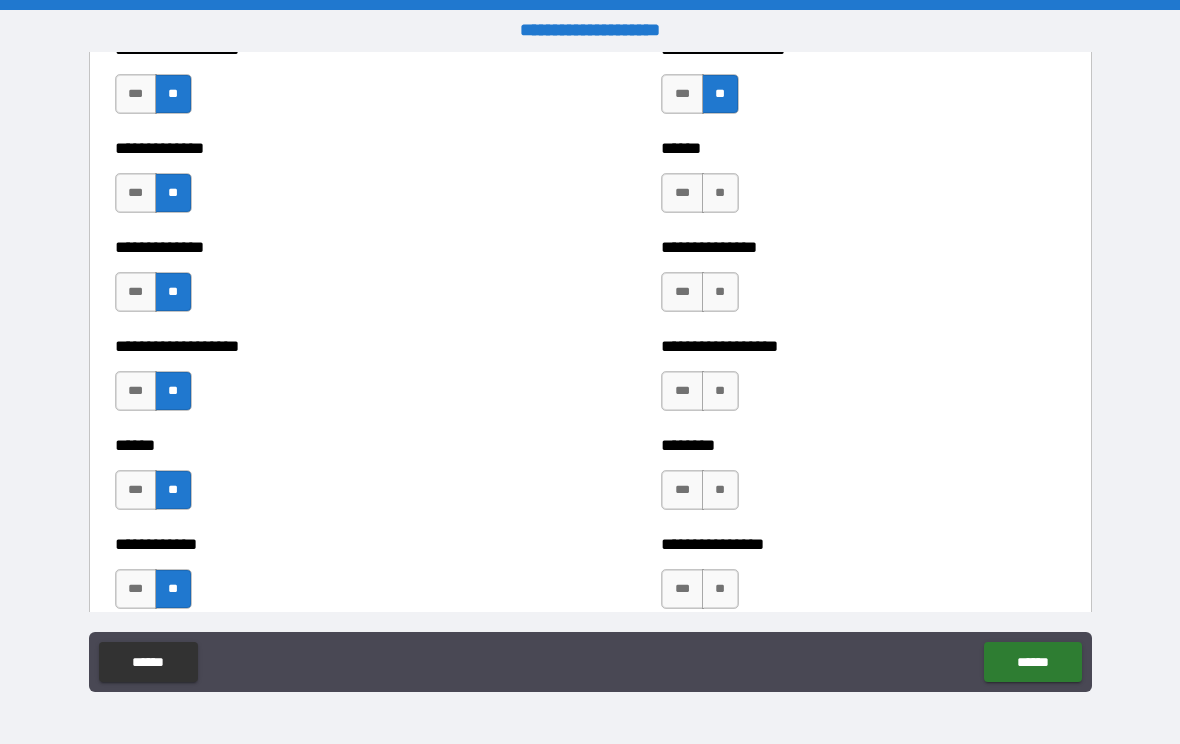 click on "**" at bounding box center (720, 193) 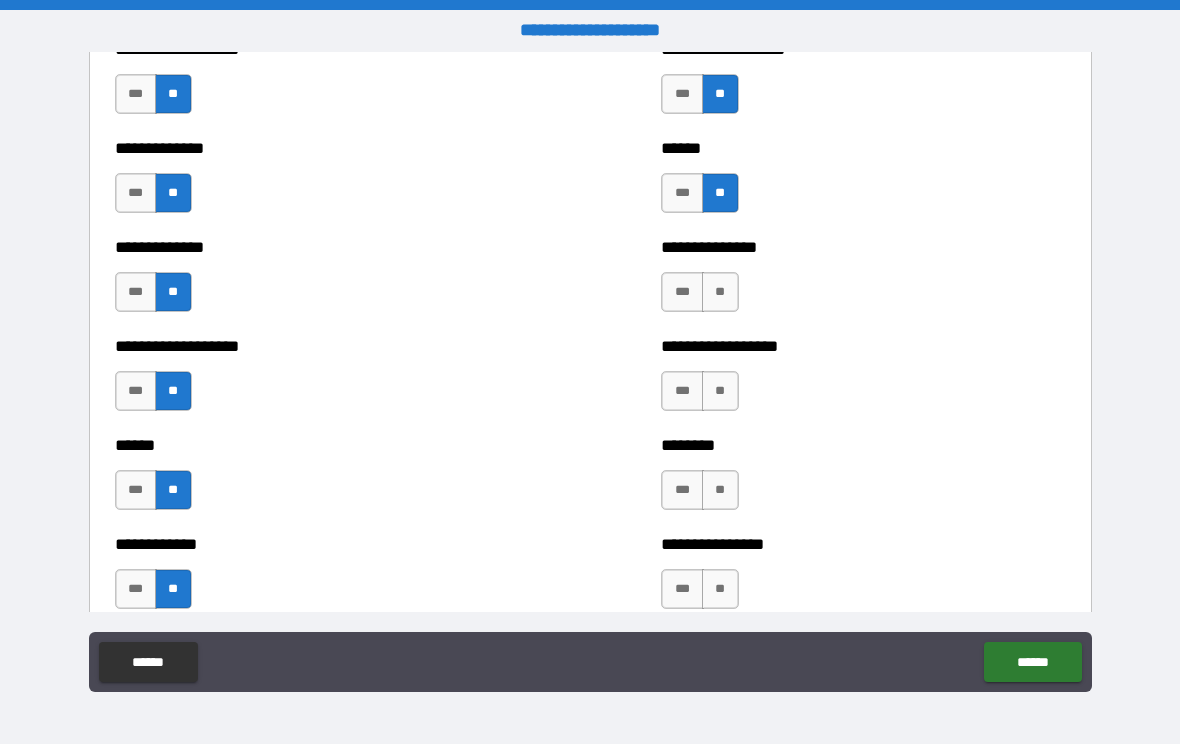 click on "**" at bounding box center [720, 292] 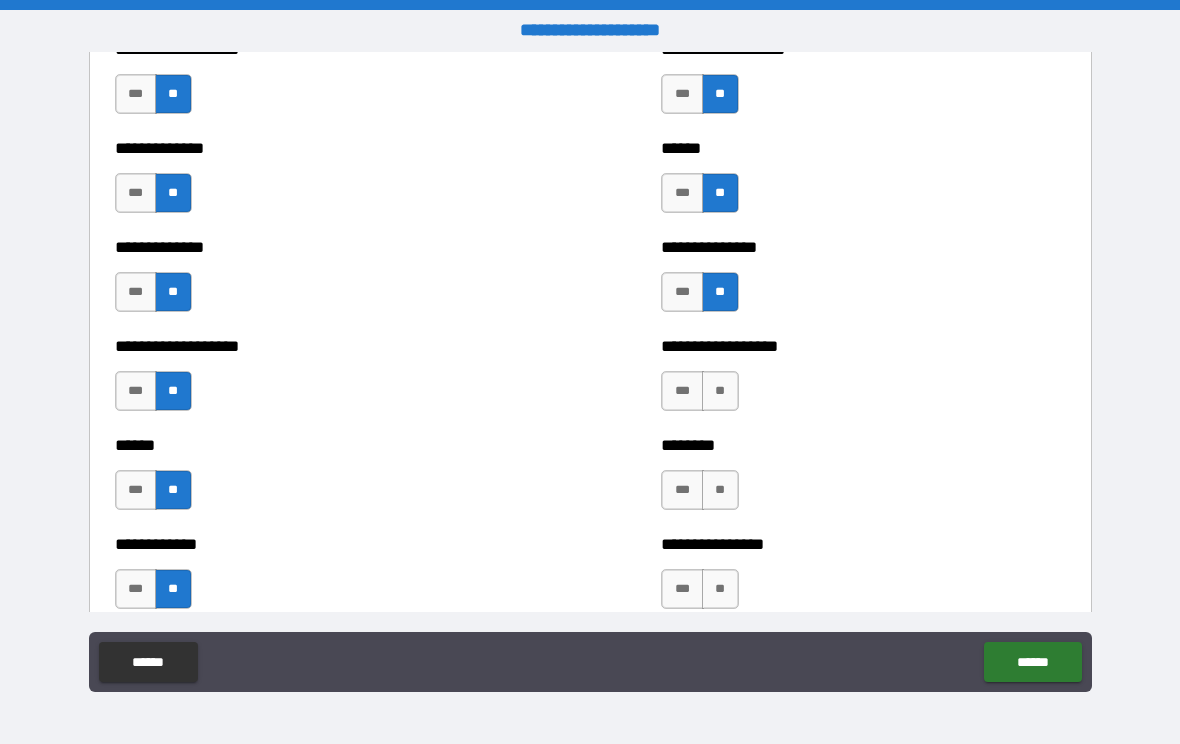 click on "**" at bounding box center [720, 391] 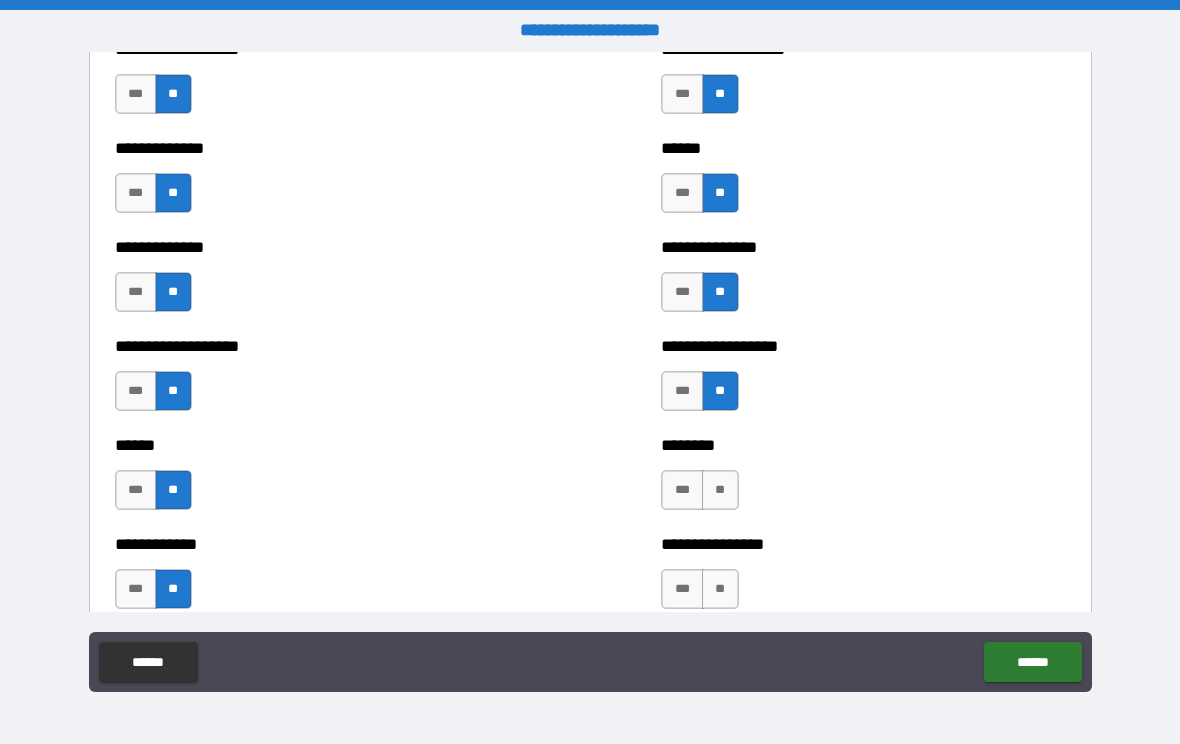 click on "**" at bounding box center [720, 490] 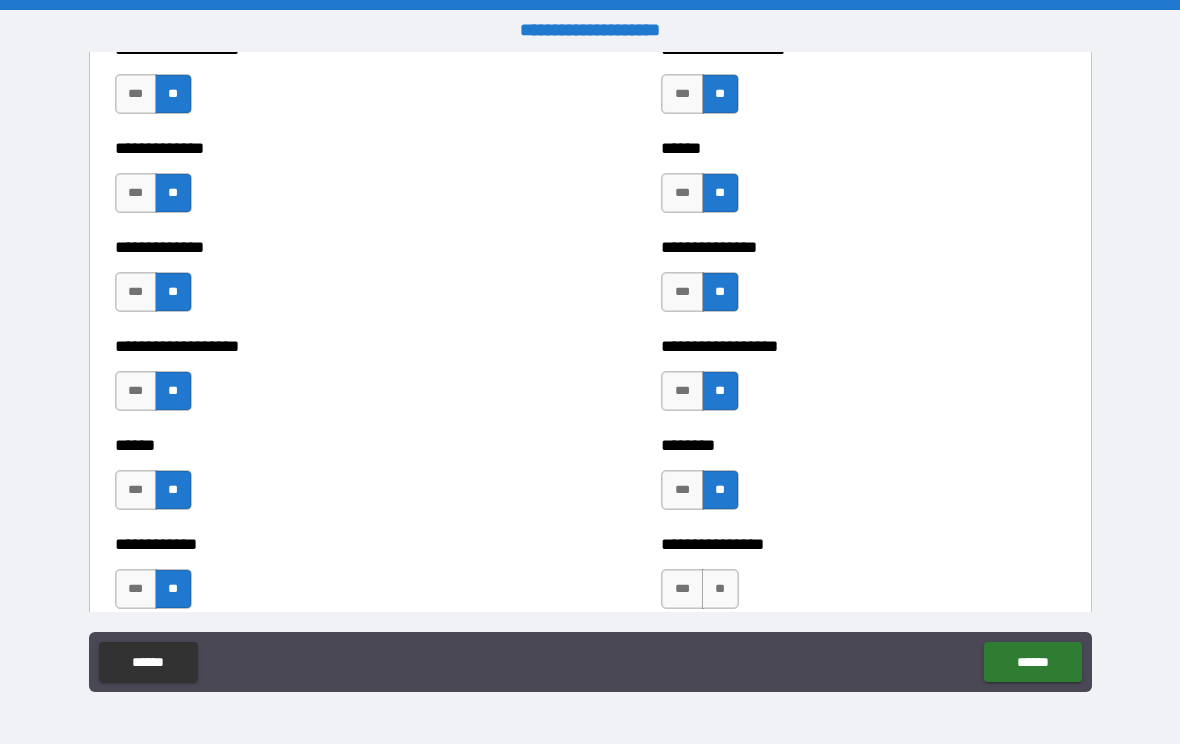 click on "**" at bounding box center [720, 589] 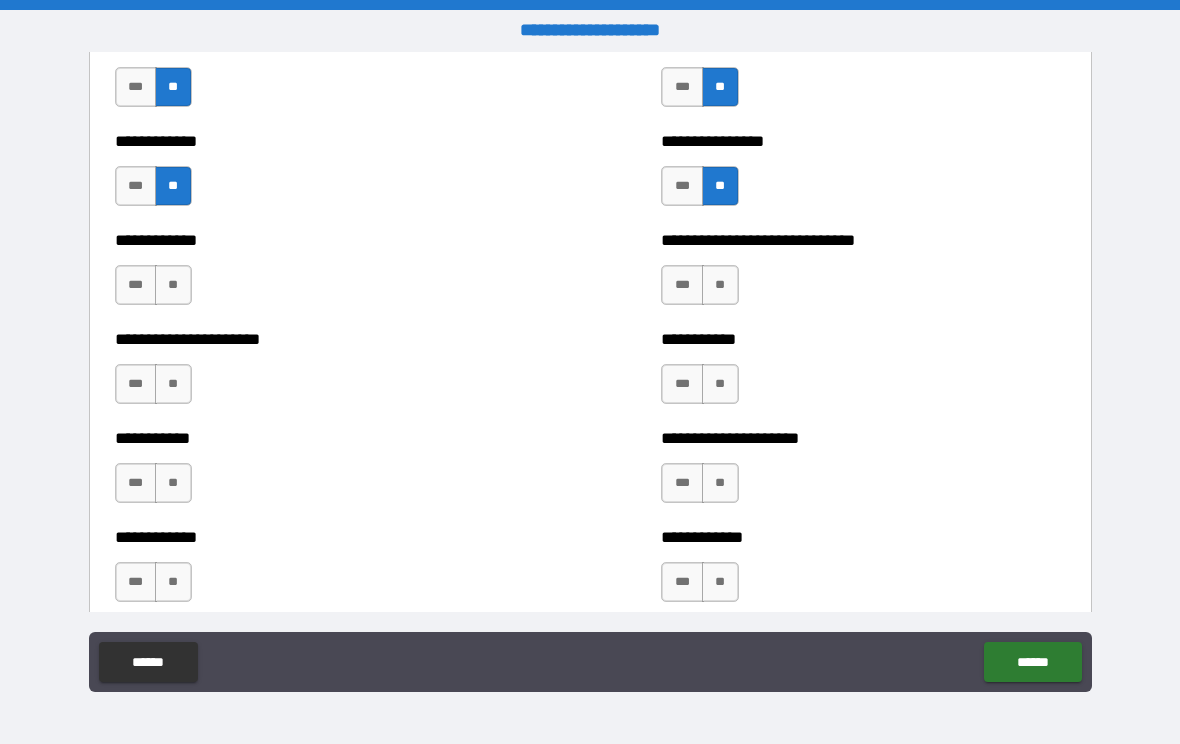scroll, scrollTop: 5368, scrollLeft: 0, axis: vertical 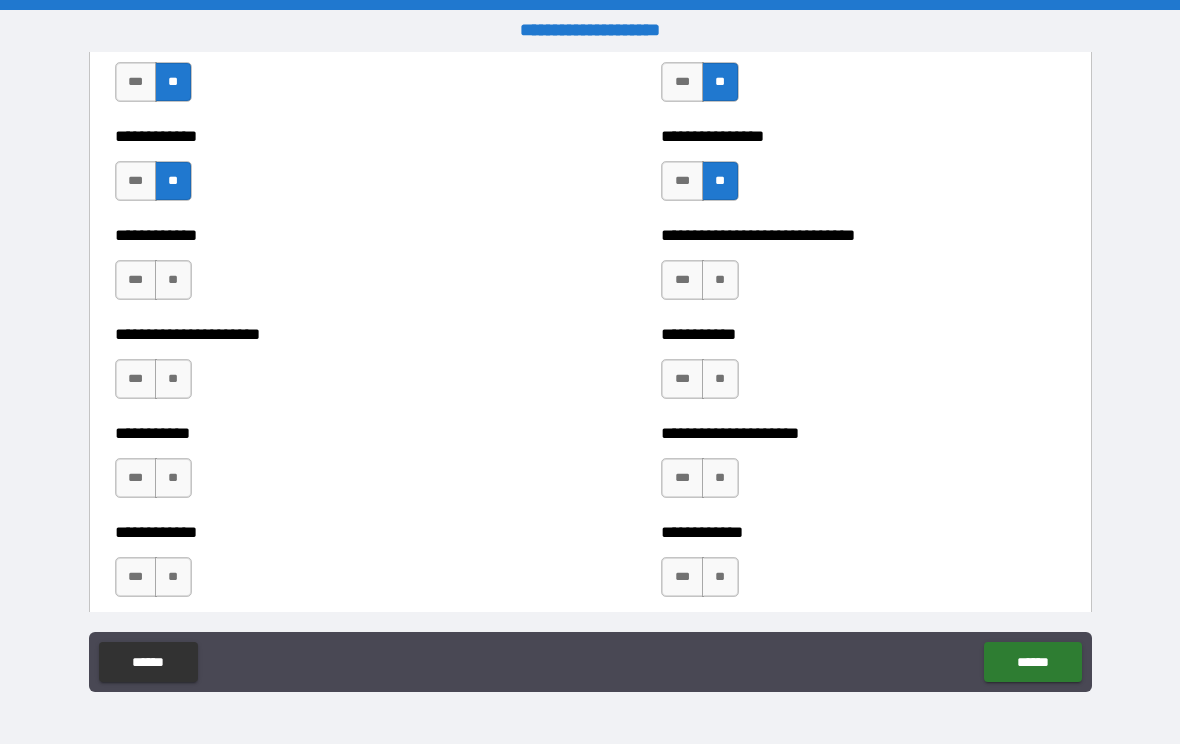 click on "**" at bounding box center [720, 280] 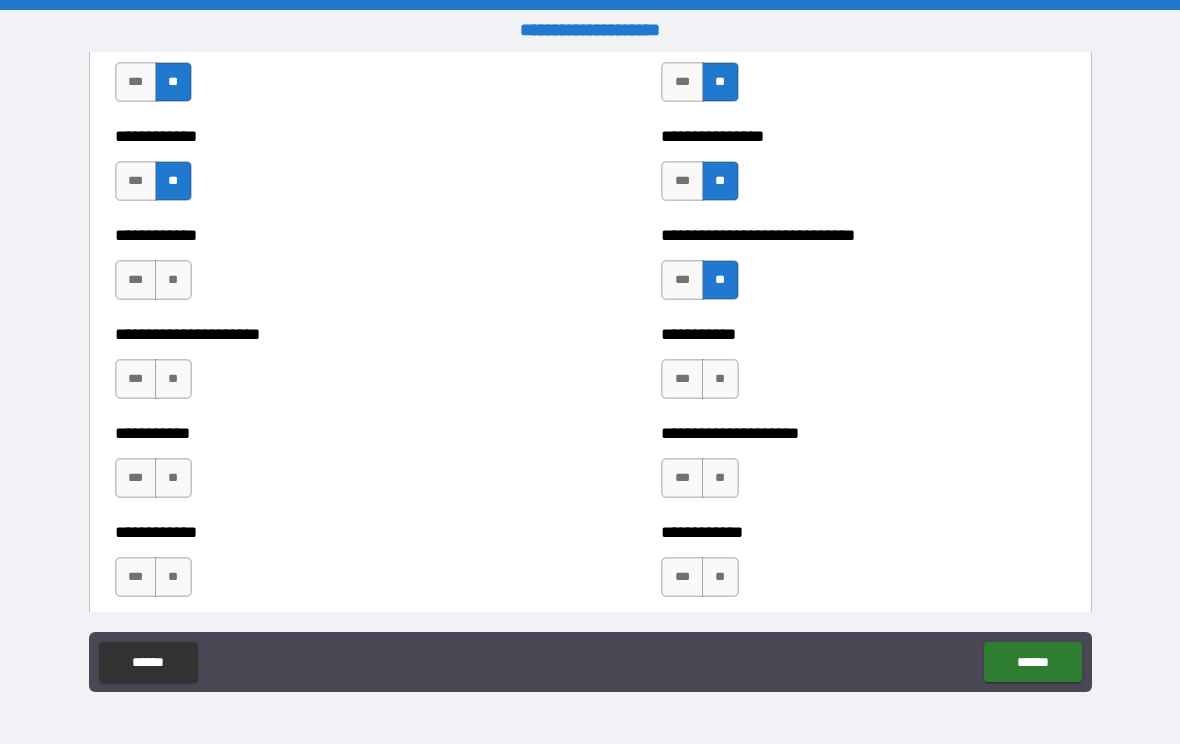 click on "**" at bounding box center (720, 379) 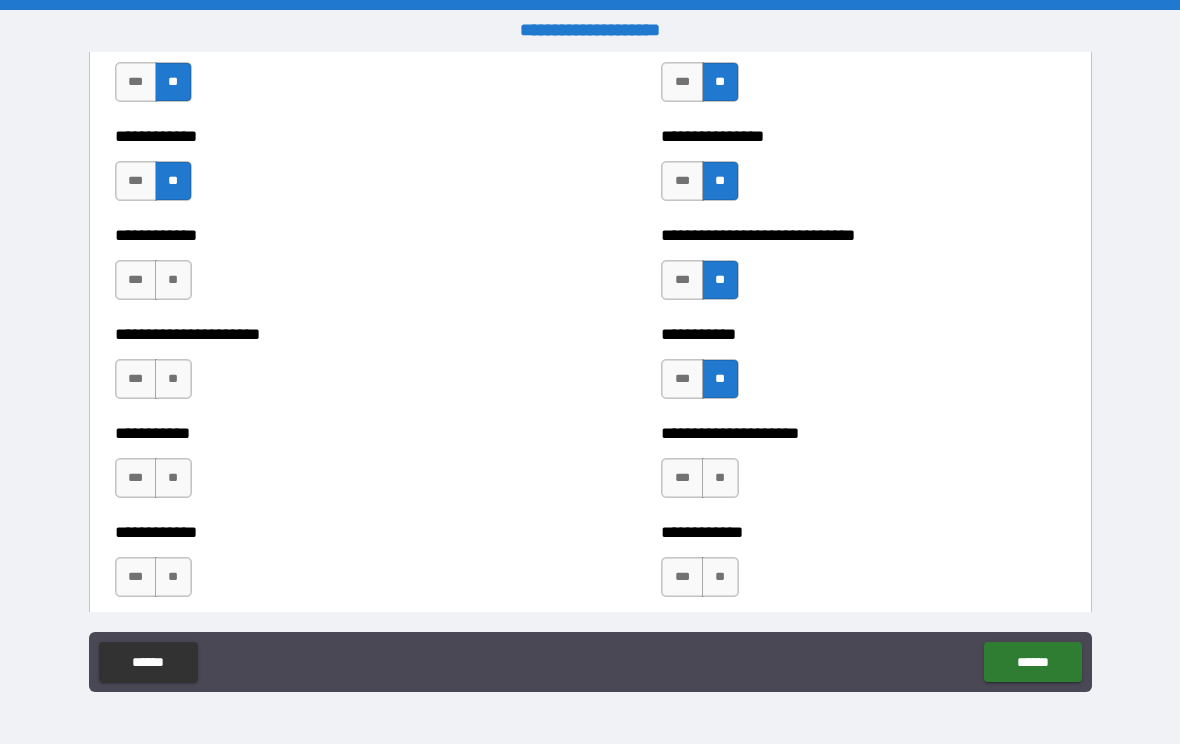 click on "***" at bounding box center [682, 379] 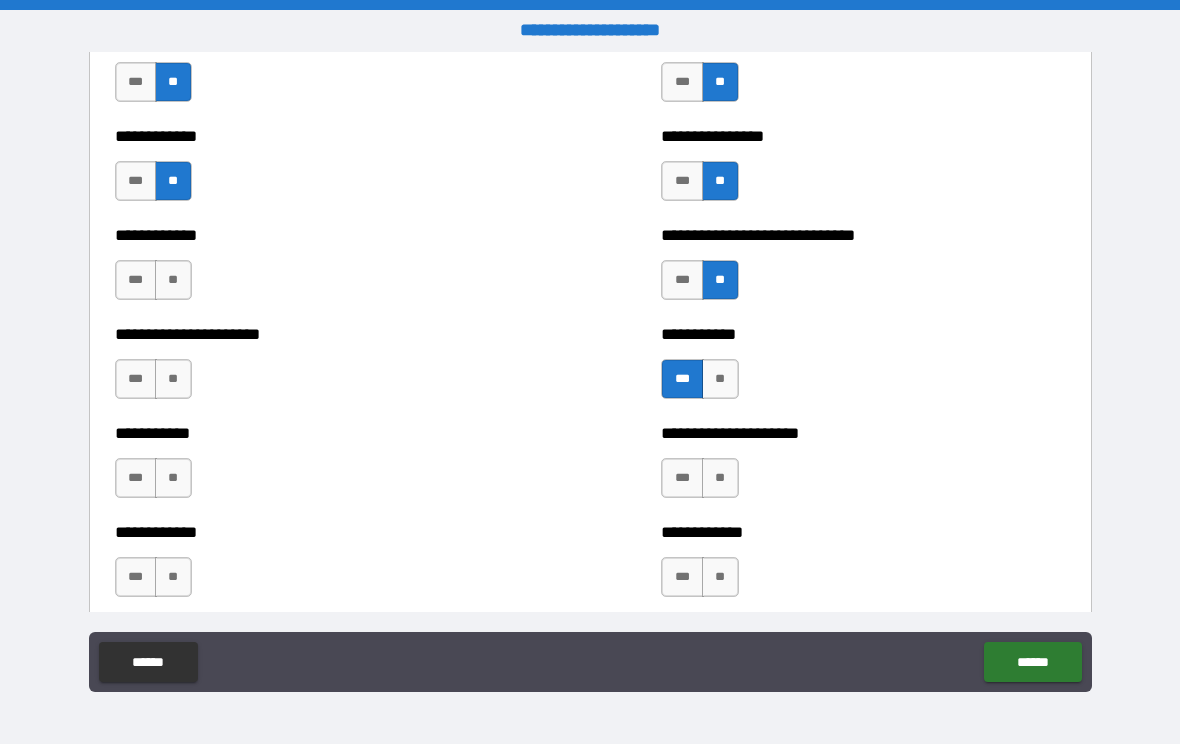click on "**" at bounding box center (720, 478) 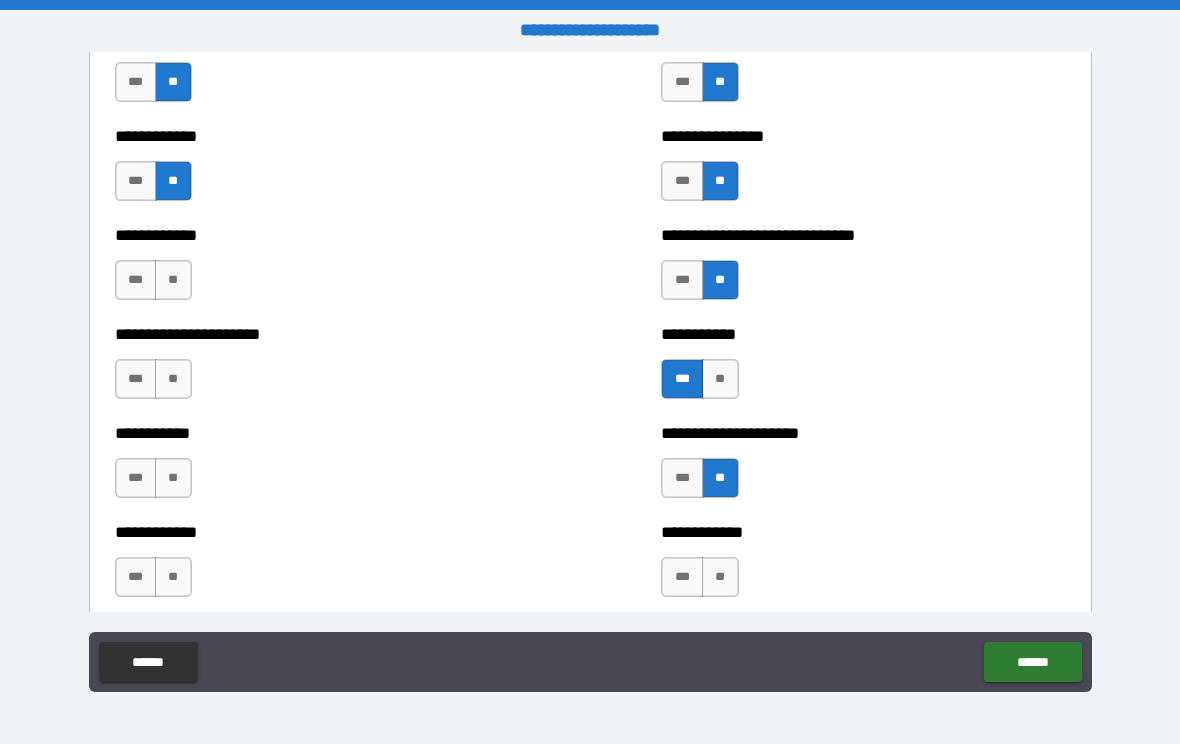 click on "**" at bounding box center [720, 577] 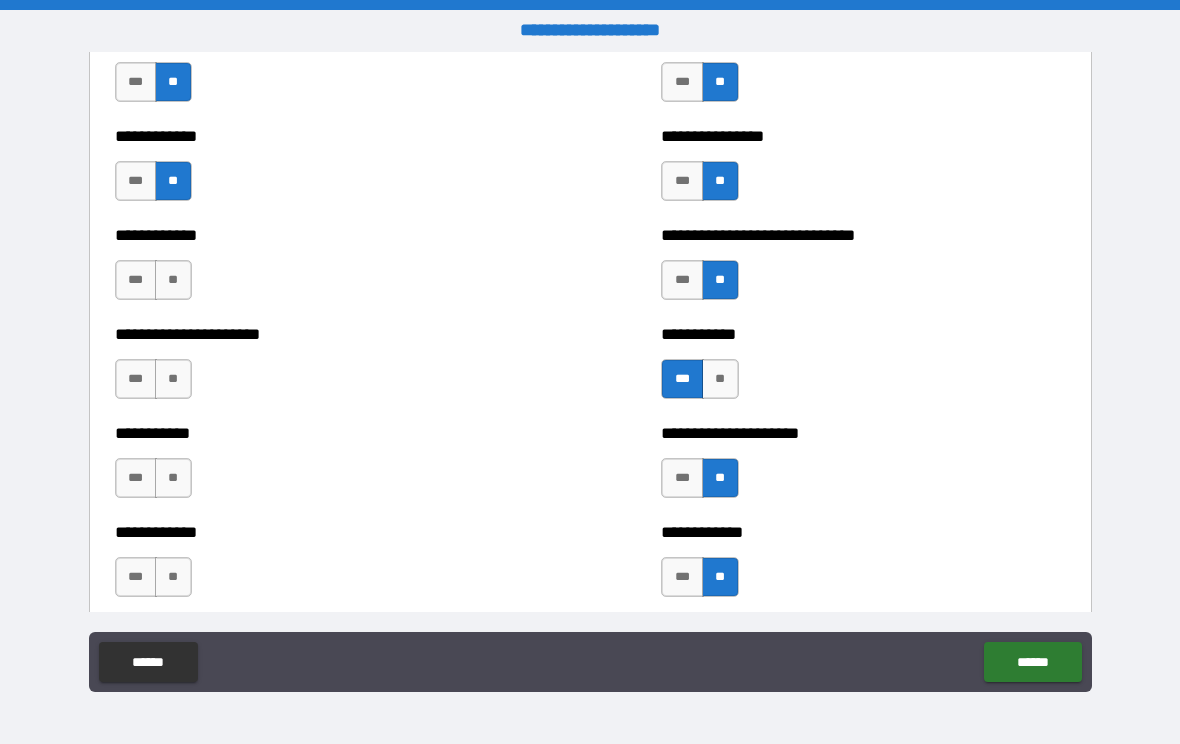 click on "**" at bounding box center (173, 577) 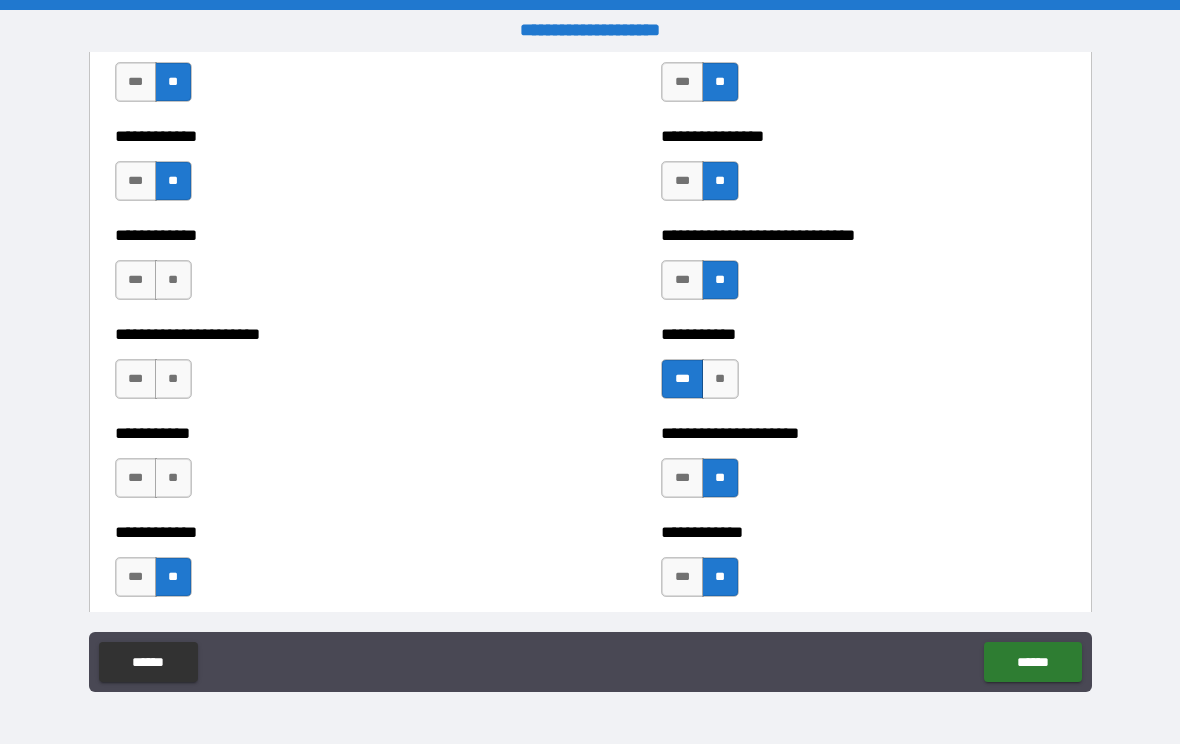 click on "**" at bounding box center (173, 478) 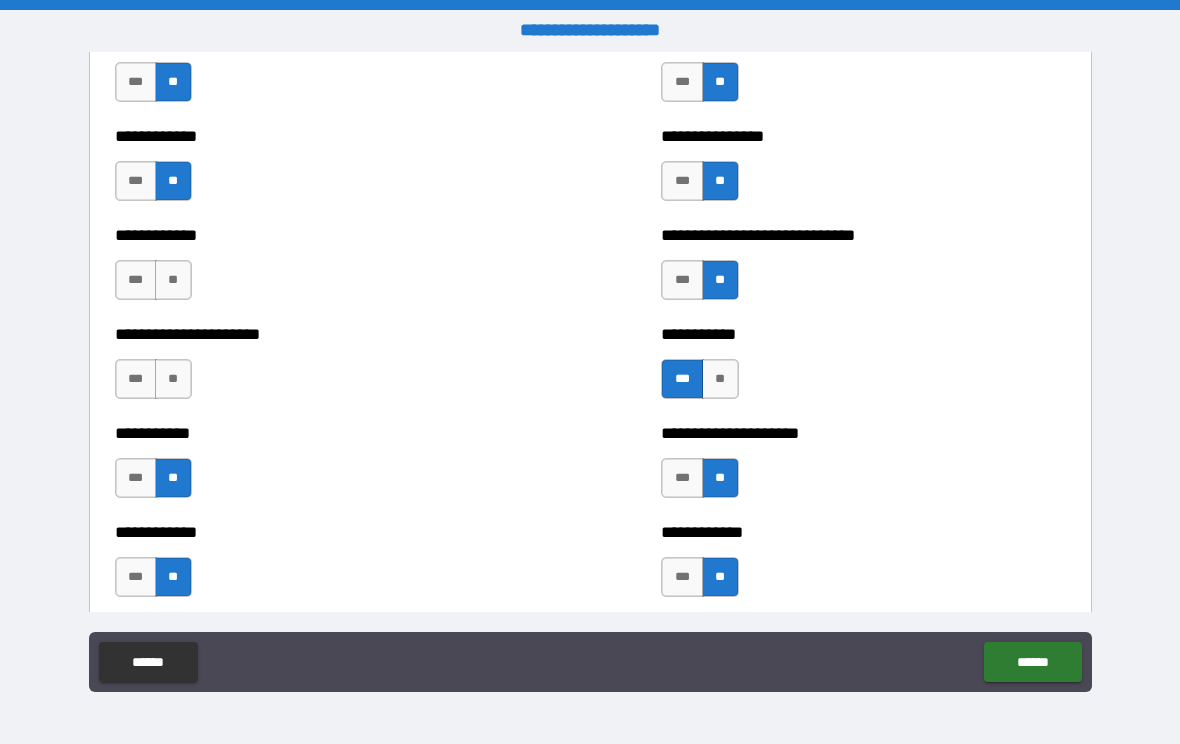 click on "**" at bounding box center [173, 379] 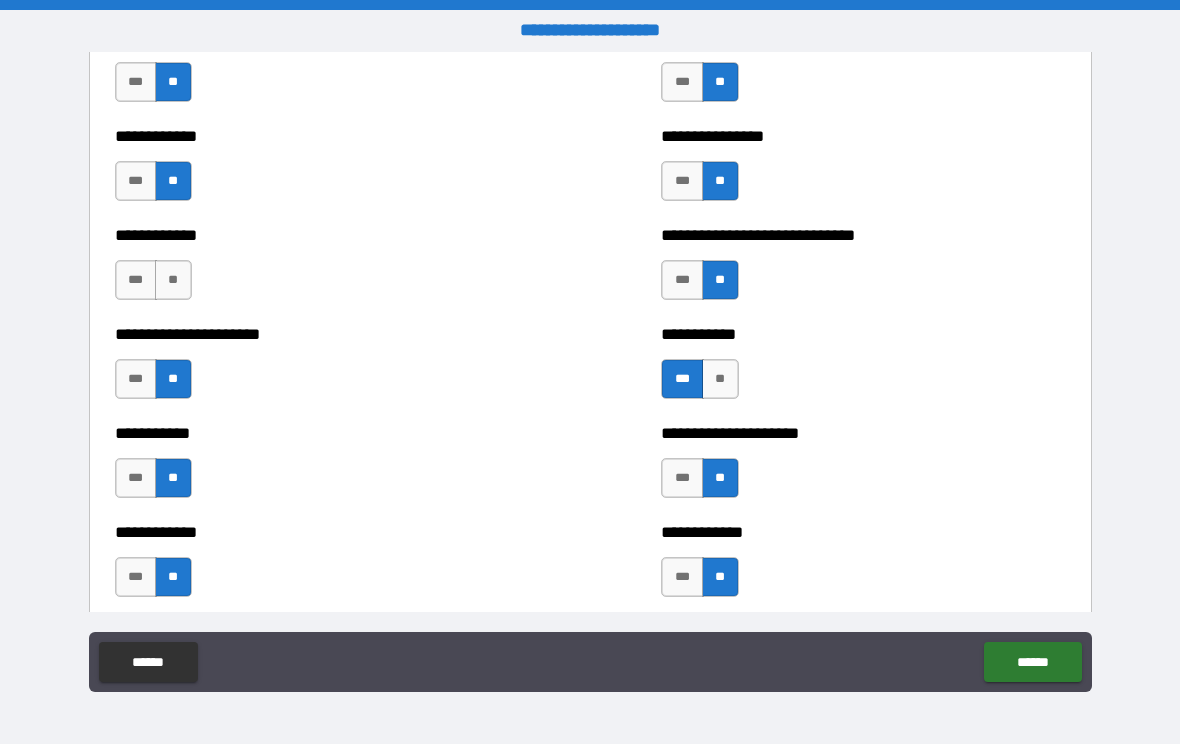 click on "**" at bounding box center [173, 280] 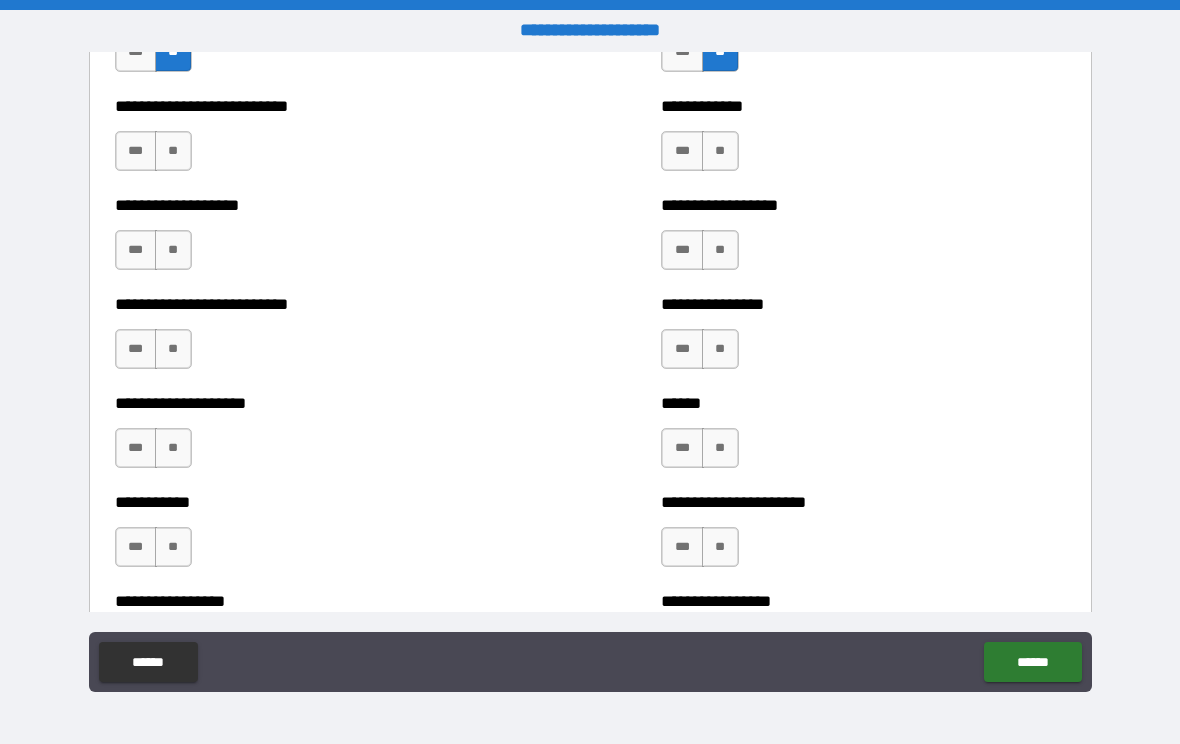 scroll, scrollTop: 5892, scrollLeft: 0, axis: vertical 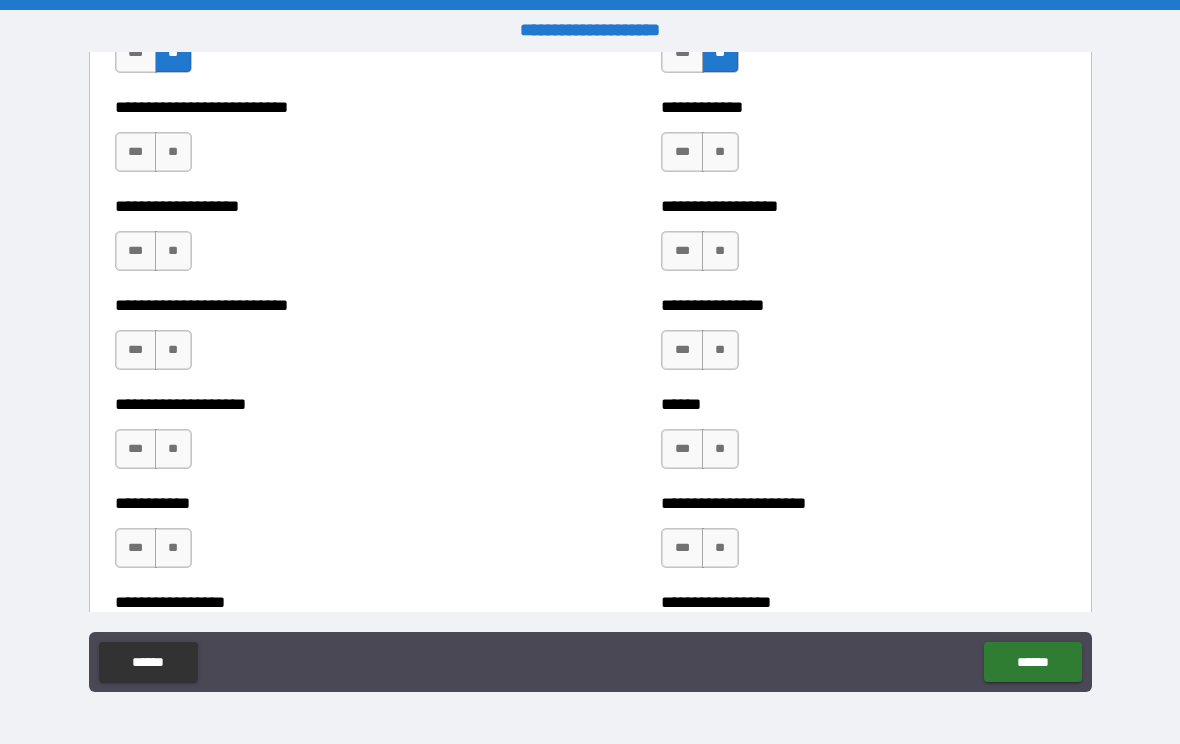 click on "***" at bounding box center [136, 152] 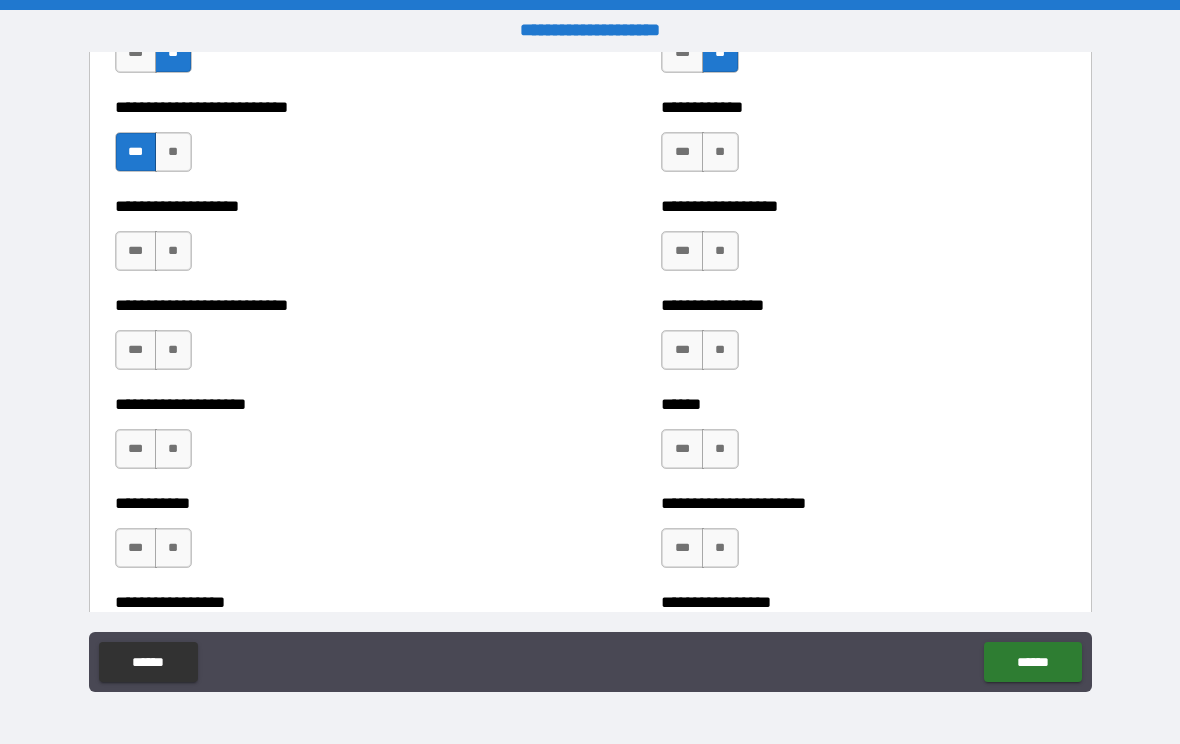 click on "**" at bounding box center (173, 251) 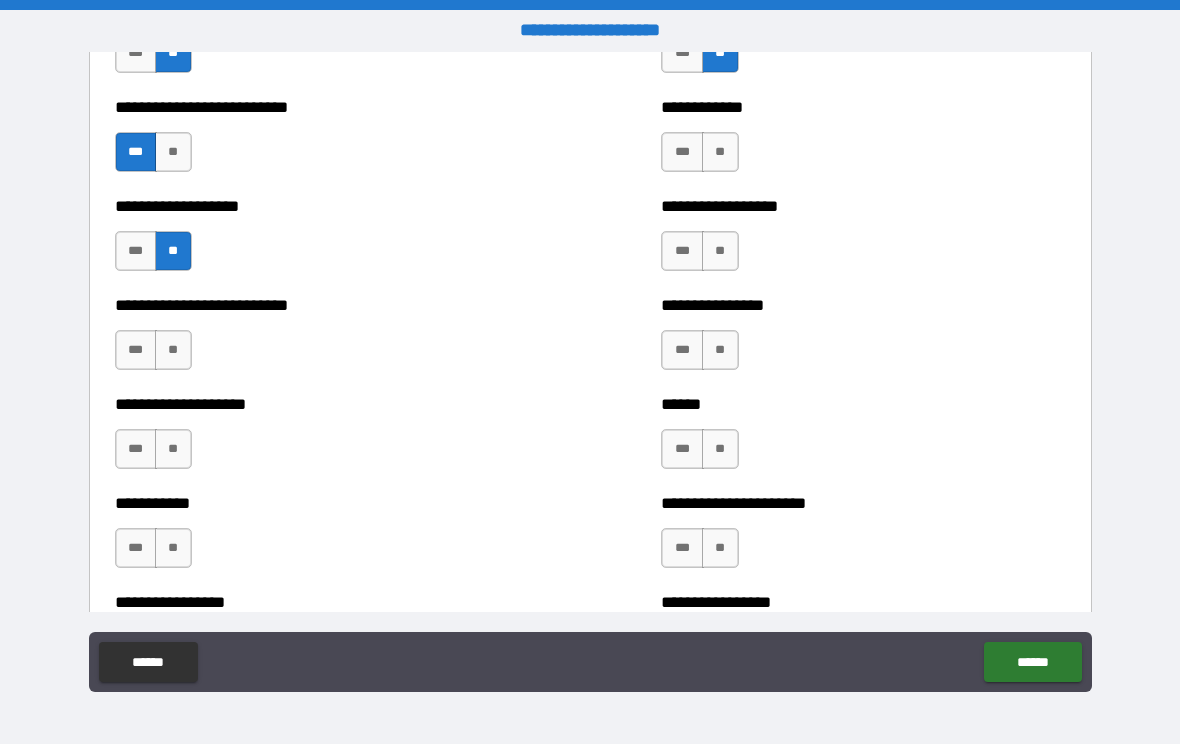 click on "**" at bounding box center [173, 350] 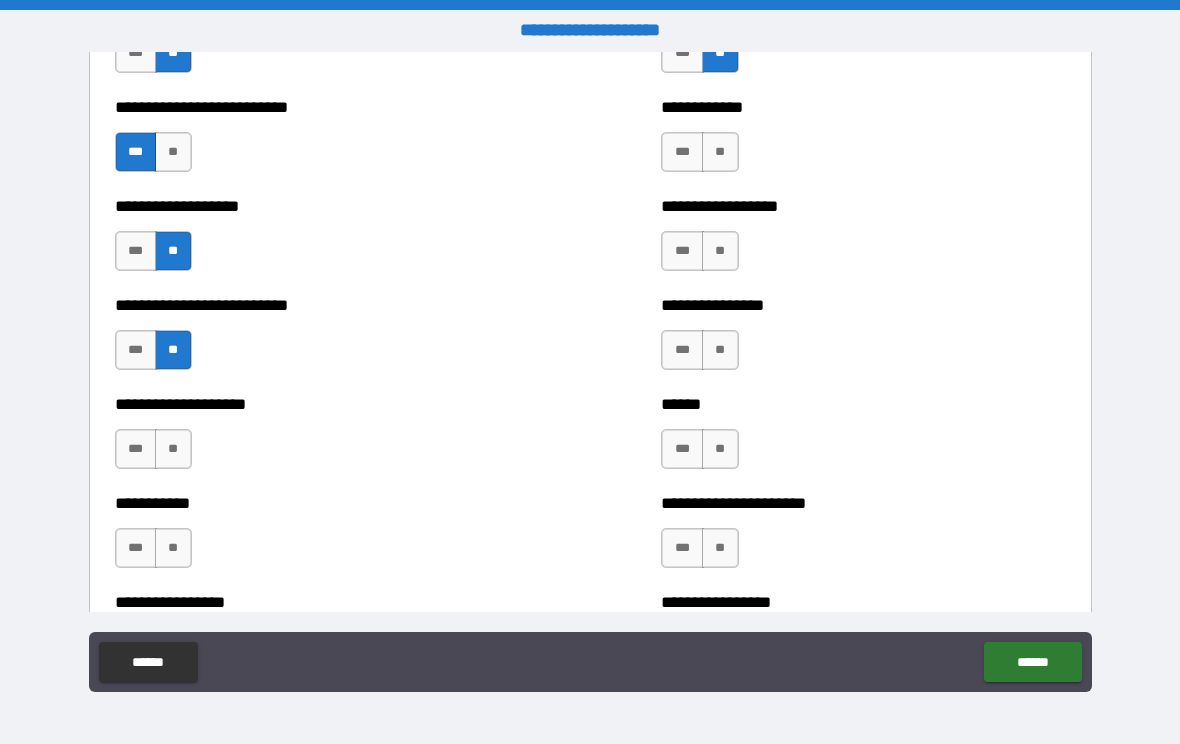 click on "**" at bounding box center [173, 449] 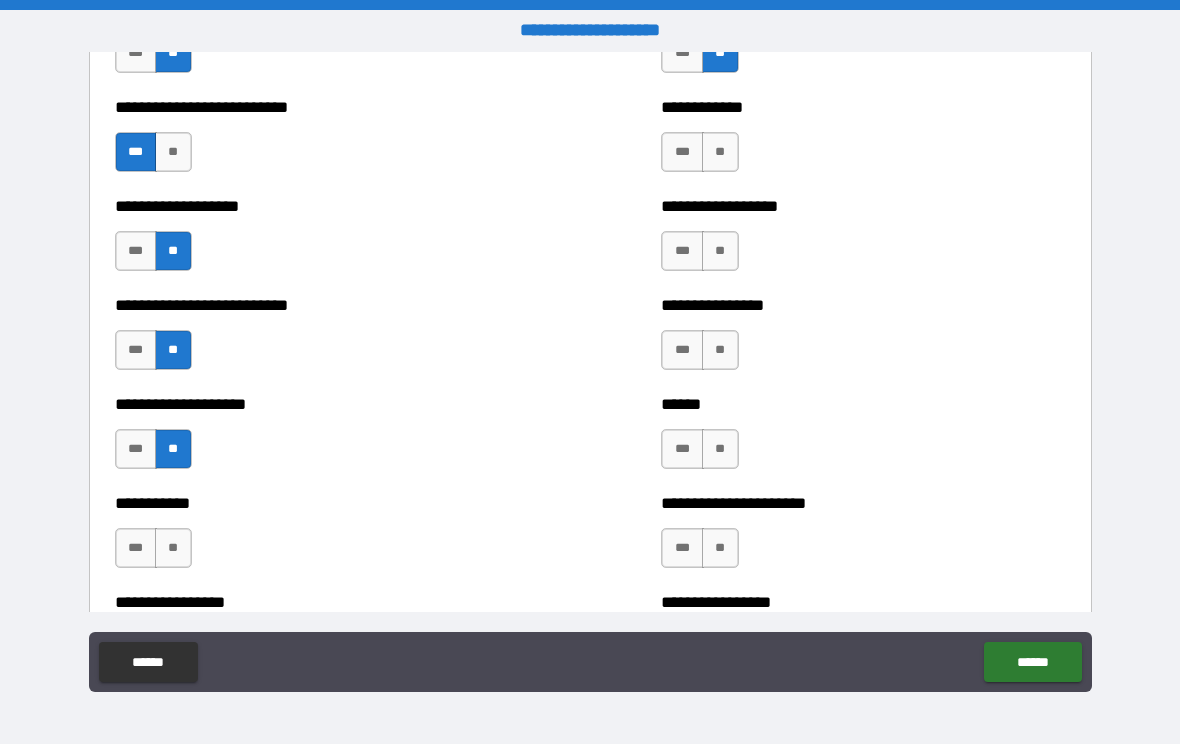 click on "**" at bounding box center (173, 548) 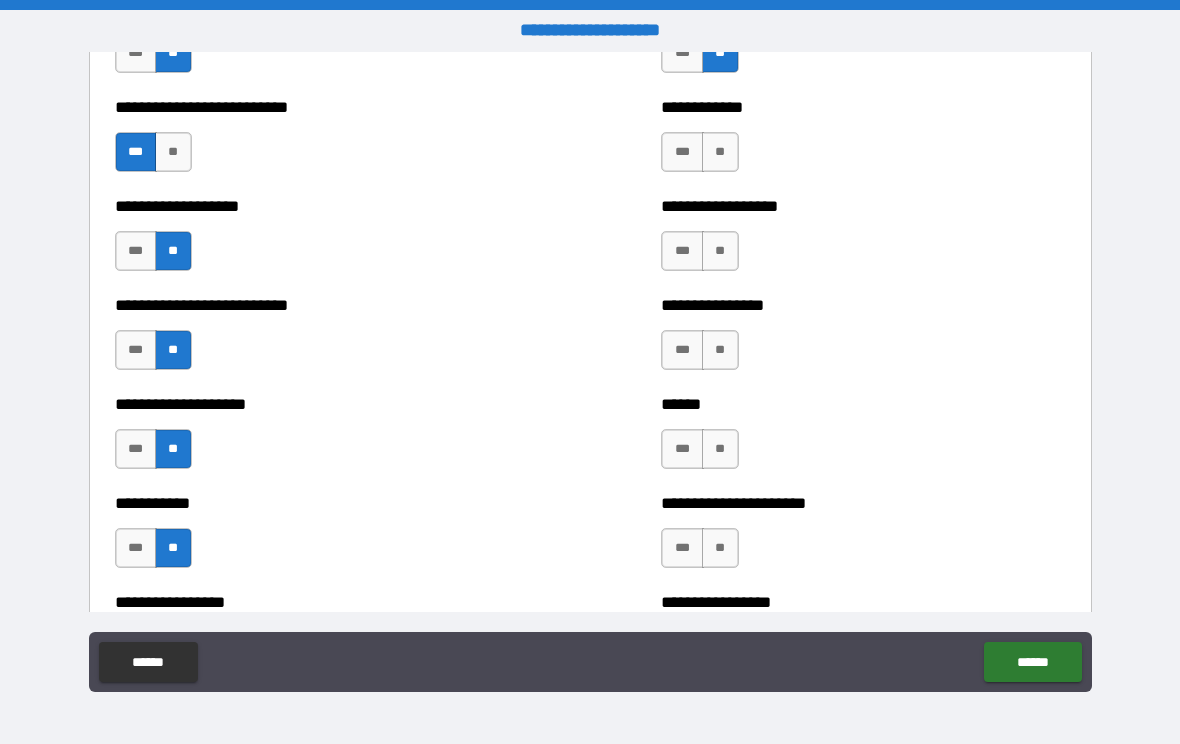click on "**" at bounding box center (720, 548) 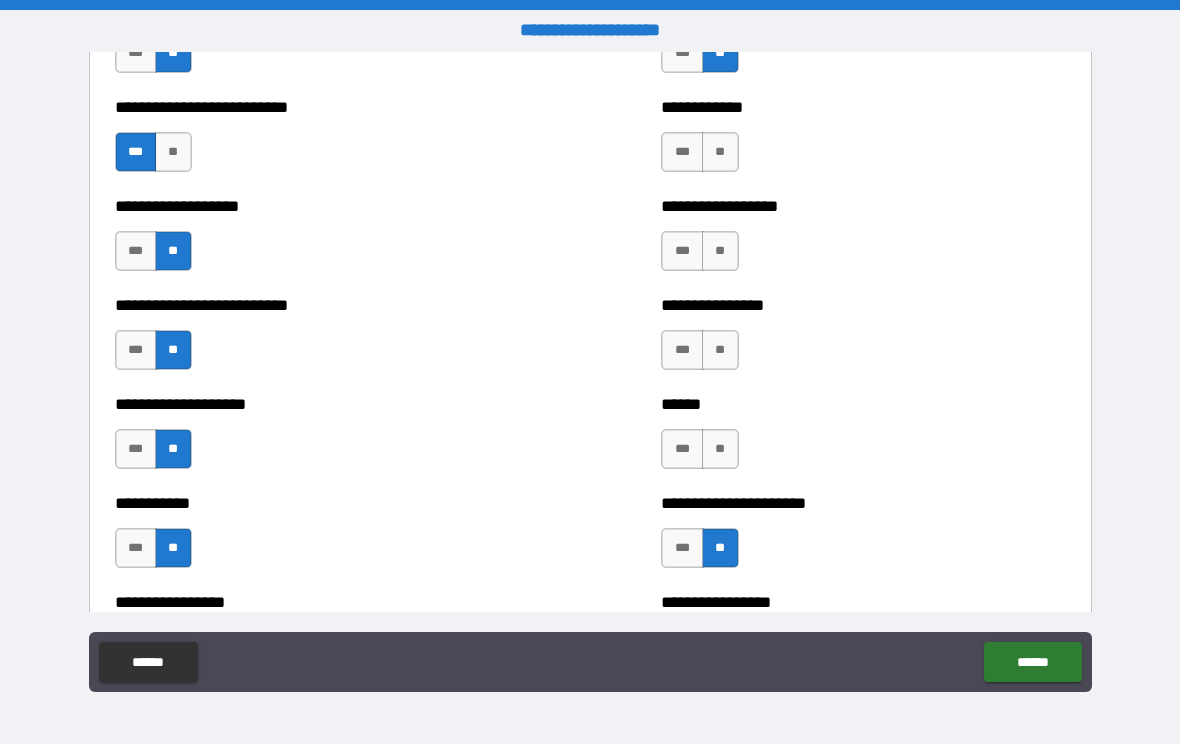 click on "**" at bounding box center [720, 449] 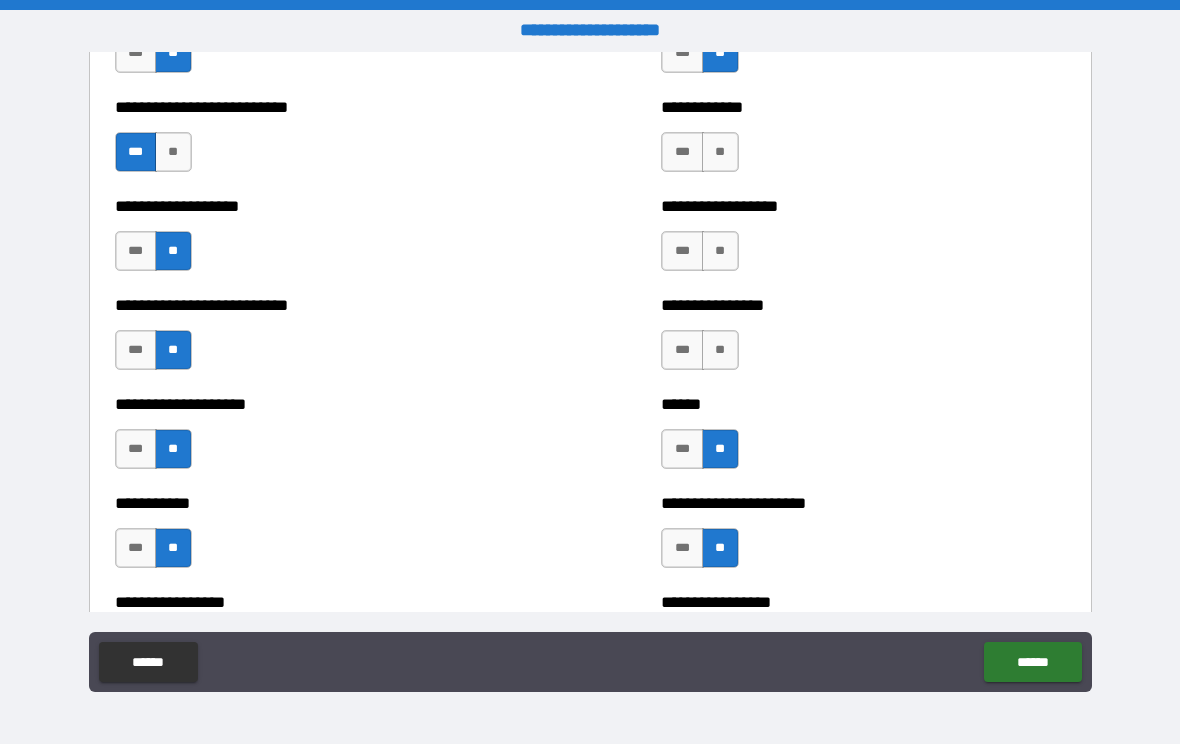 click on "**" at bounding box center [720, 350] 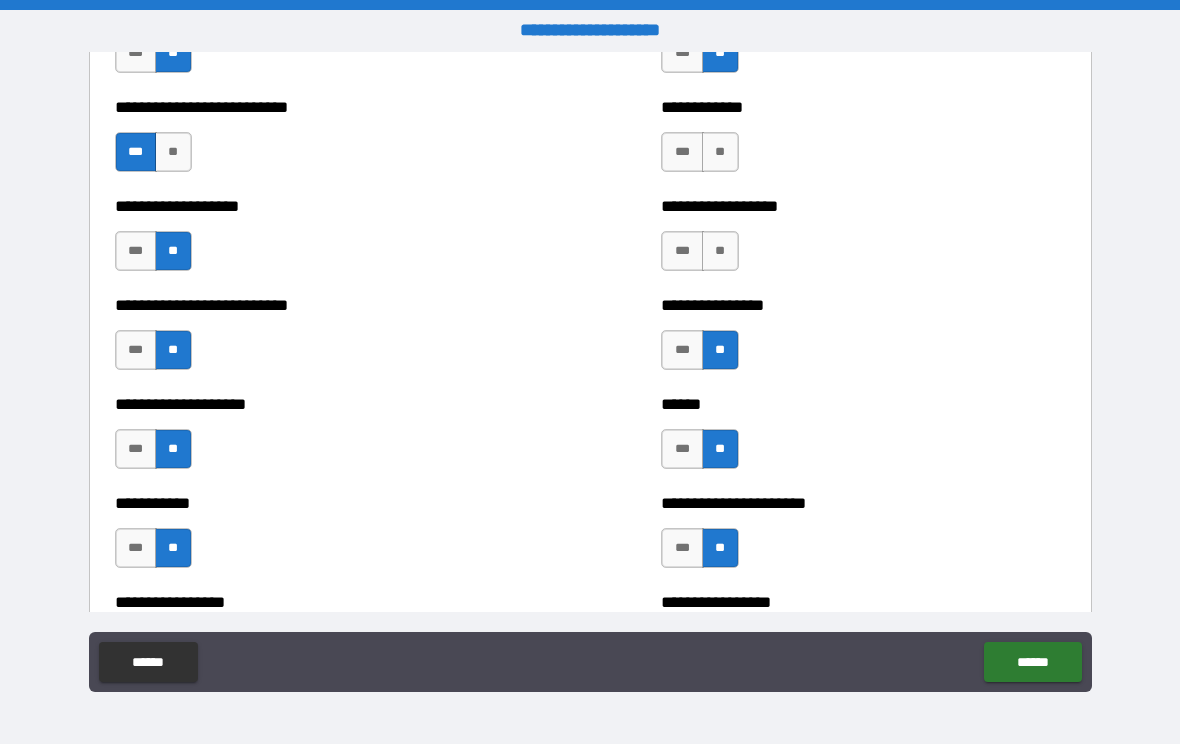 click on "**" at bounding box center [720, 251] 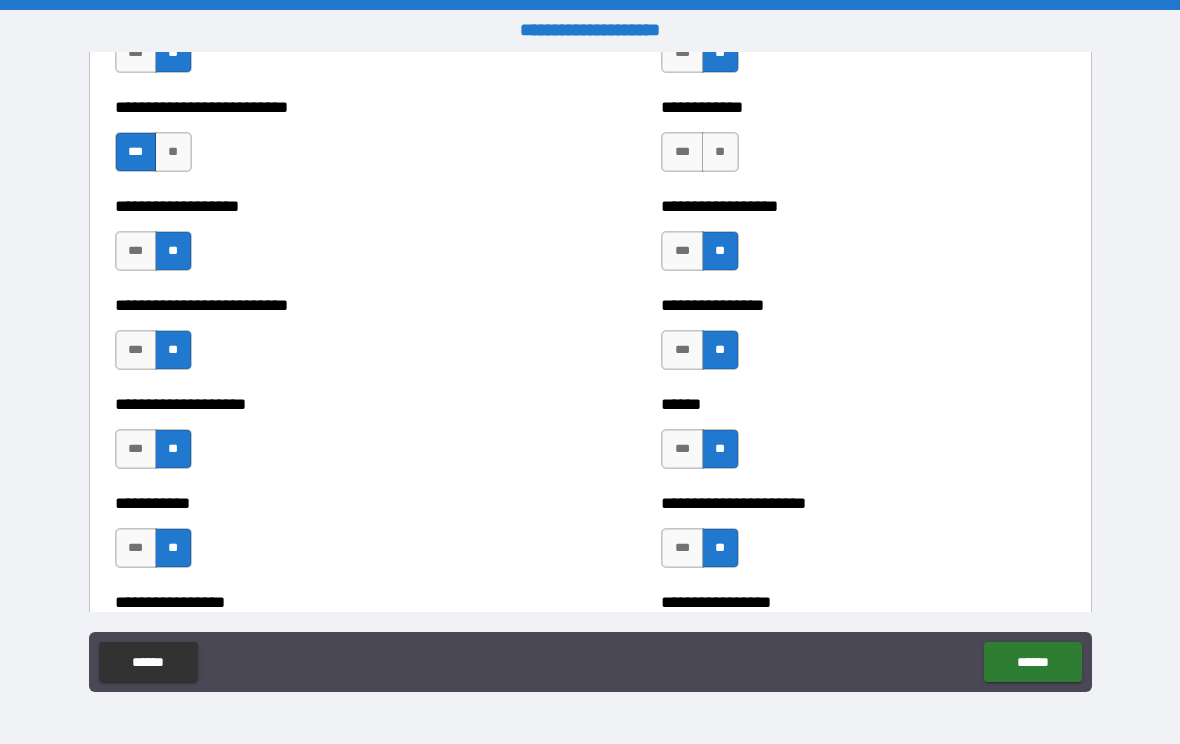 click on "**" at bounding box center (720, 152) 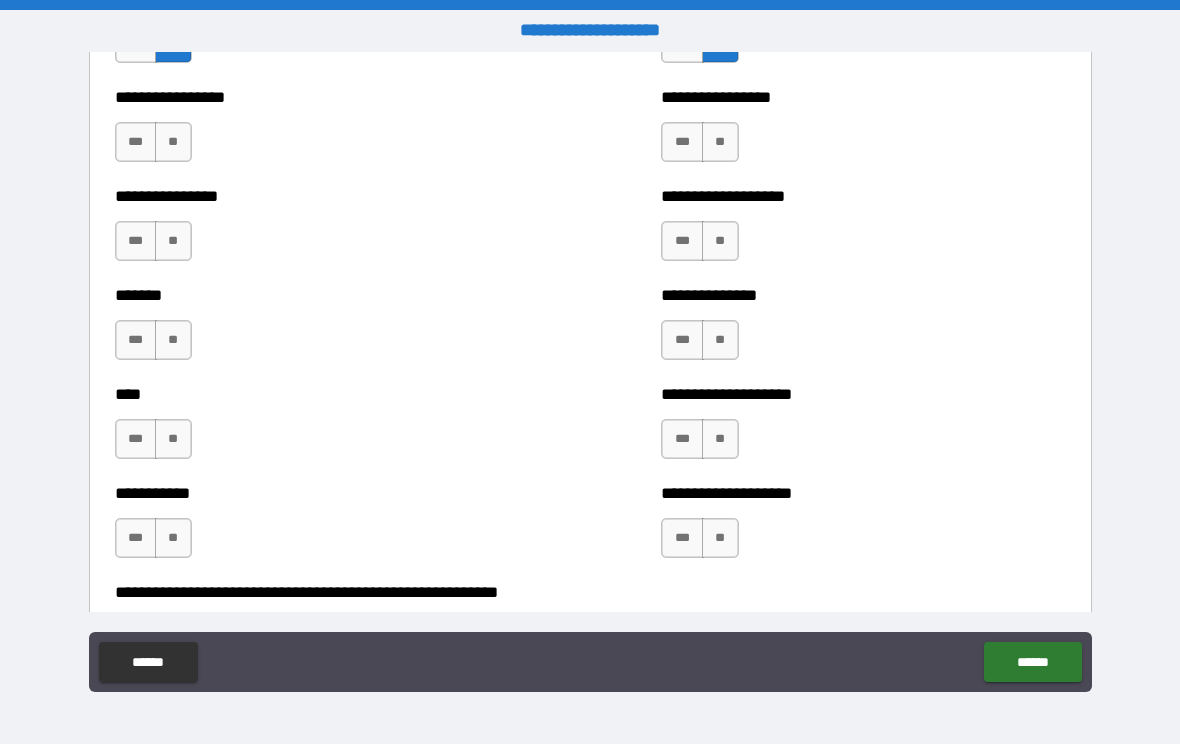 scroll, scrollTop: 6403, scrollLeft: 0, axis: vertical 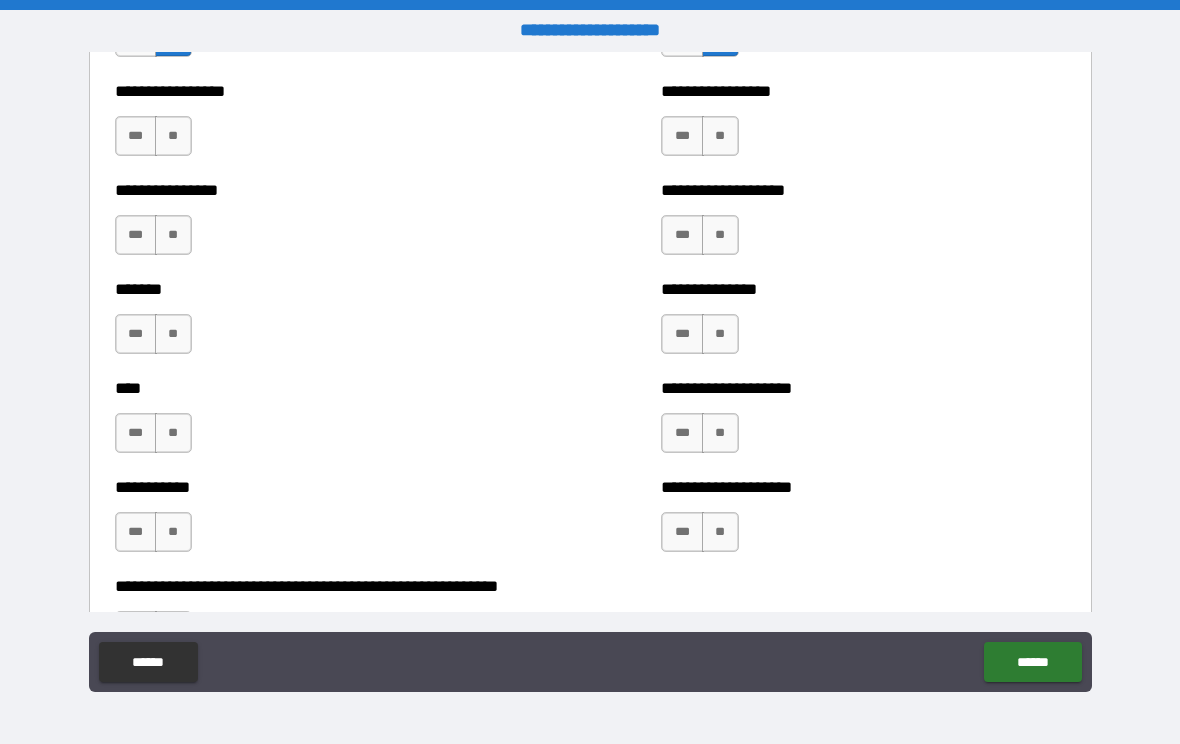 click on "**" at bounding box center [720, 136] 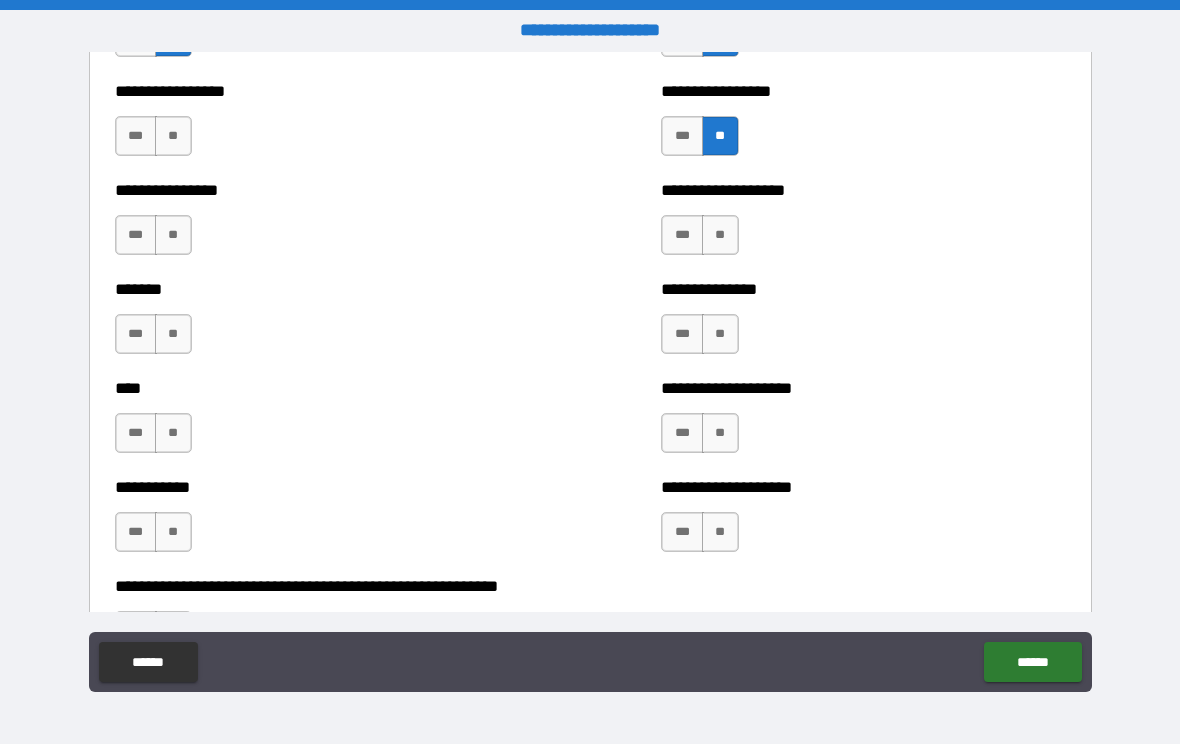 click on "**" at bounding box center [720, 235] 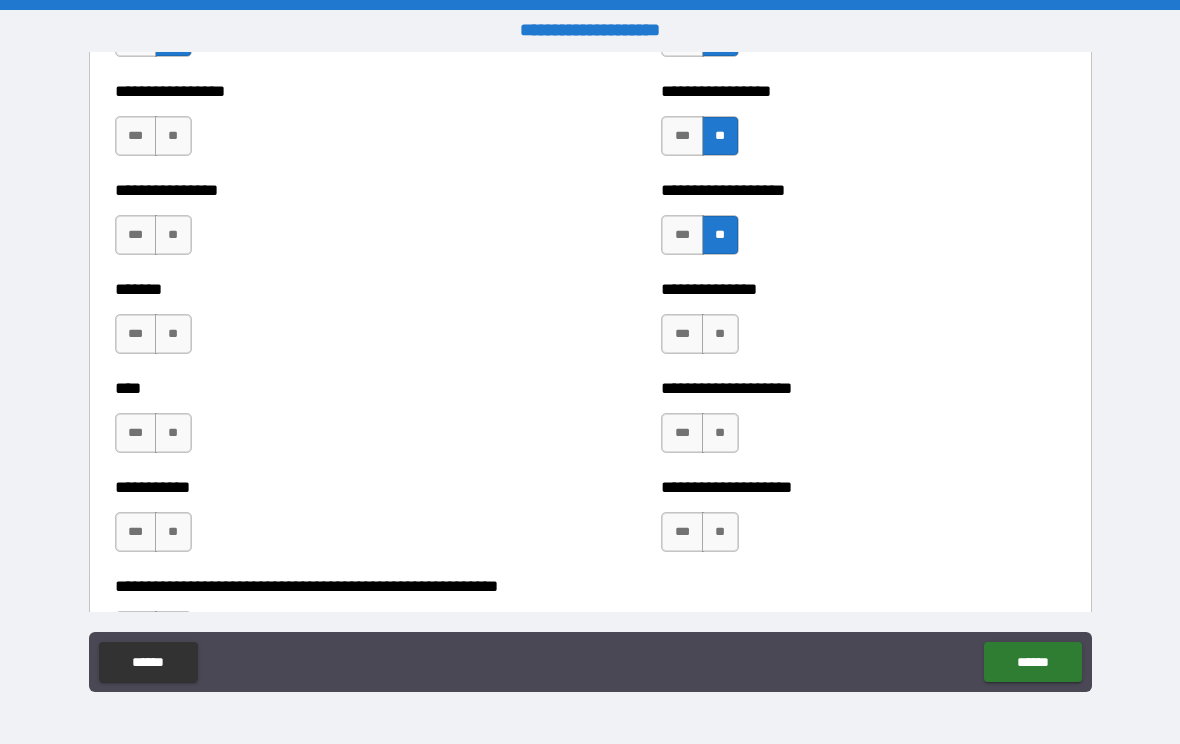 click on "**" at bounding box center [720, 334] 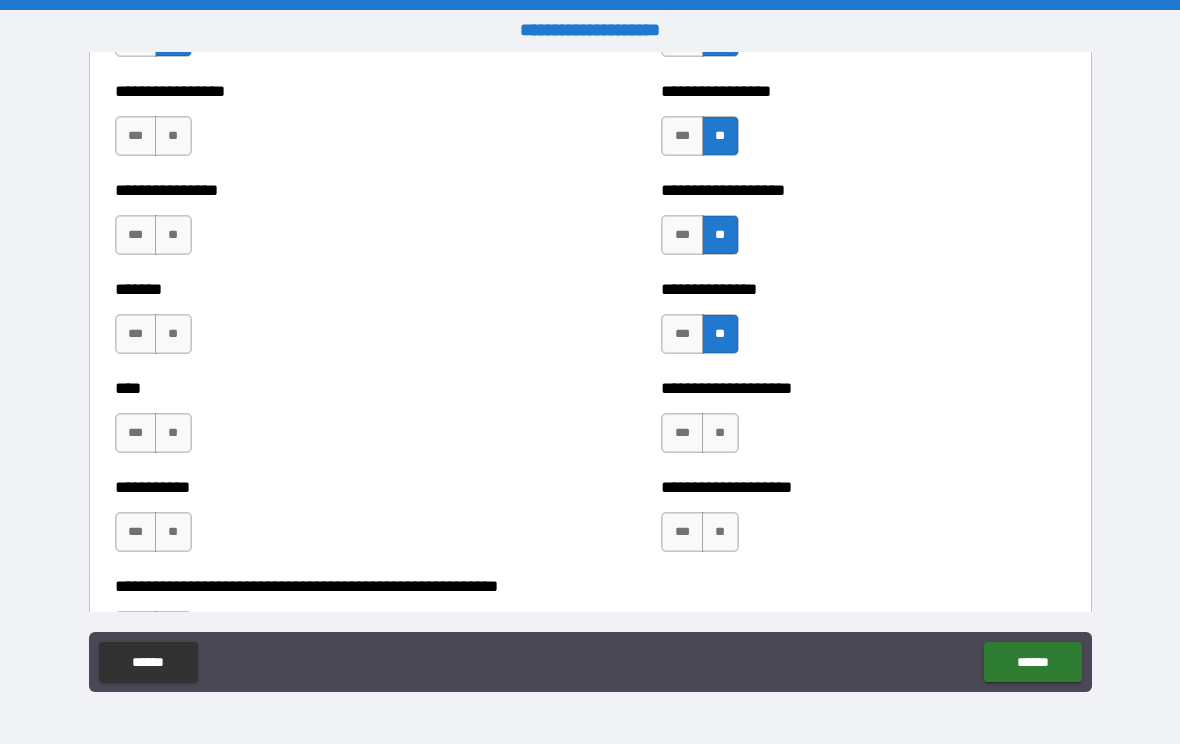click on "**" at bounding box center (720, 433) 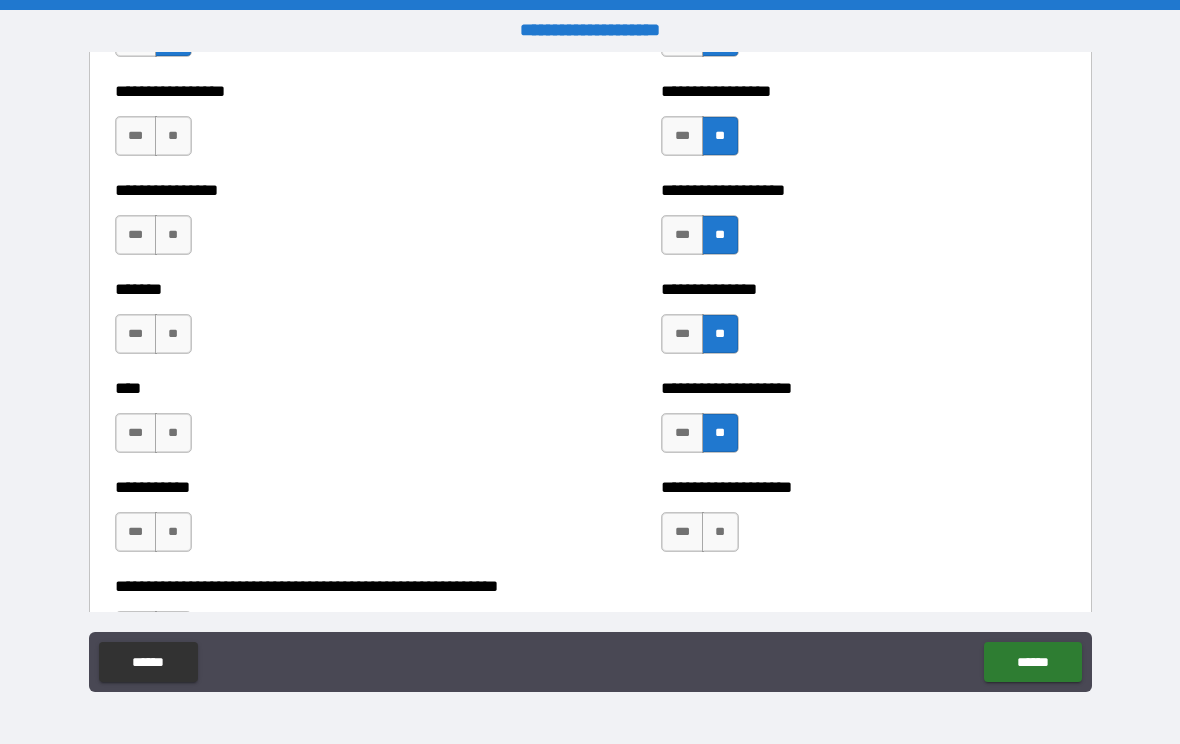 click on "**" at bounding box center (720, 532) 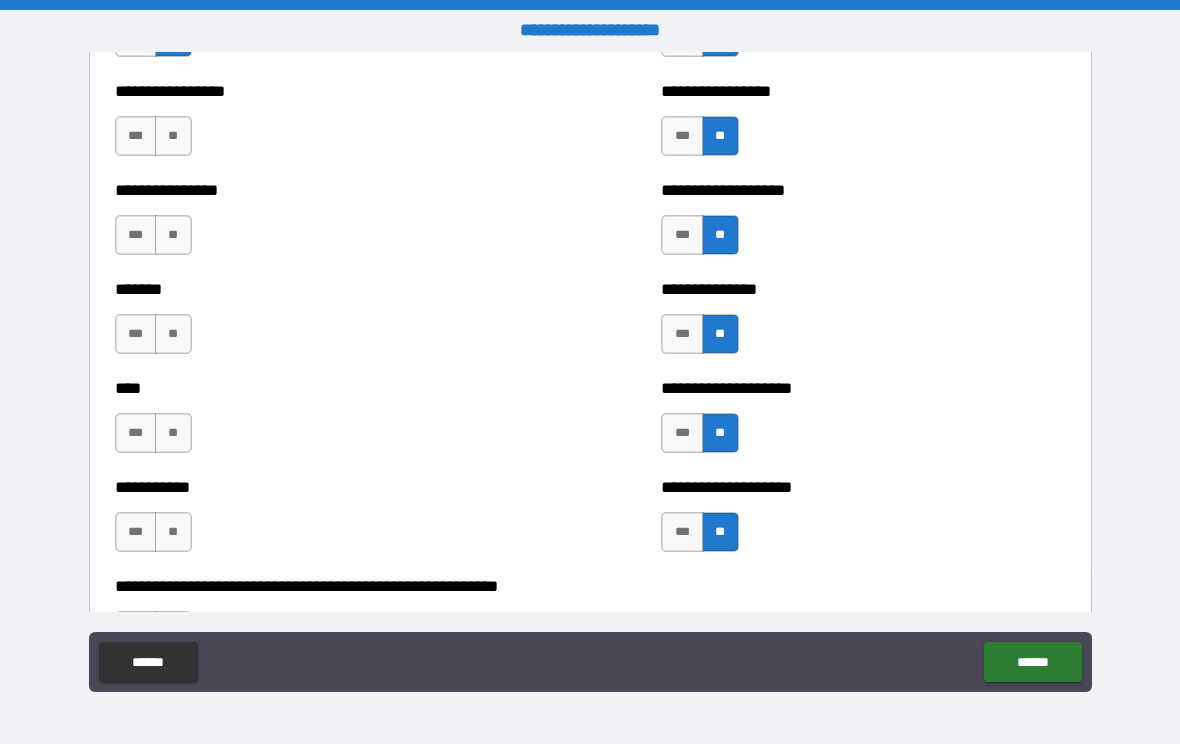 click on "**" at bounding box center (173, 532) 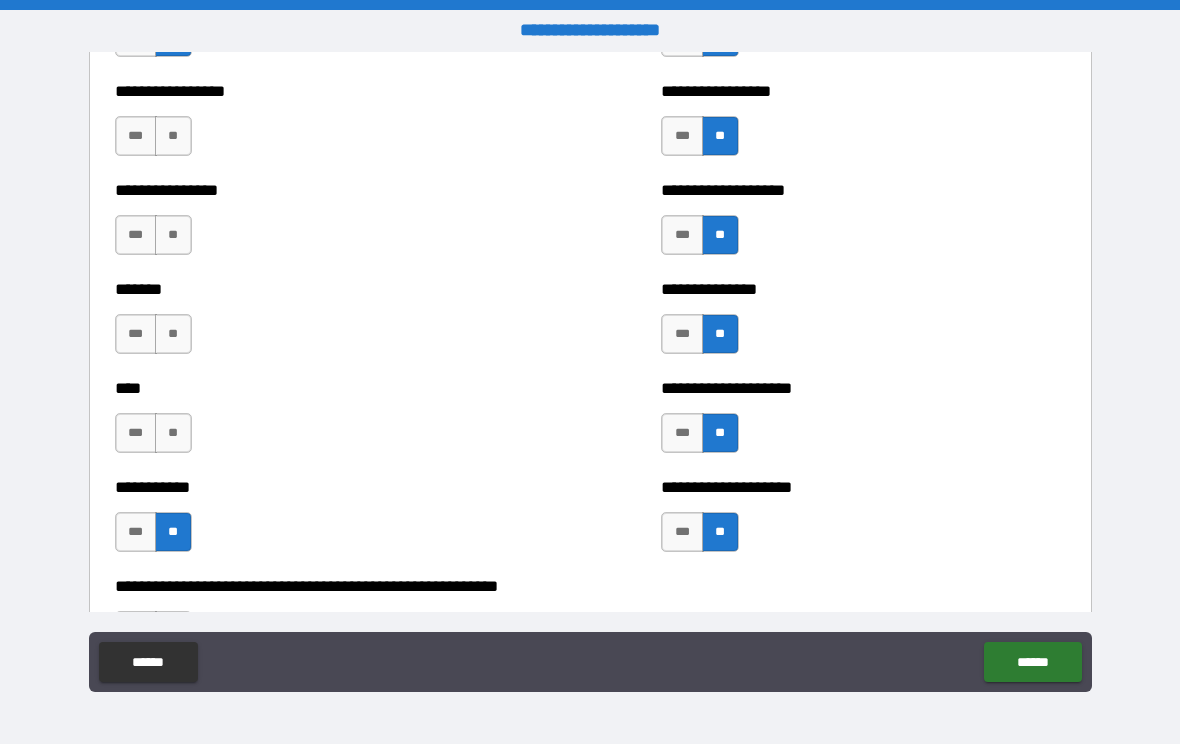 click on "**" at bounding box center (173, 433) 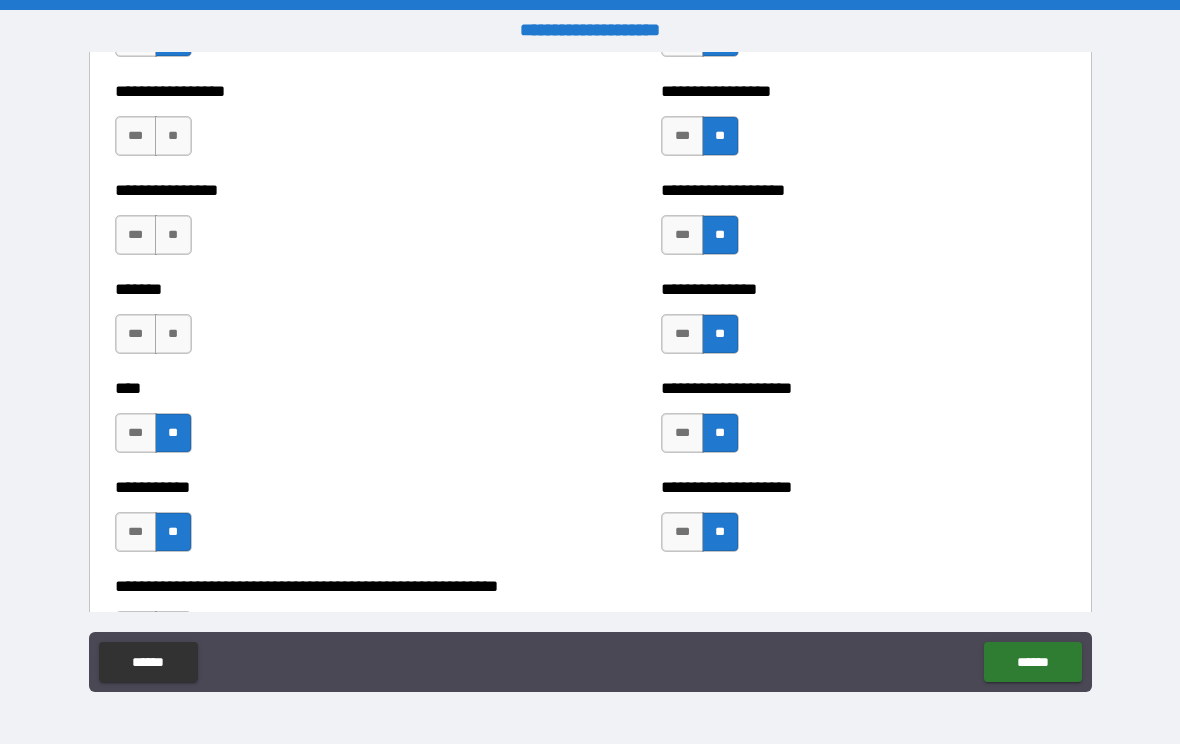 click on "**" at bounding box center [173, 334] 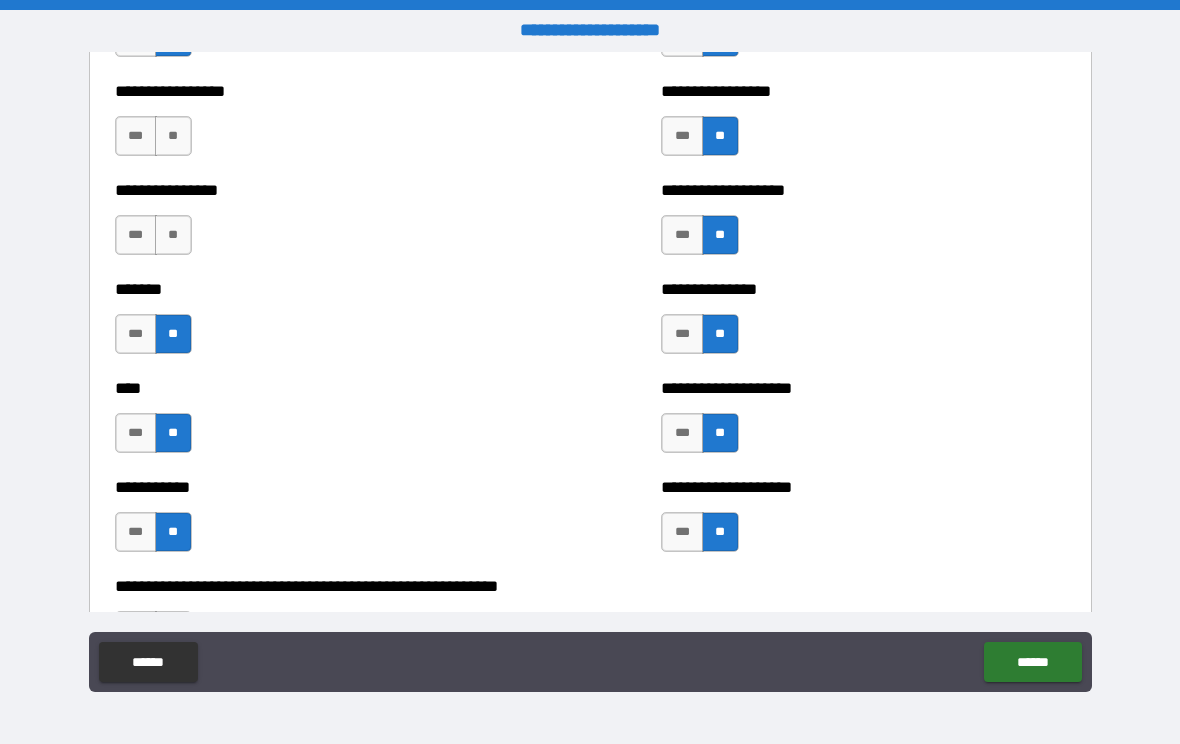 click on "**" at bounding box center (173, 235) 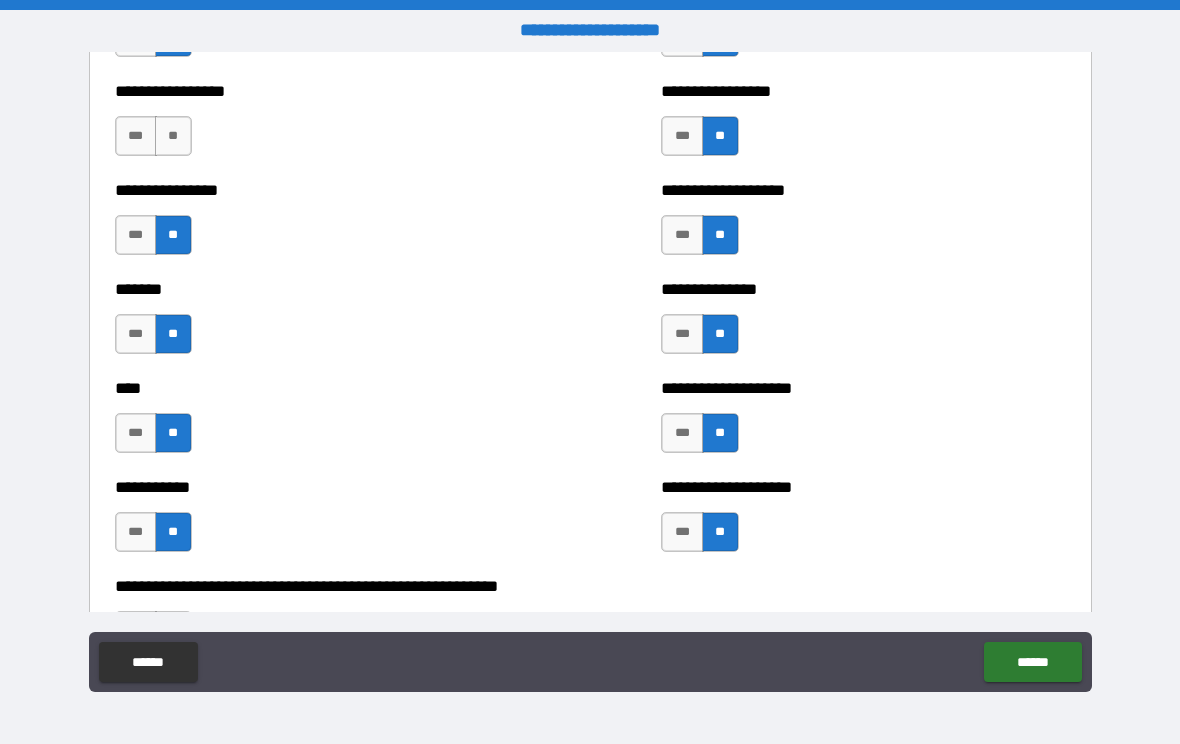 click on "**" at bounding box center [173, 136] 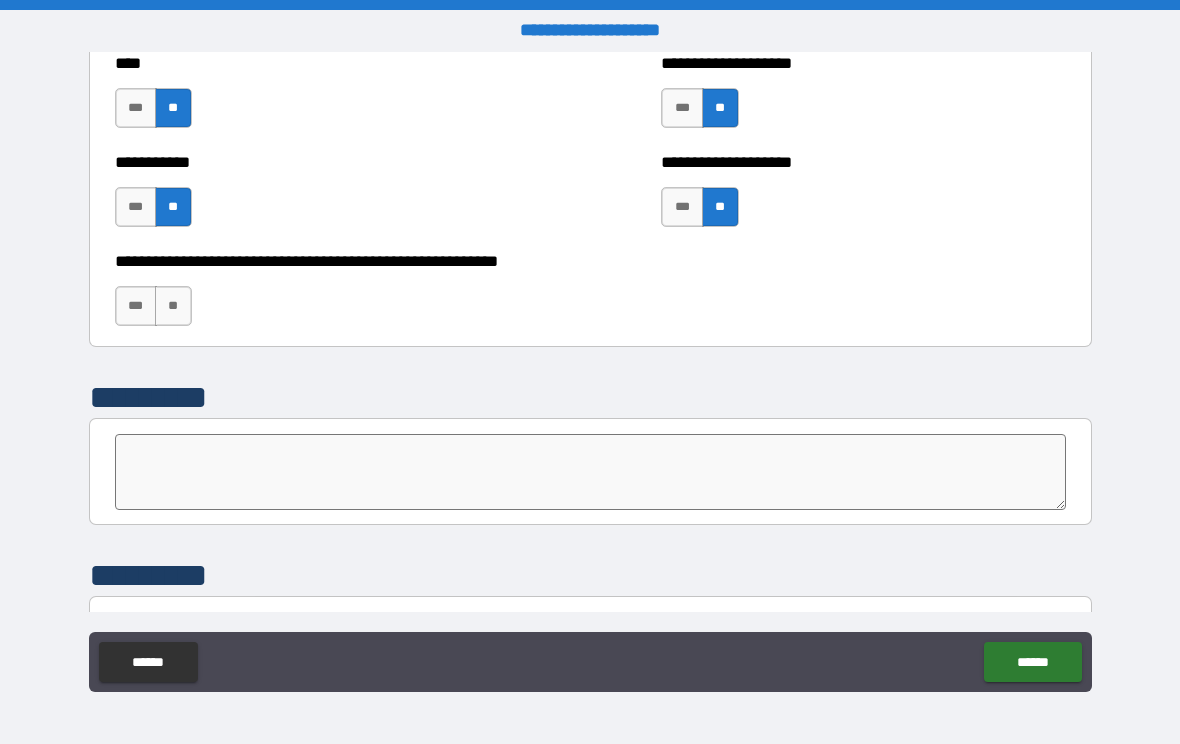 scroll, scrollTop: 6747, scrollLeft: 0, axis: vertical 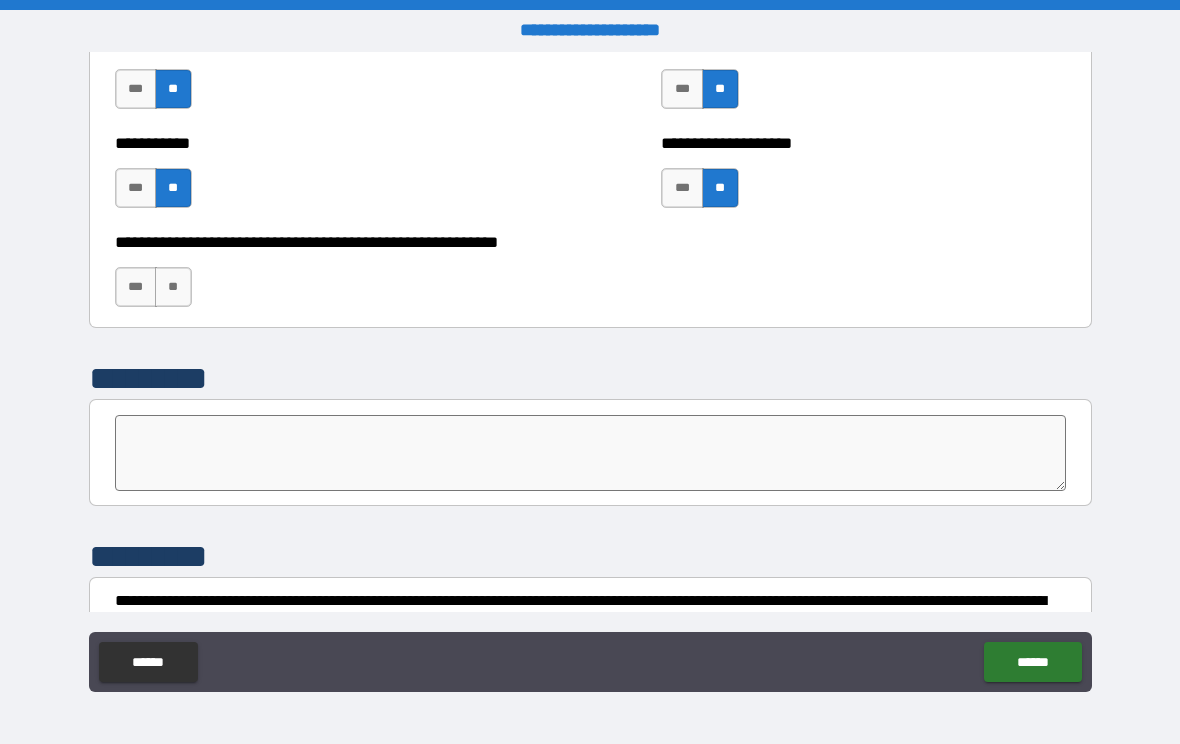 click on "**" at bounding box center (173, 287) 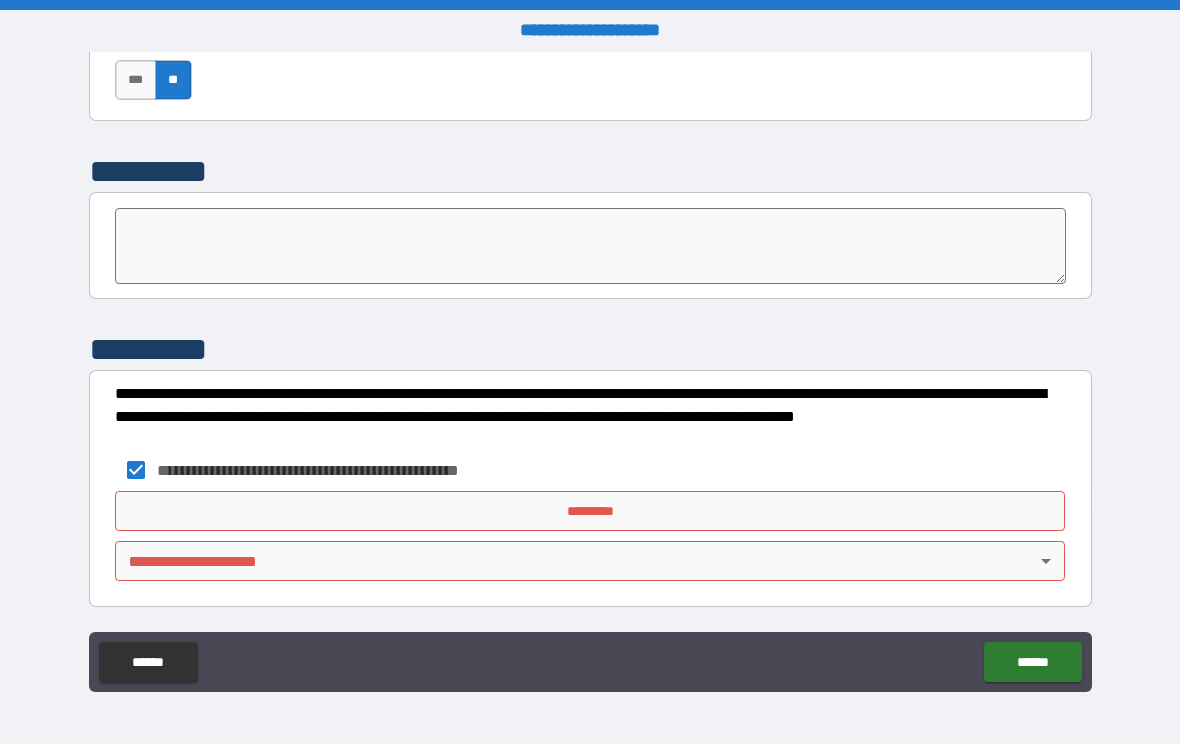 scroll, scrollTop: 6954, scrollLeft: 0, axis: vertical 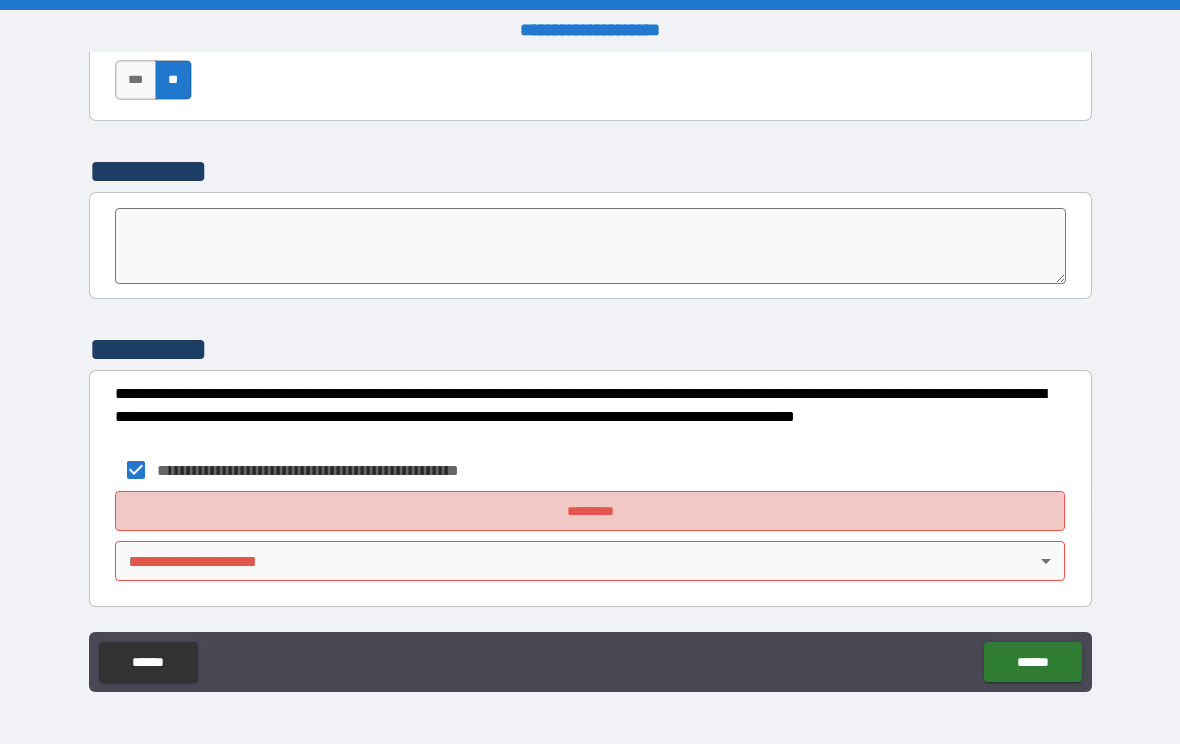 click on "*********" at bounding box center (590, 511) 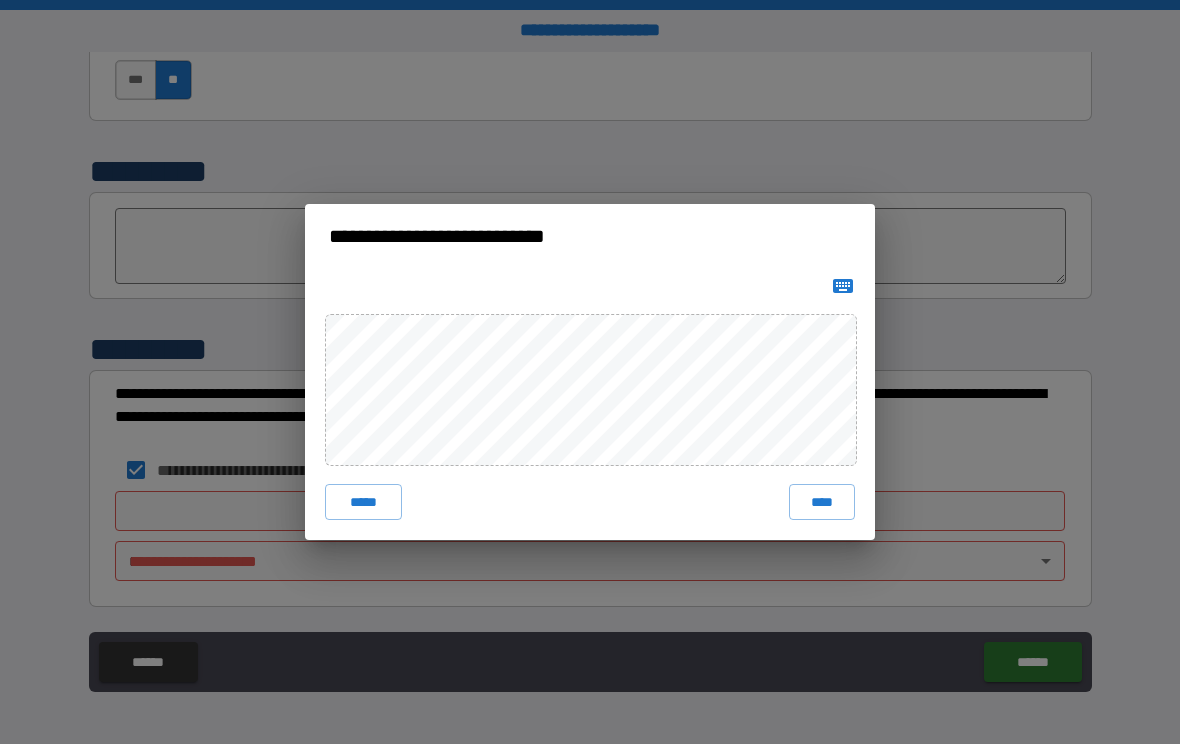 click on "**********" at bounding box center [590, 372] 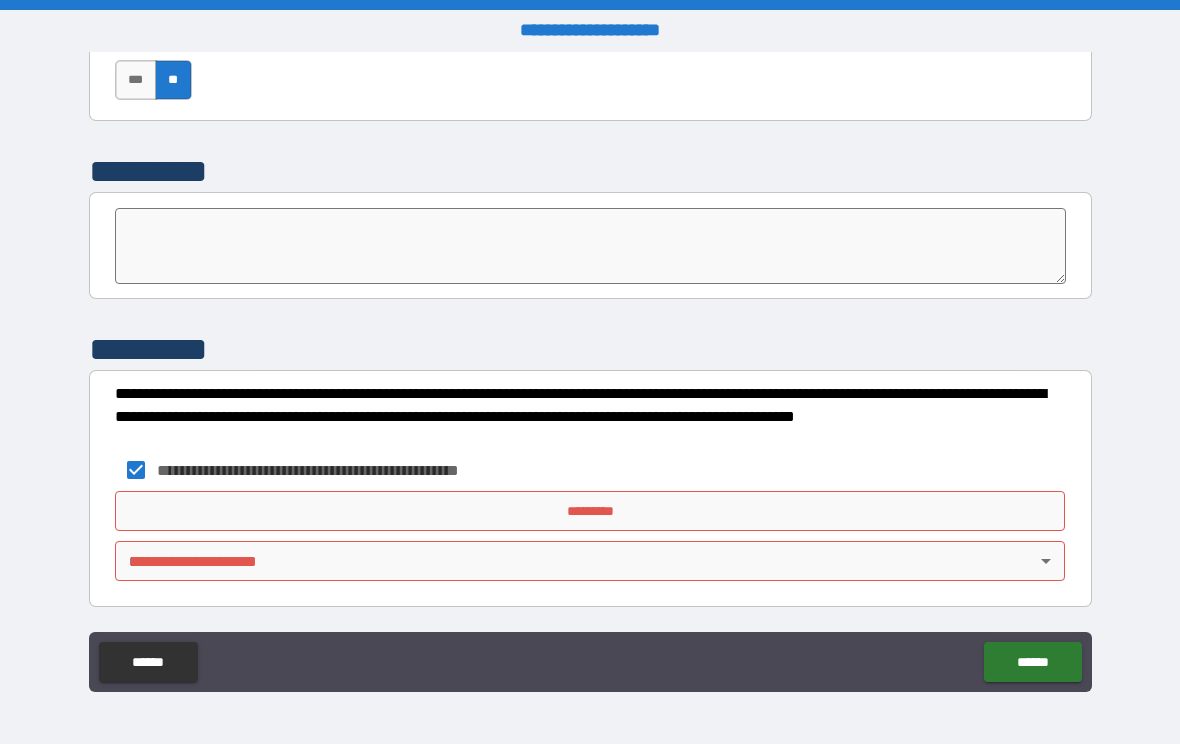 click on "*********" at bounding box center [590, 511] 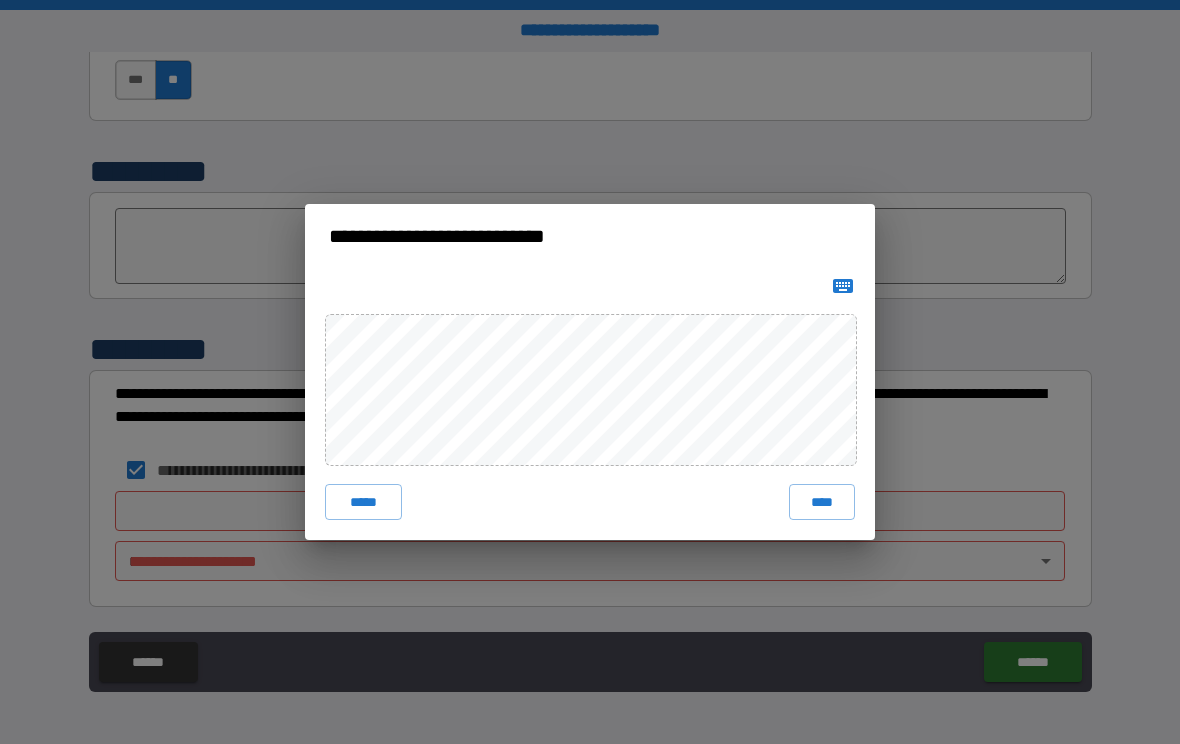 click on "****" at bounding box center (822, 502) 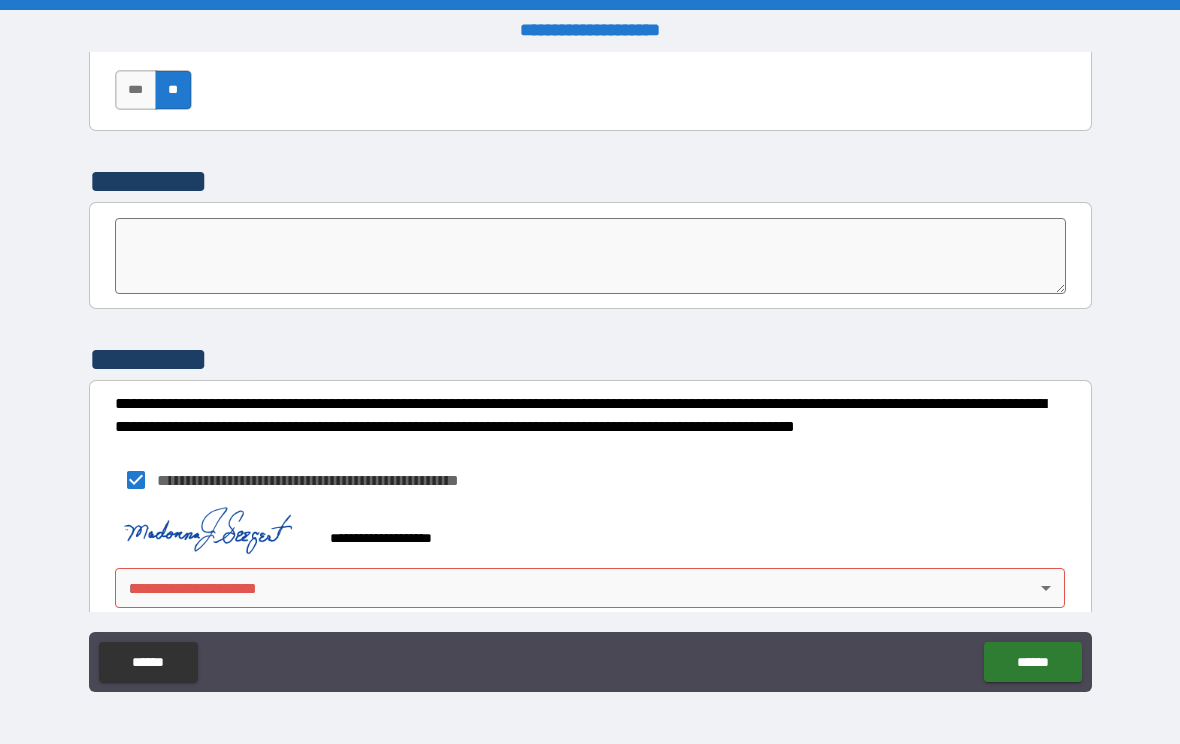 click on "[FIRST] [LAST] [CITY] [STATE] [POSTAL_CODE] [COUNTRY] [ADDRESS] [APARTMENT] [BUILDING] [FLOOR] [UNIT] [PHONE] [EMAIL] [CREDIT_CARD] [EXPIRY] [CVV] [SSN] [PASSPORT] [DRIVER_LICENSE] [DOB] [AGE] [TIME]" at bounding box center (590, 372) 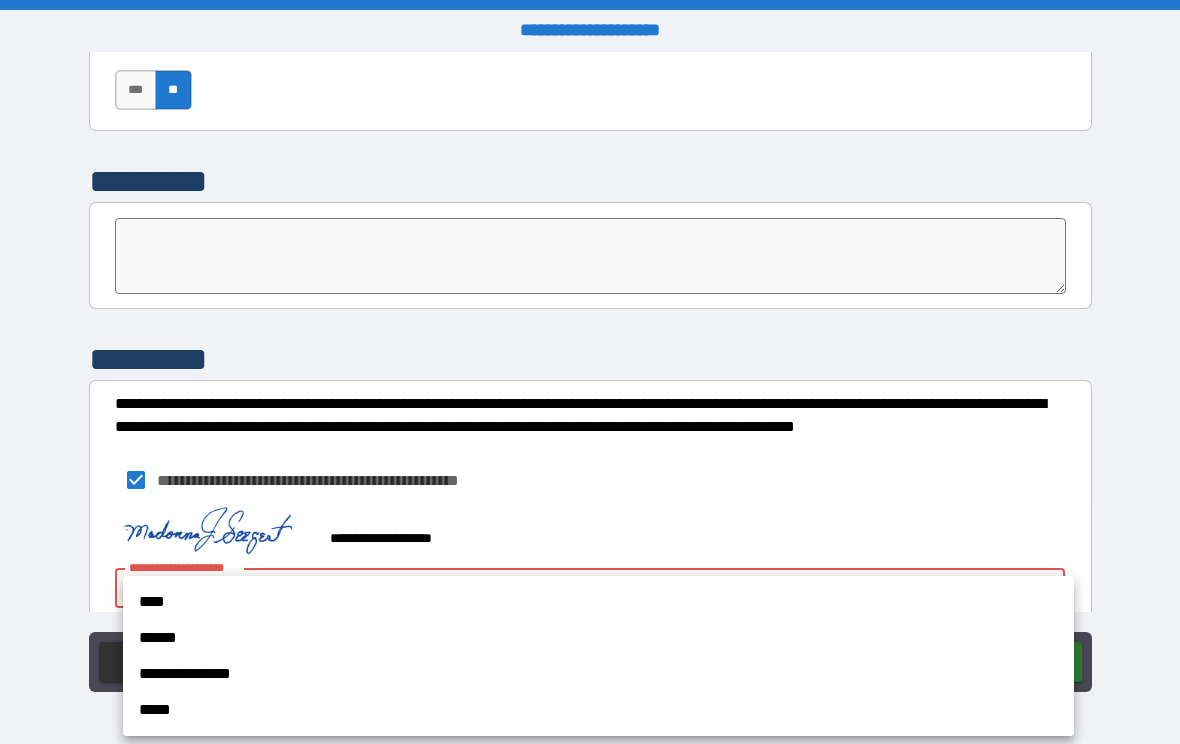 click on "****" at bounding box center (598, 602) 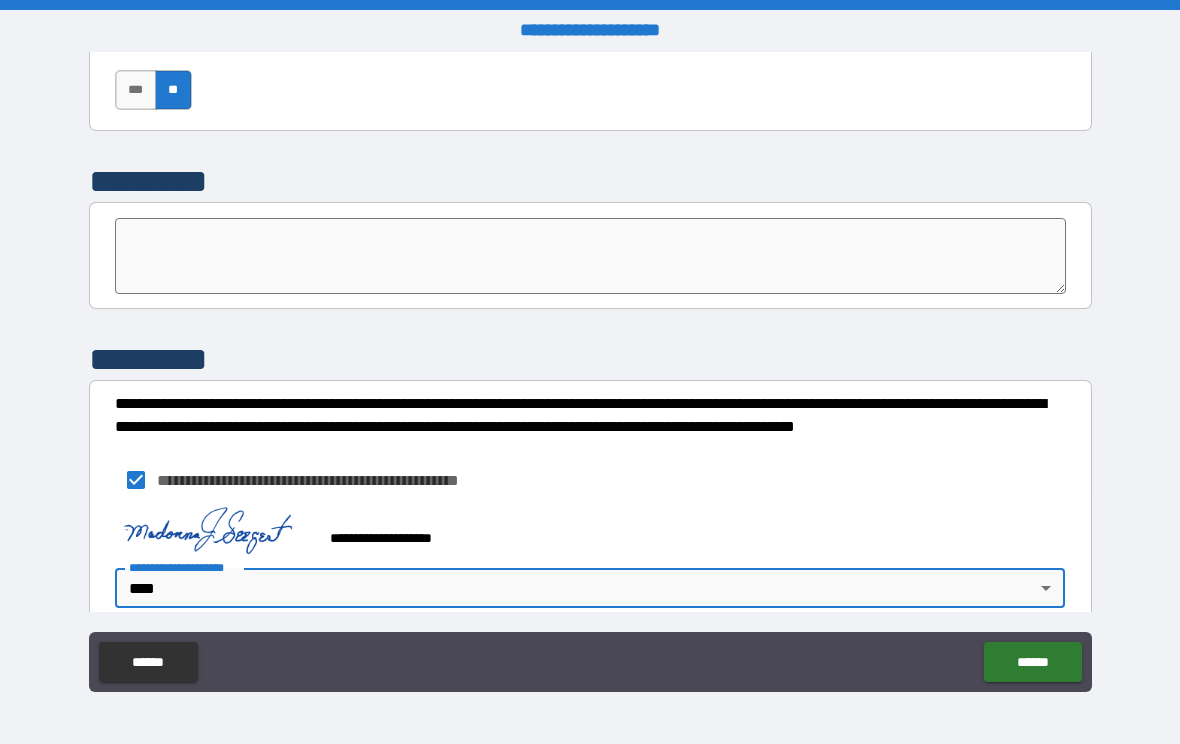 click on "******" 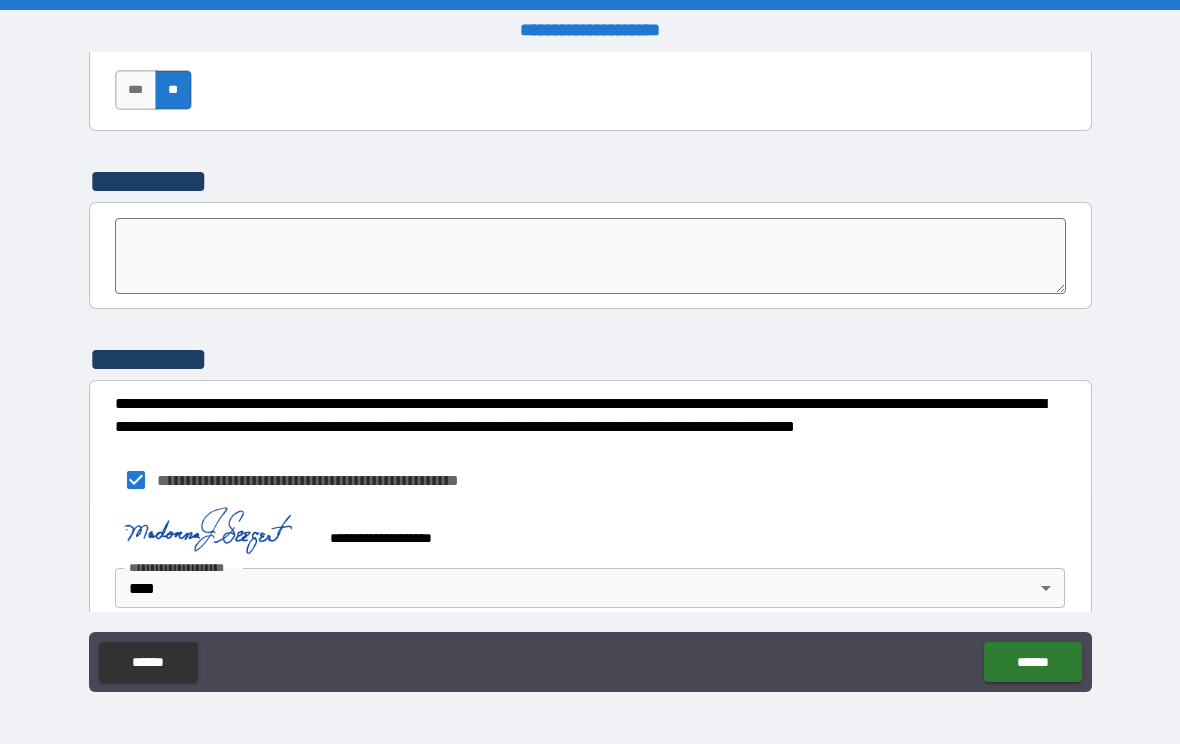 click on "******" at bounding box center [1032, 662] 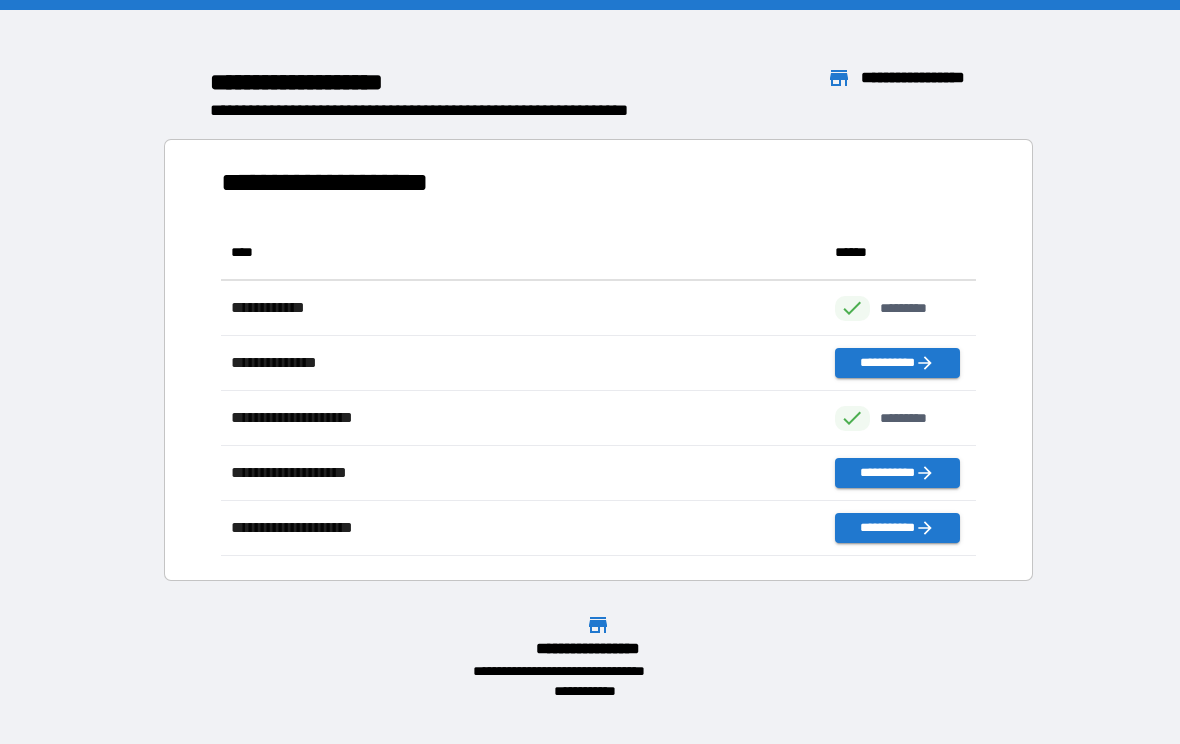 scroll, scrollTop: 1, scrollLeft: 1, axis: both 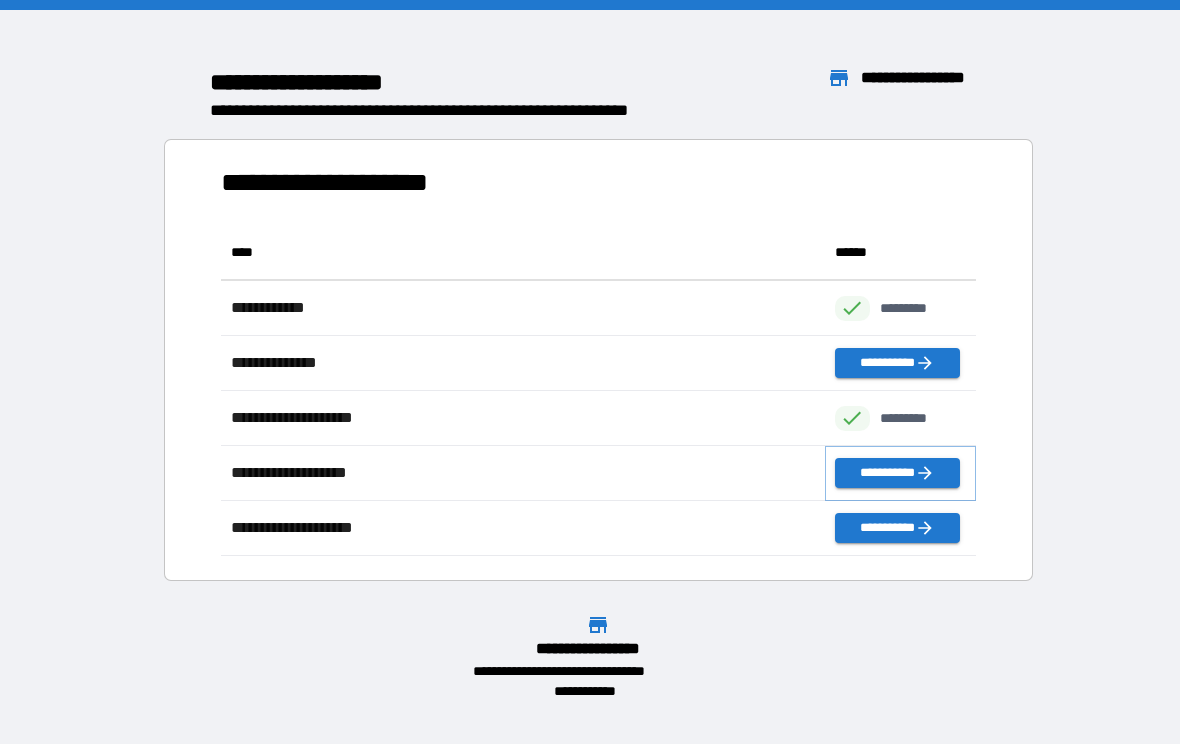 click 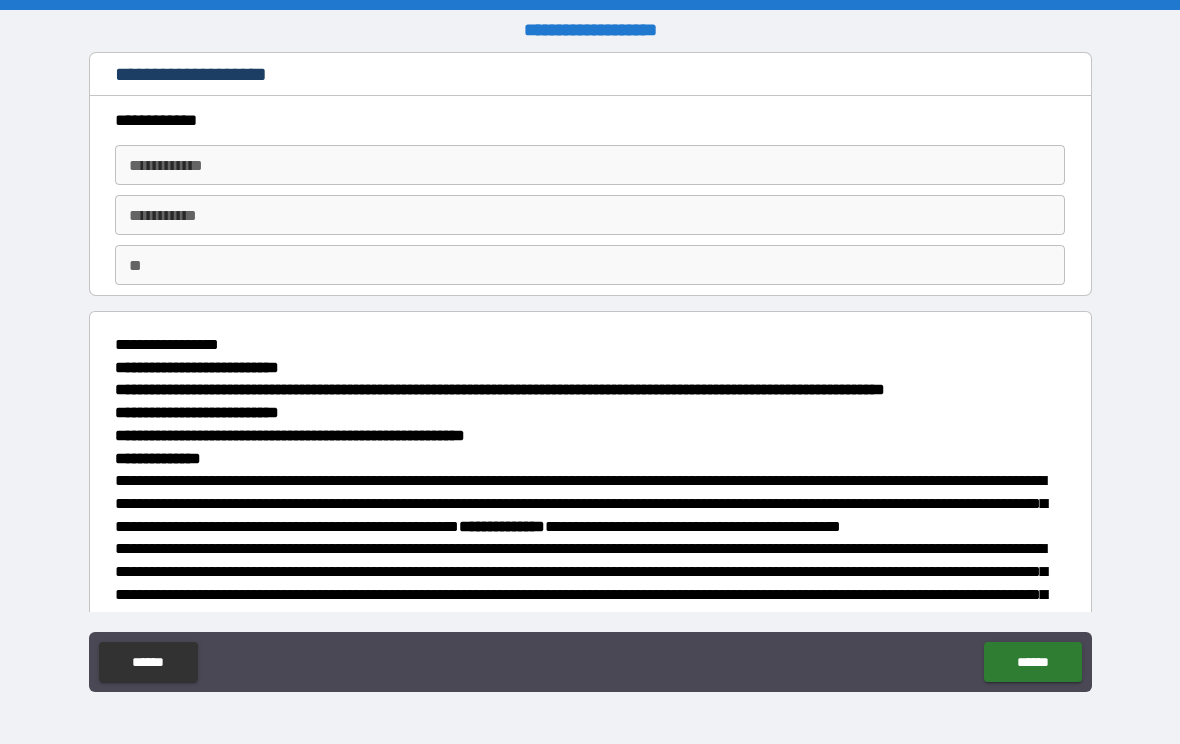 click on "******   ******" at bounding box center (590, 664) 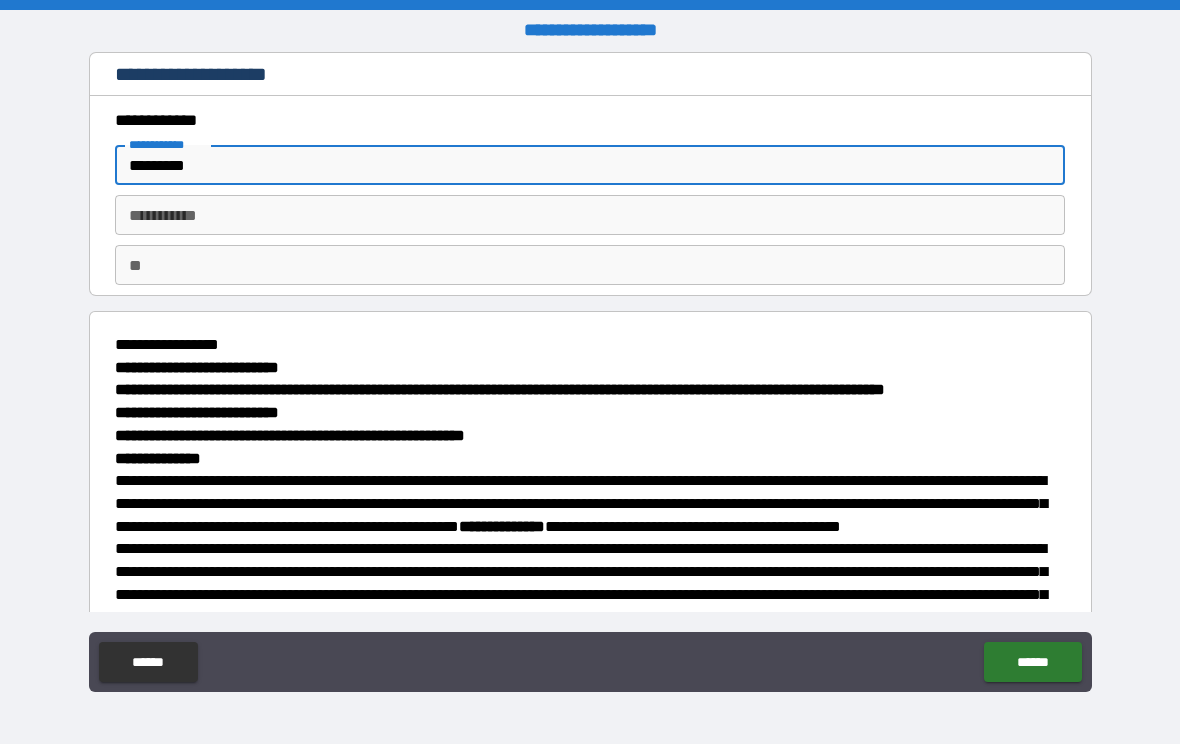 click on "*********" at bounding box center (590, 165) 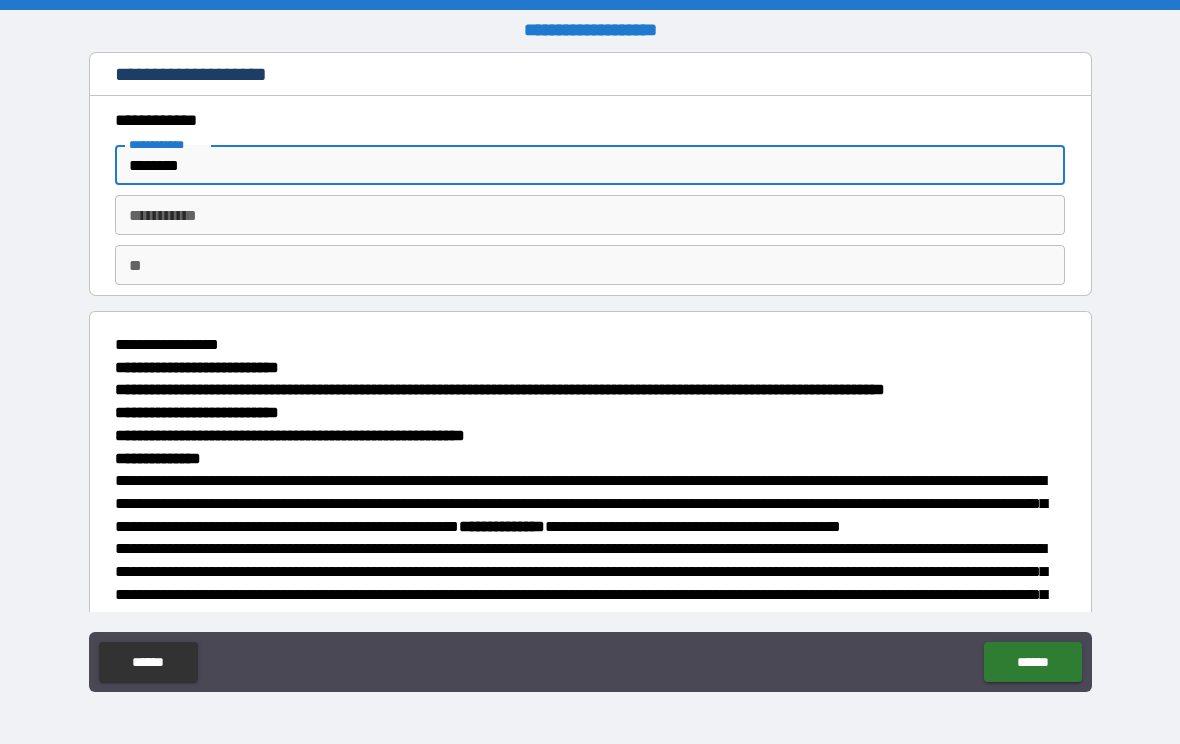 click on "********" at bounding box center (590, 165) 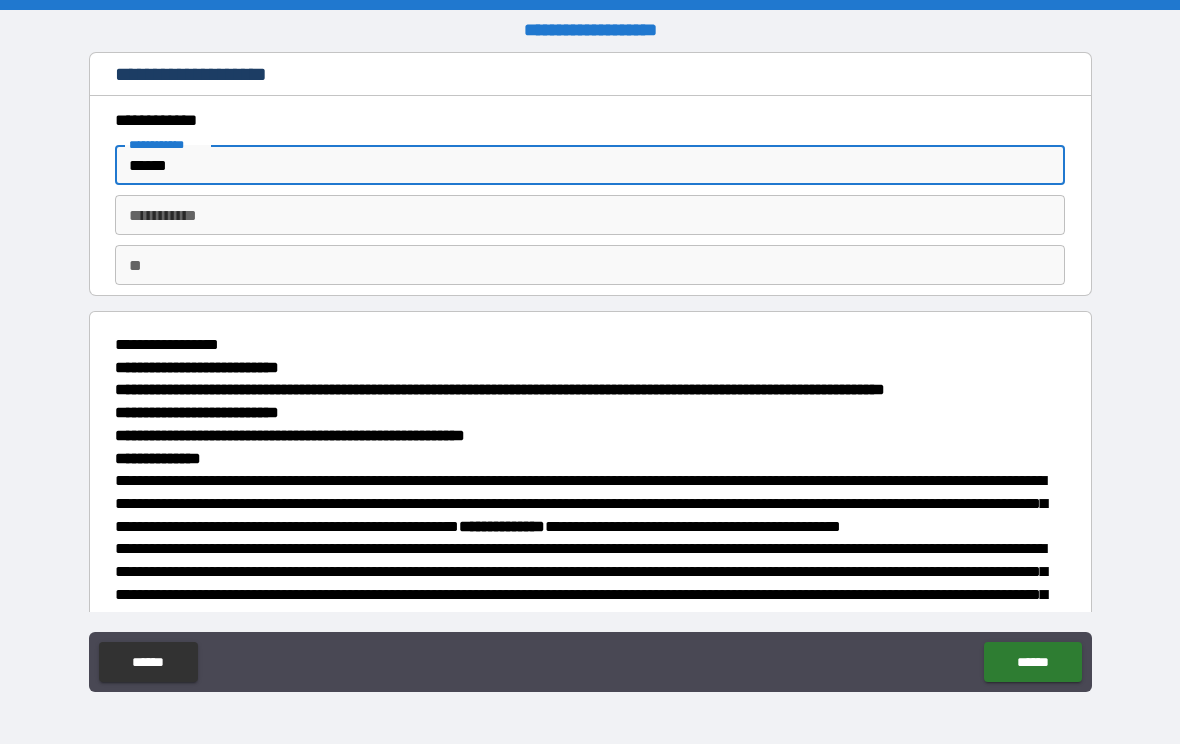 type on "*******" 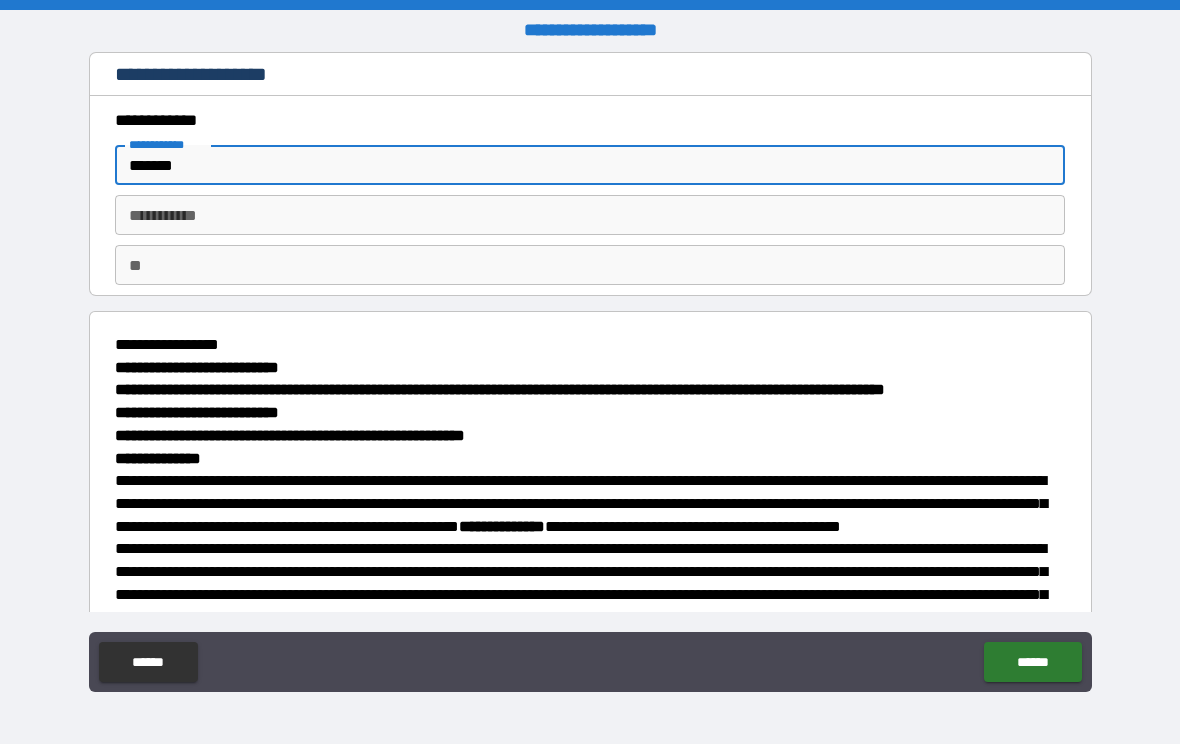 type on "*******" 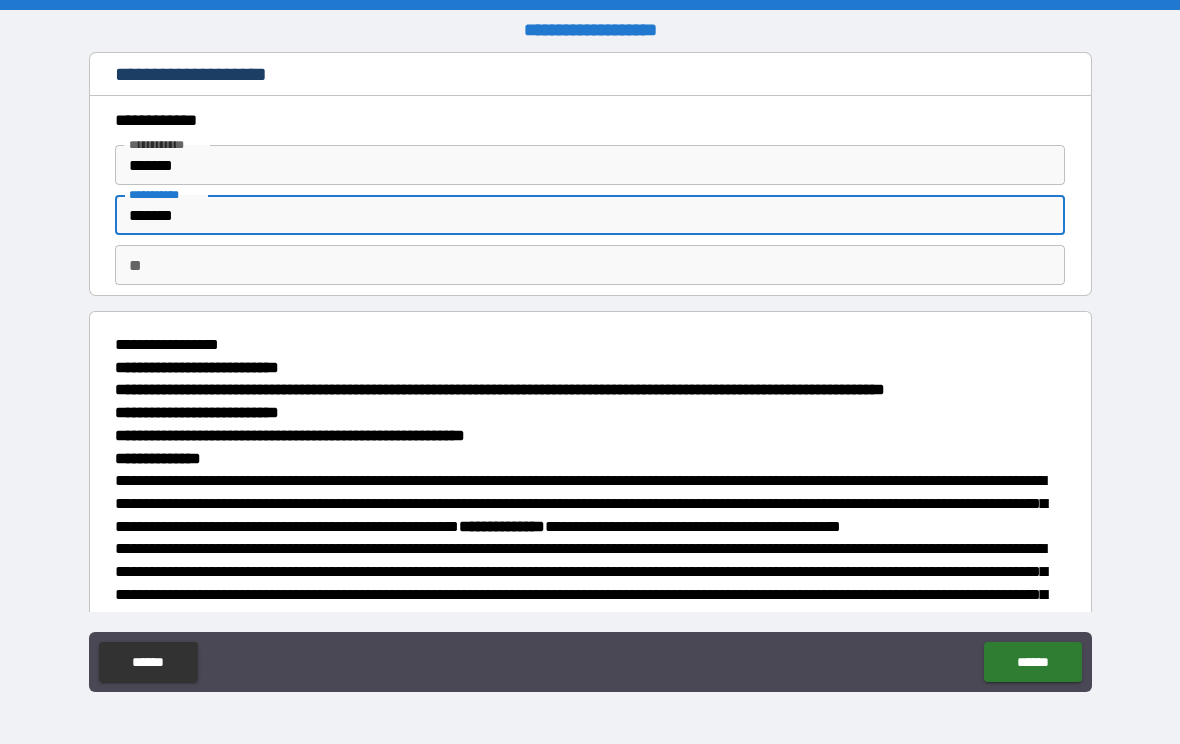 type on "*******" 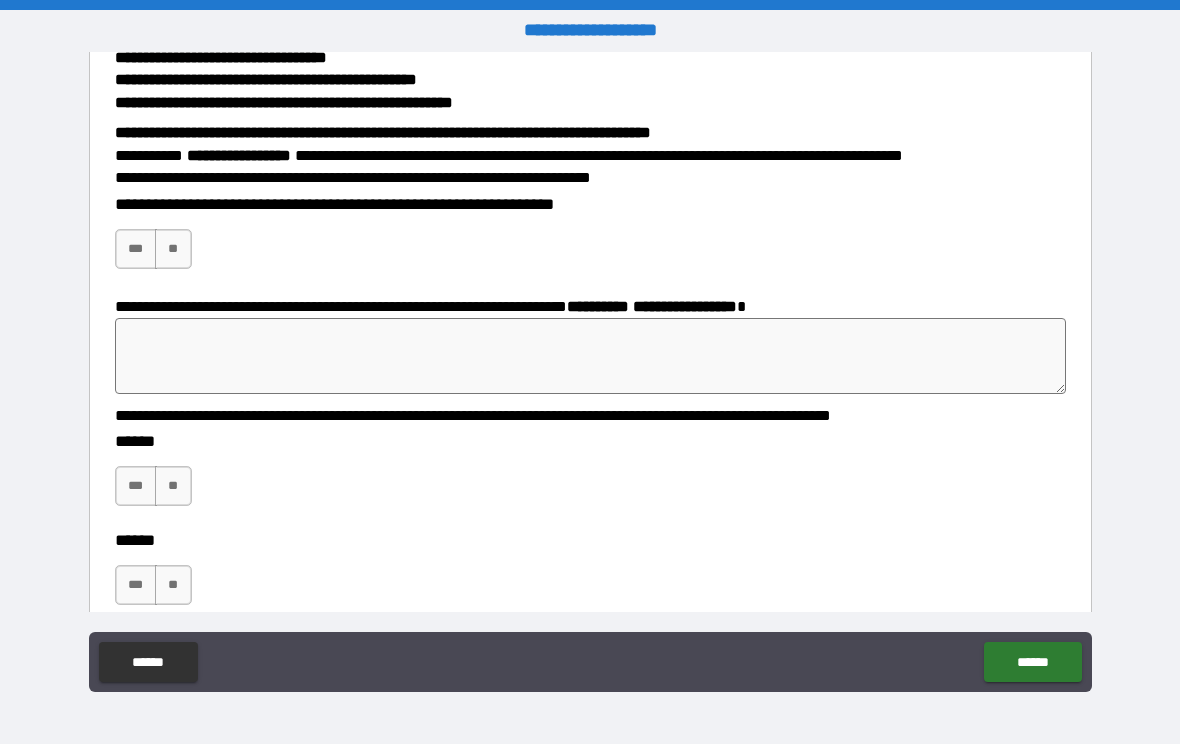scroll, scrollTop: 2010, scrollLeft: 0, axis: vertical 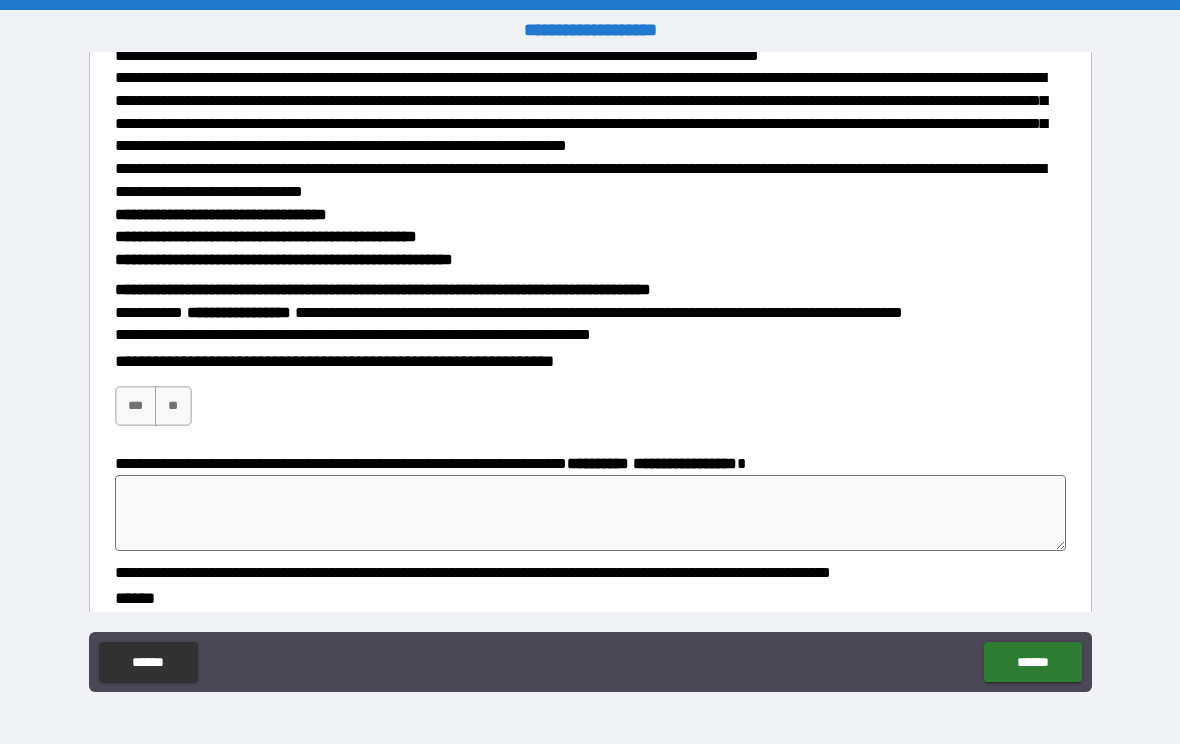 type on "****" 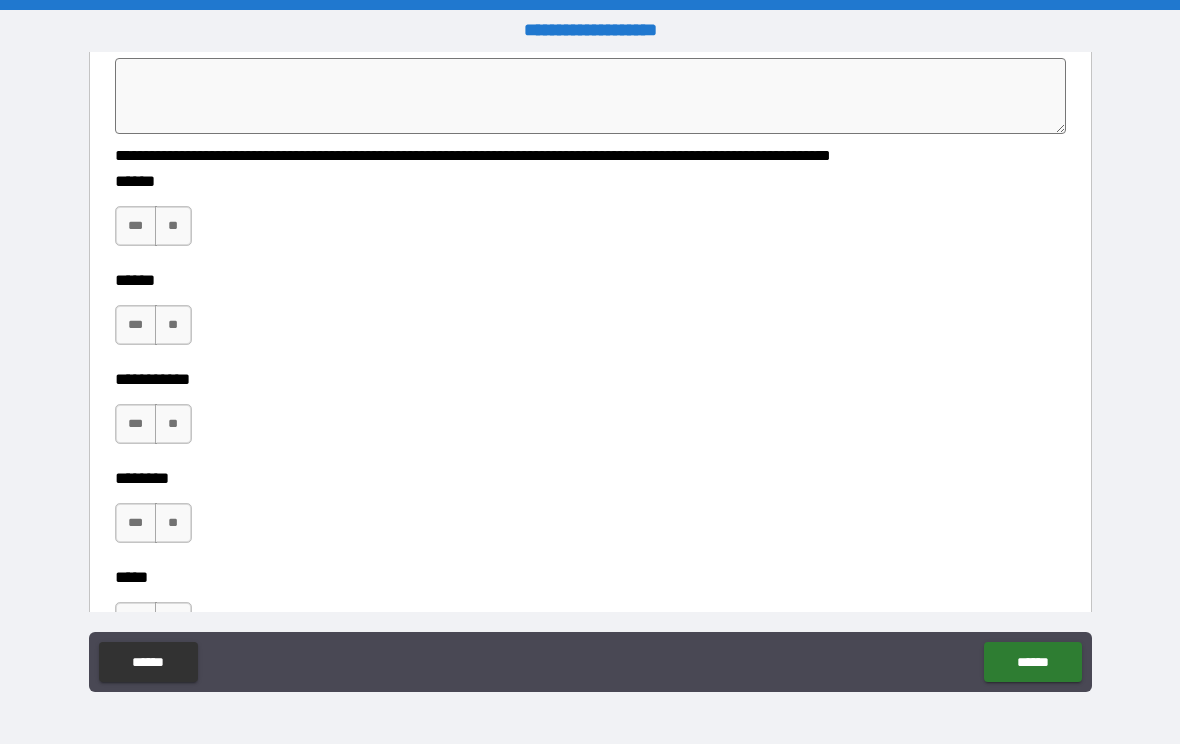 scroll, scrollTop: 2285, scrollLeft: 0, axis: vertical 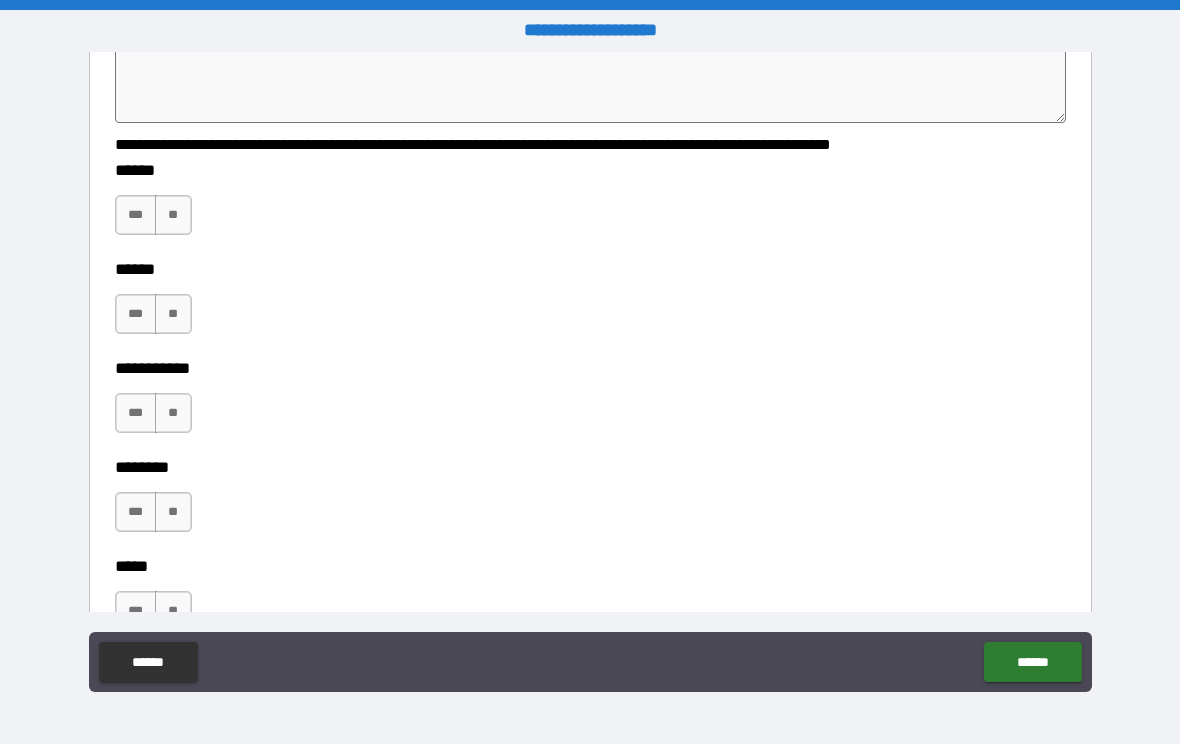 click on "******" 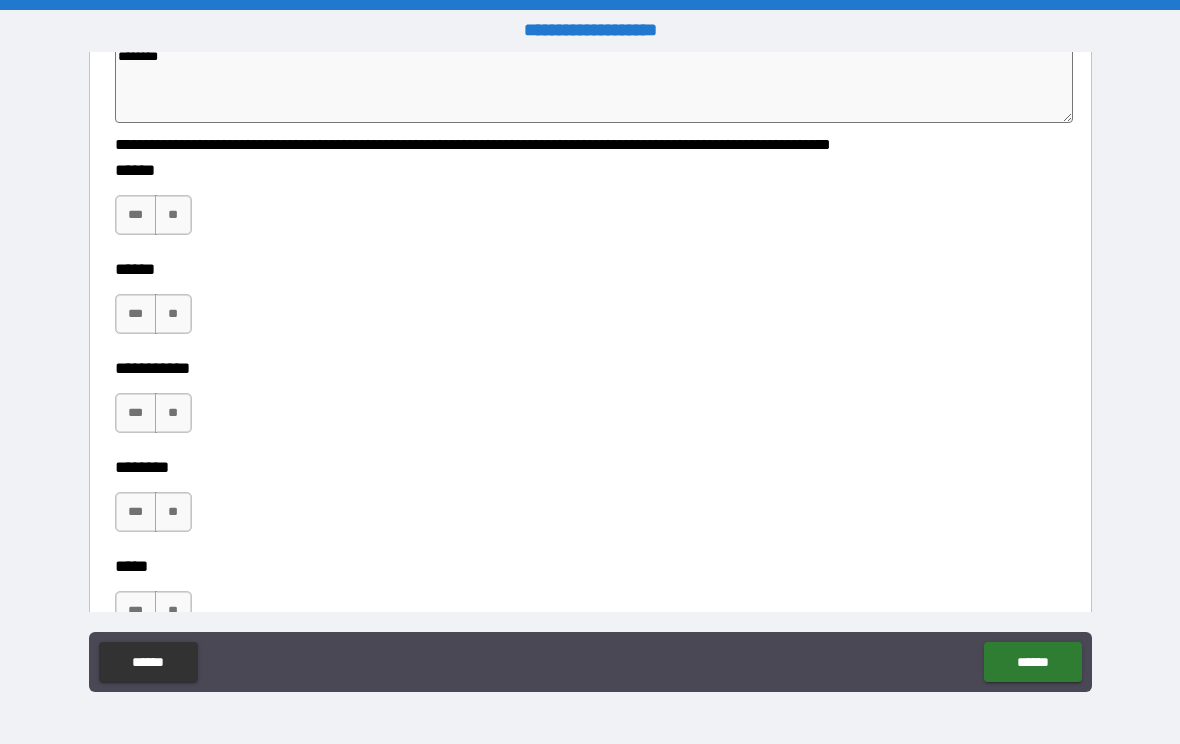 type on "*" 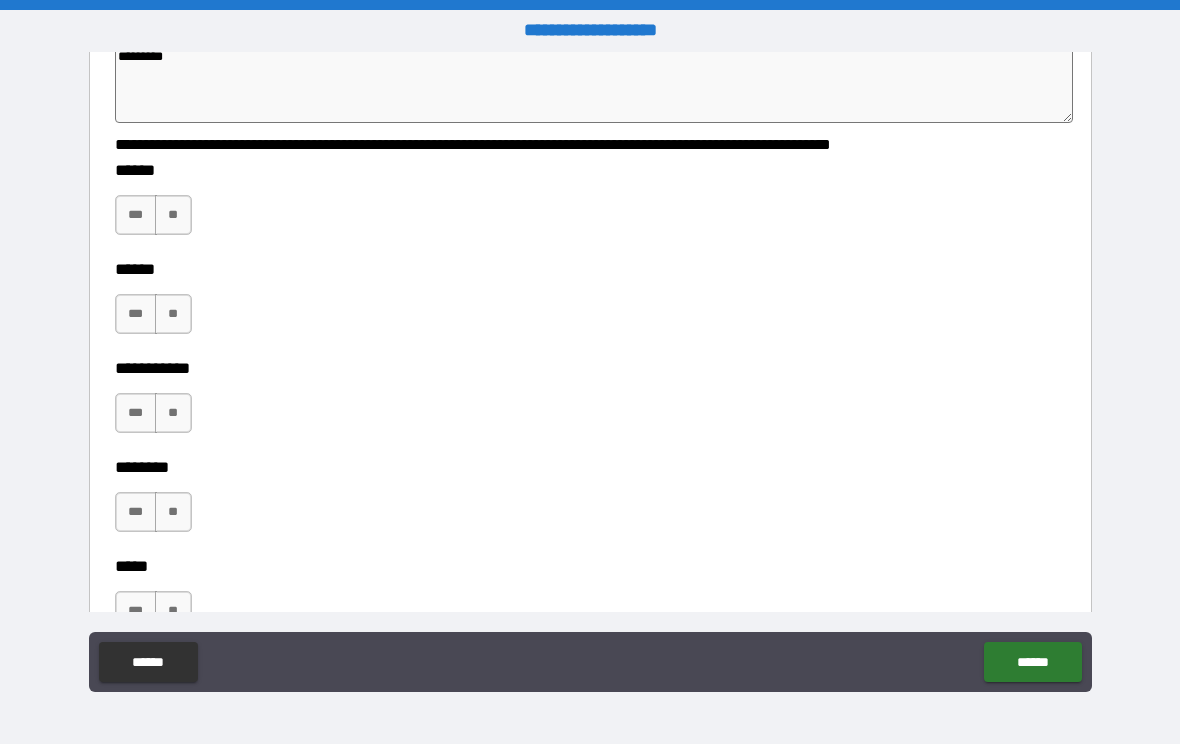 type on "**********" 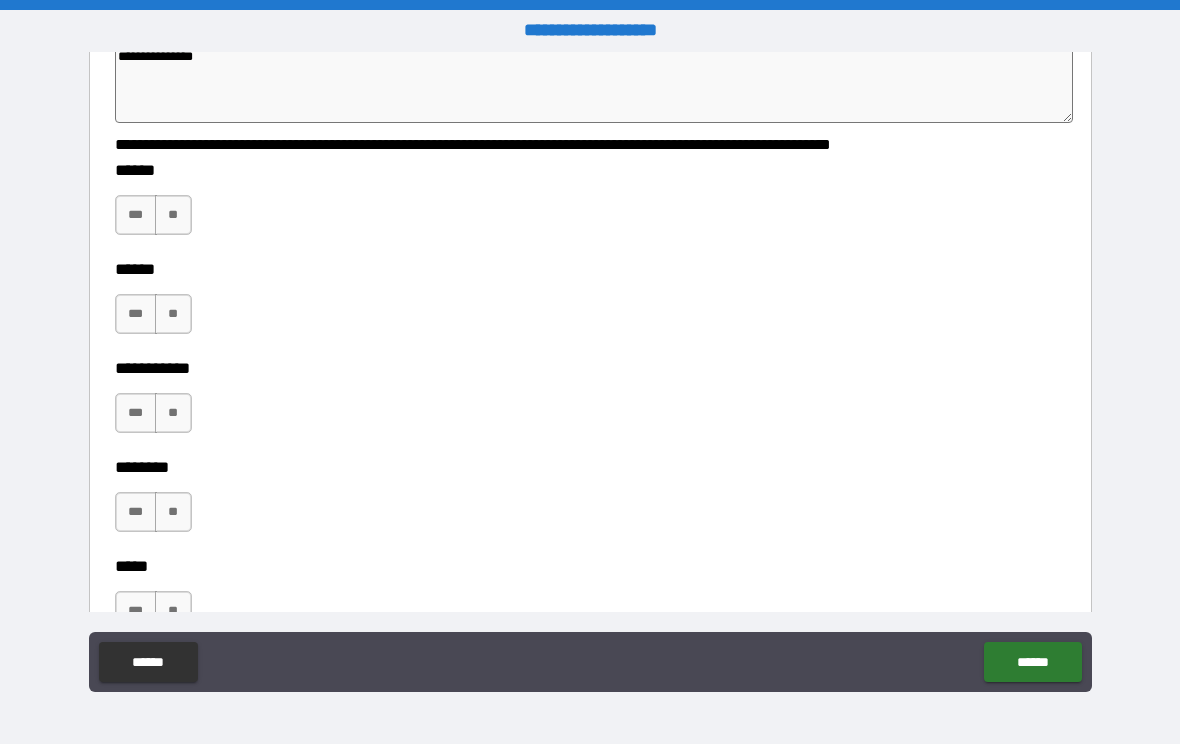 type on "*" 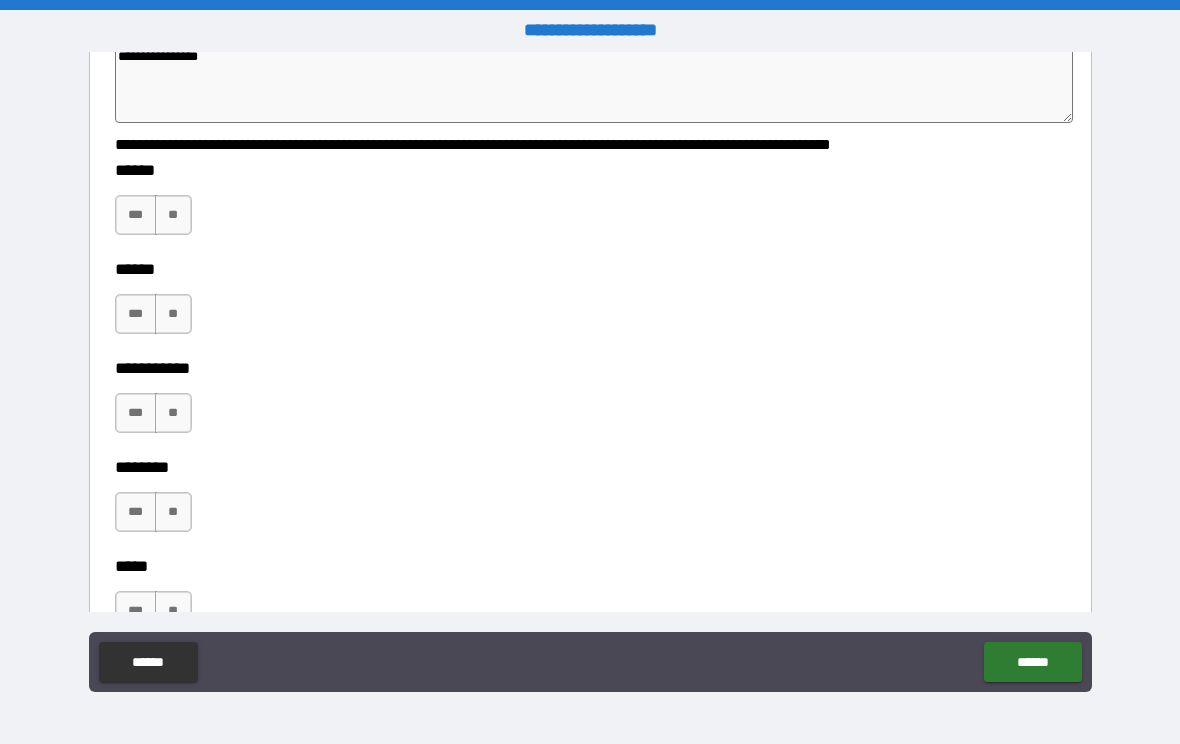 type on "**********" 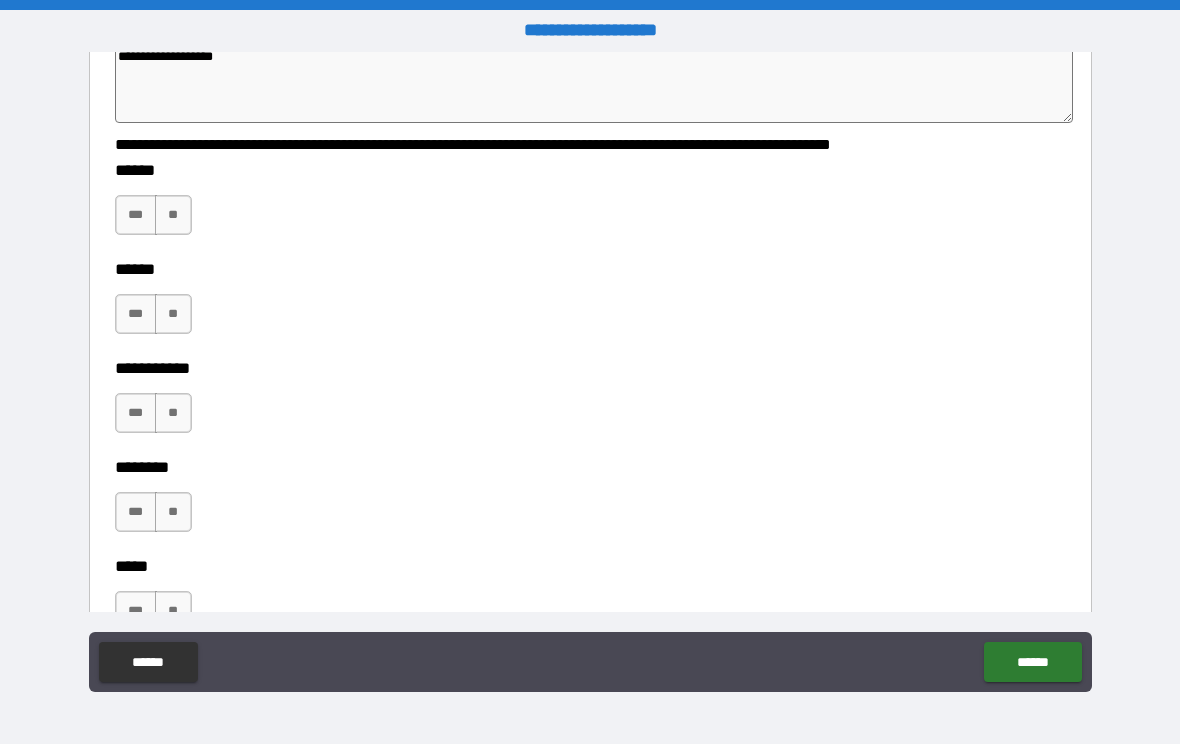 type on "*" 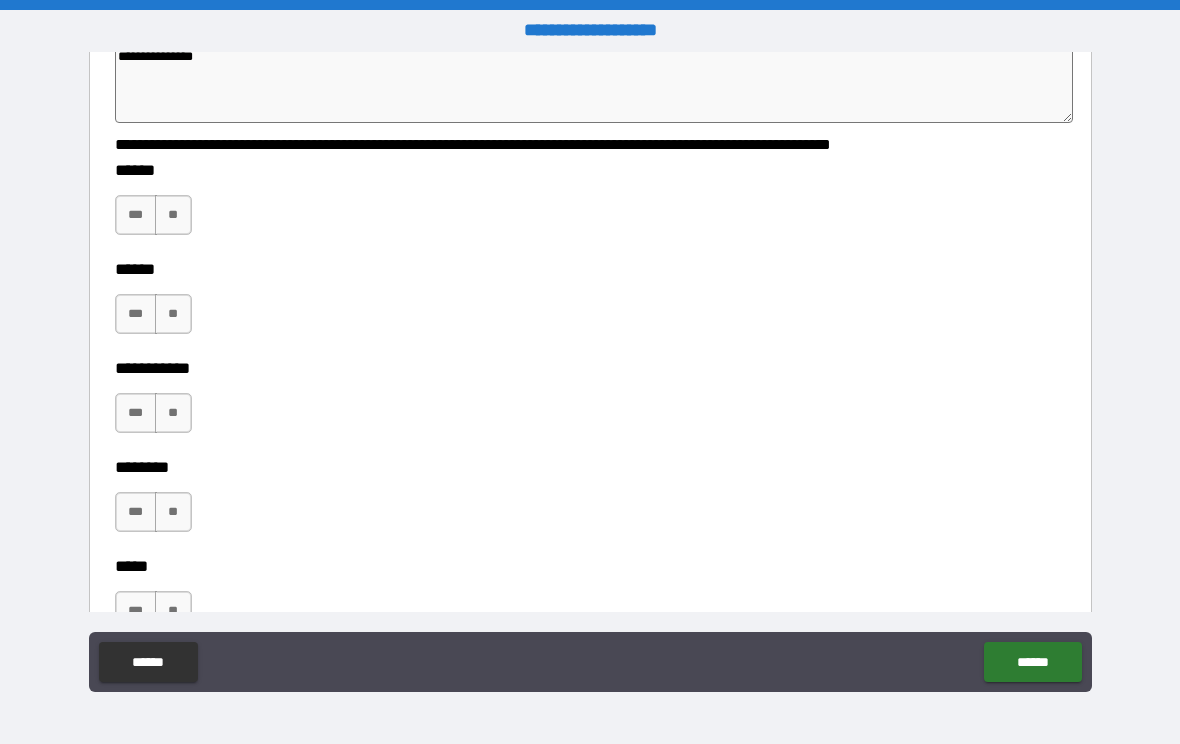 type on "*" 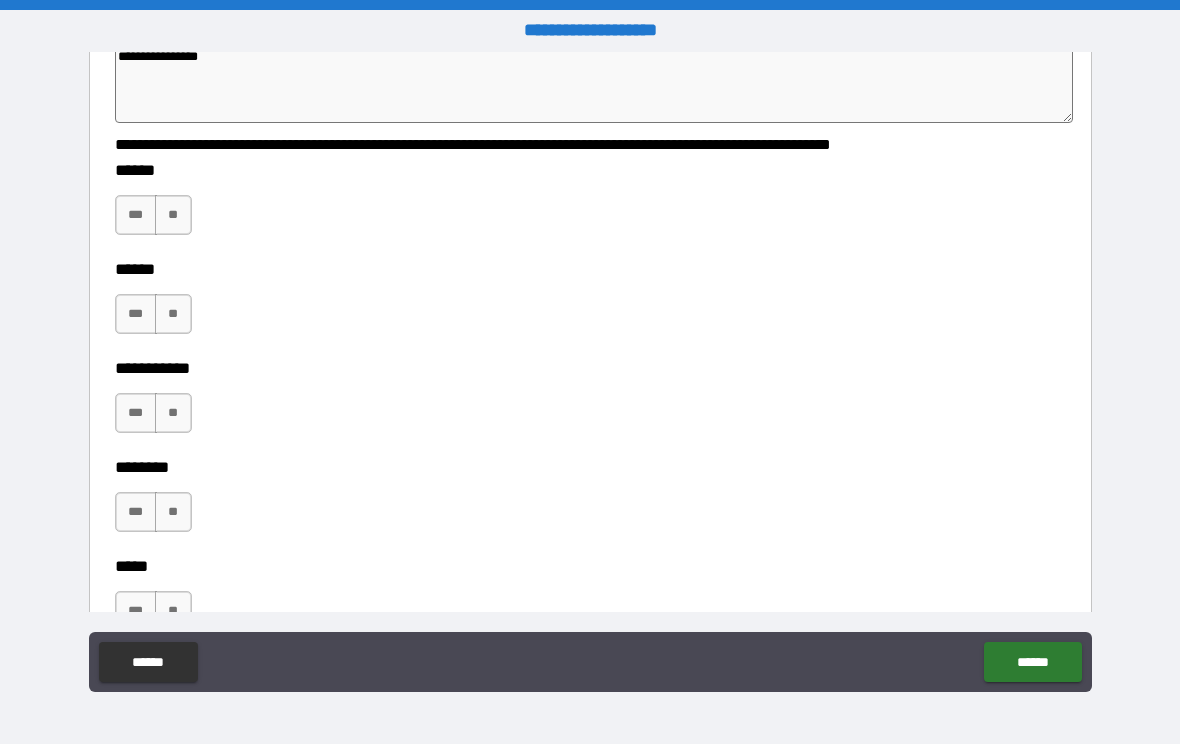 type on "*" 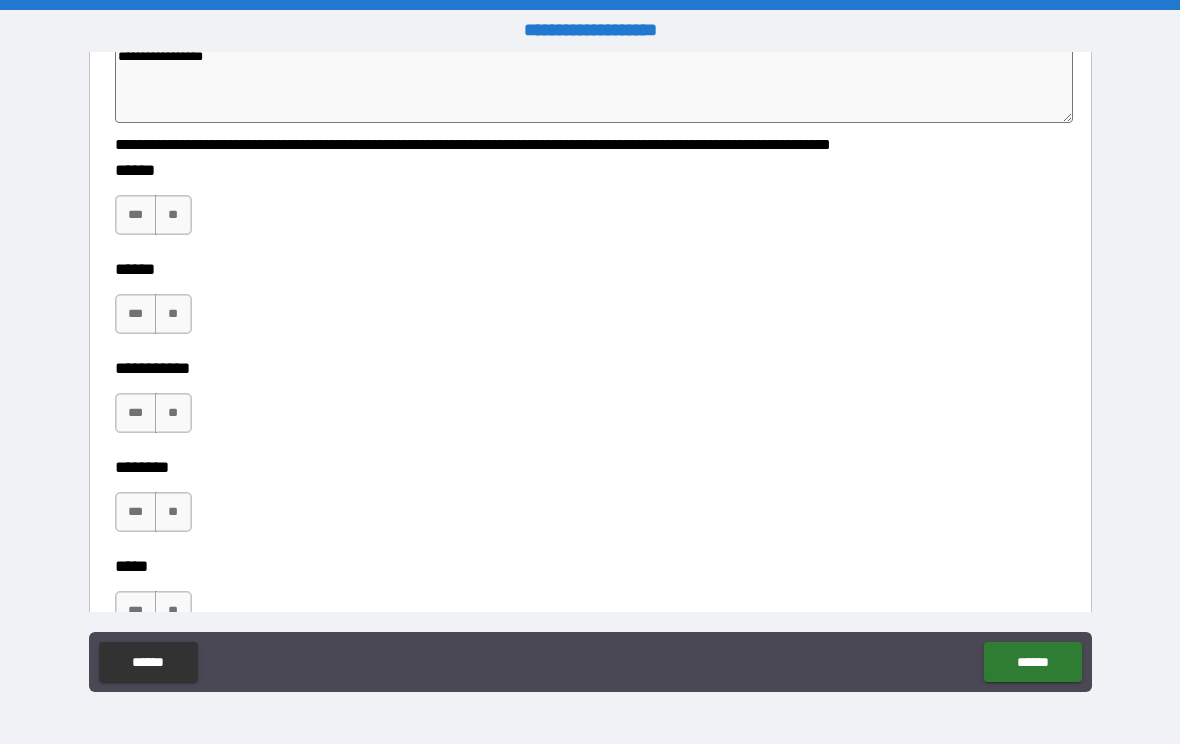type on "*" 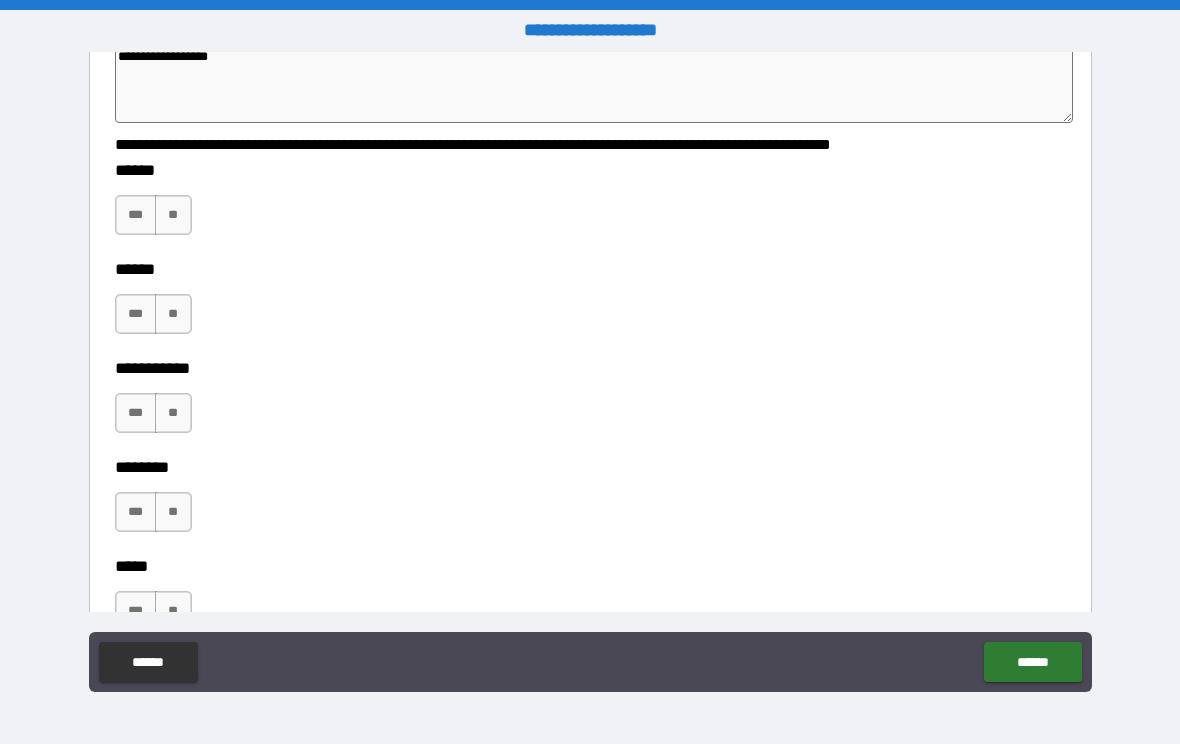 type on "*" 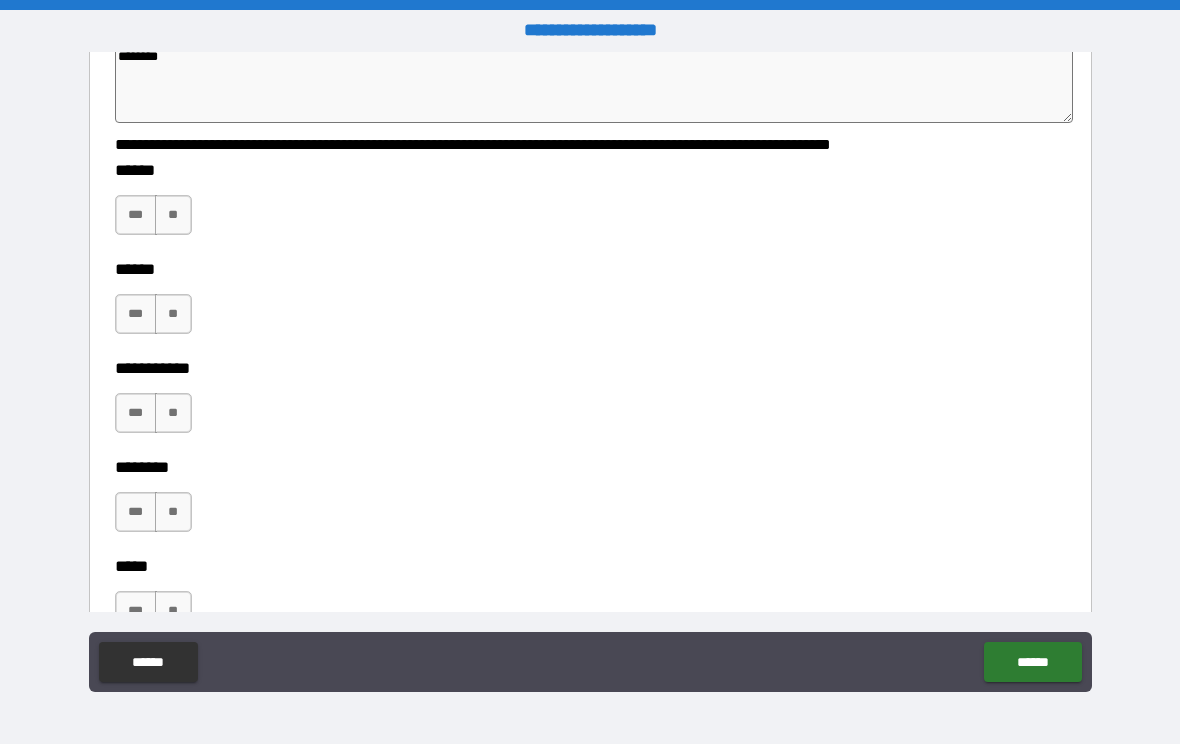 type on "*" 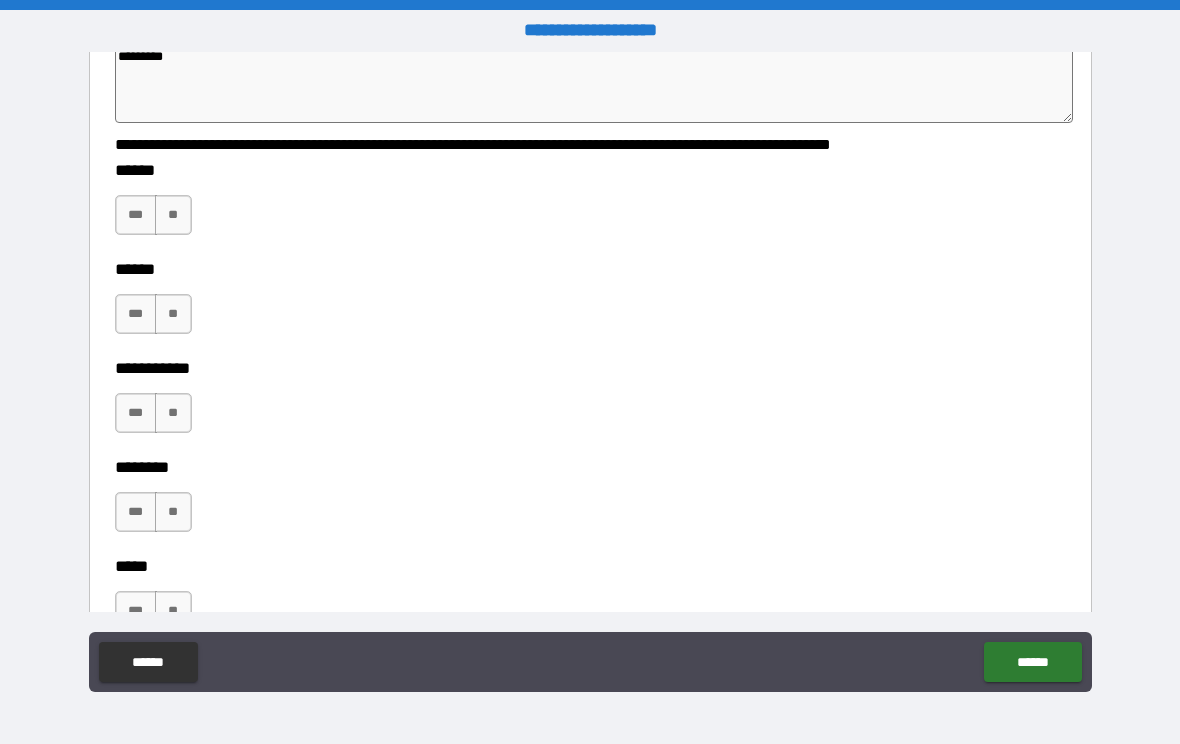 type on "*" 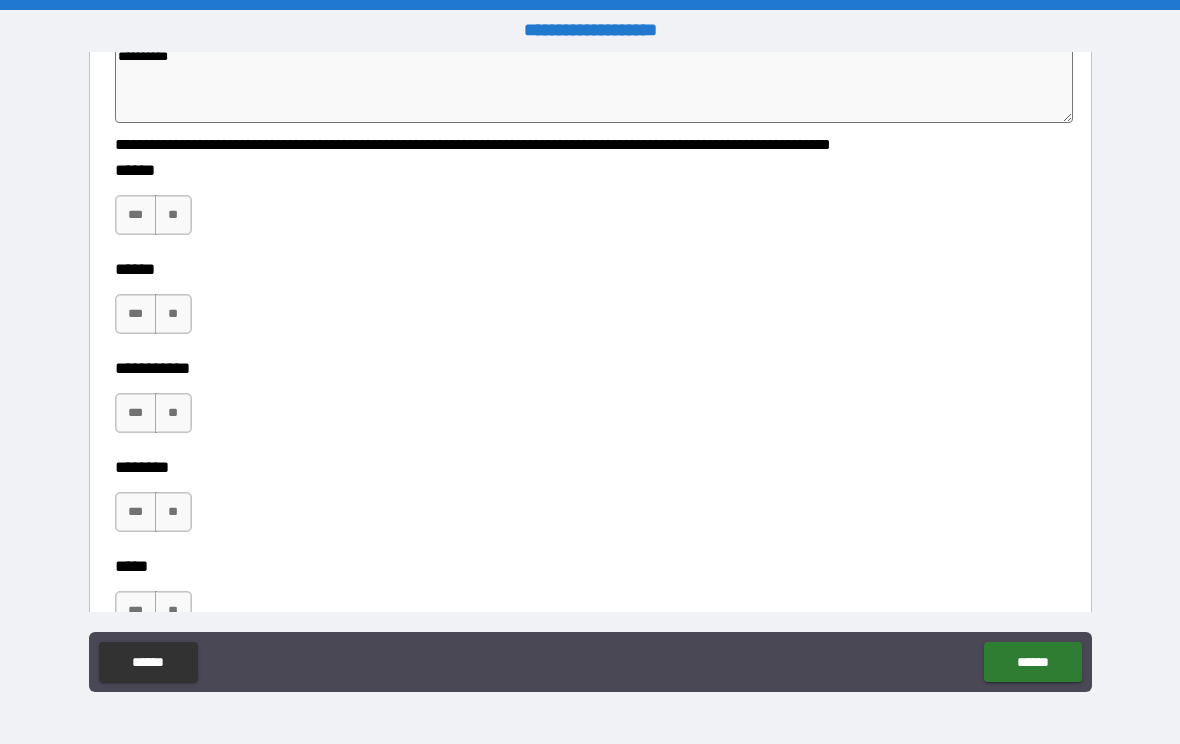 type on "*" 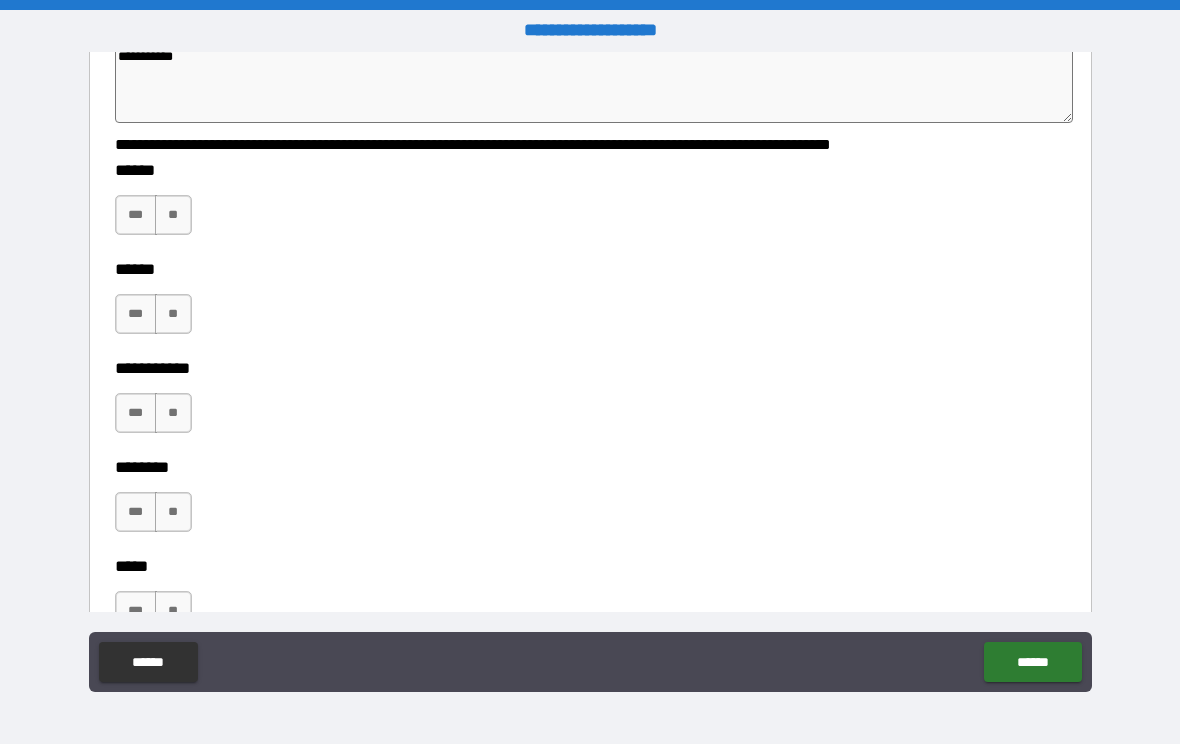 type on "*" 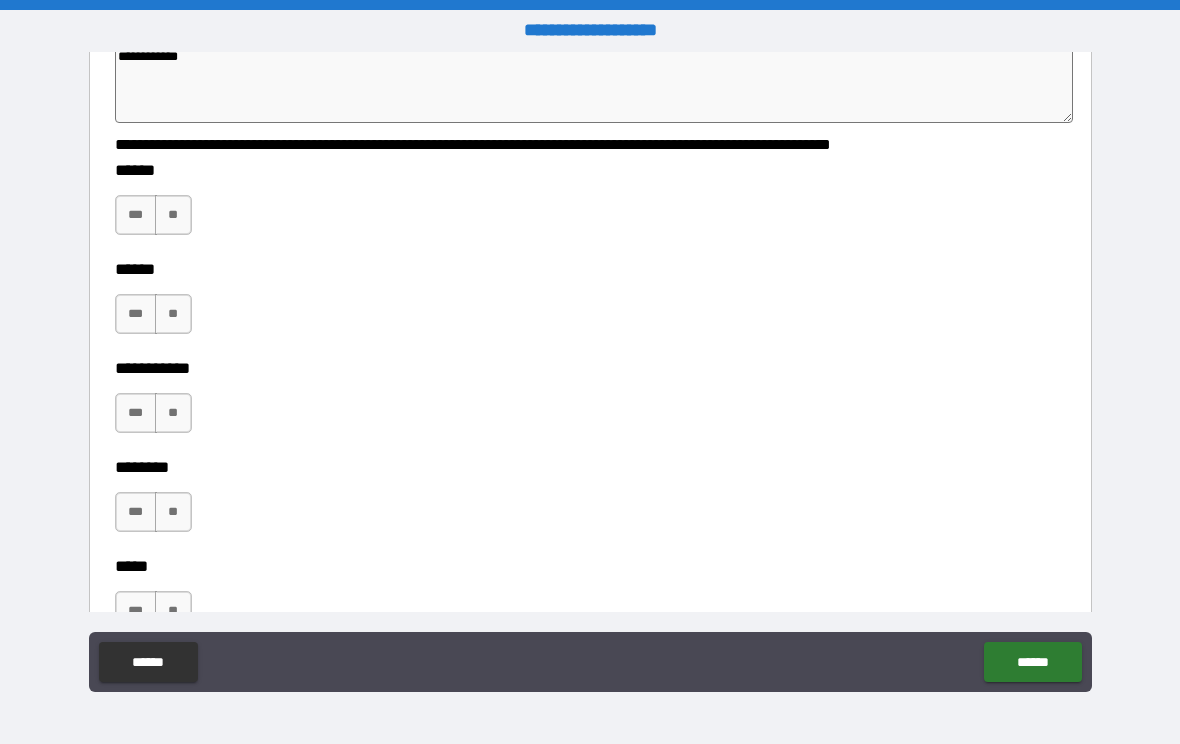 type on "*" 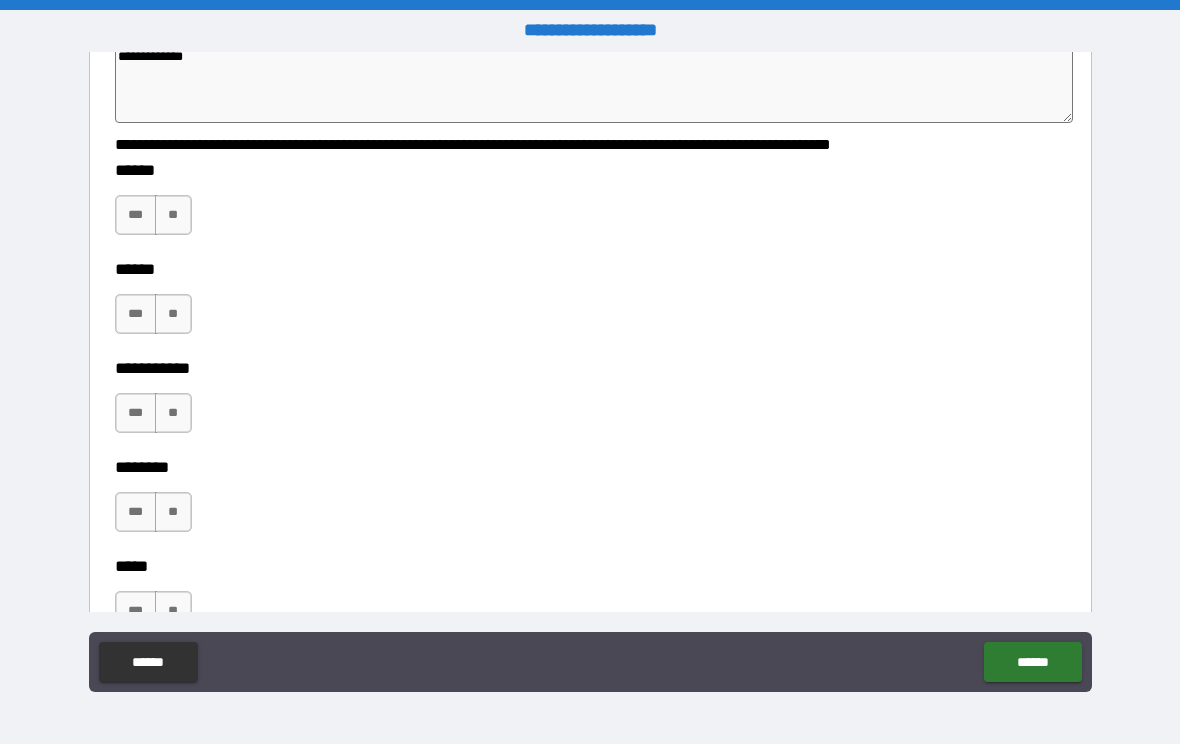type on "*" 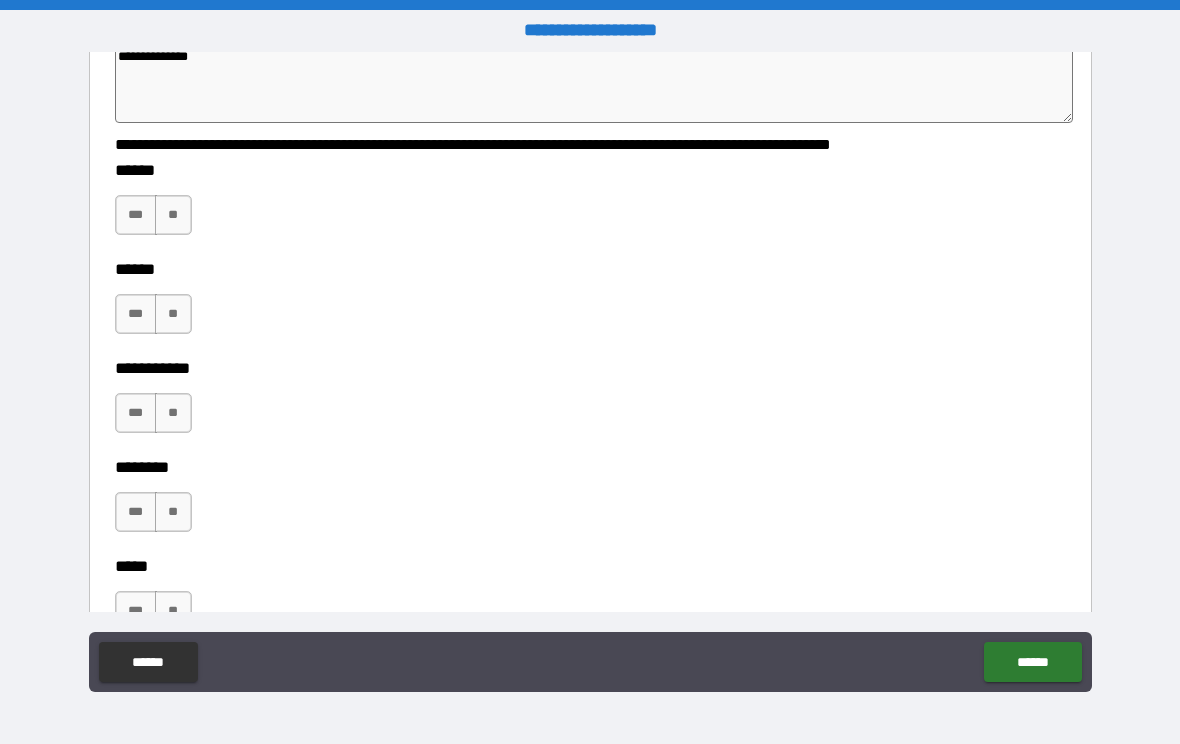 type on "*" 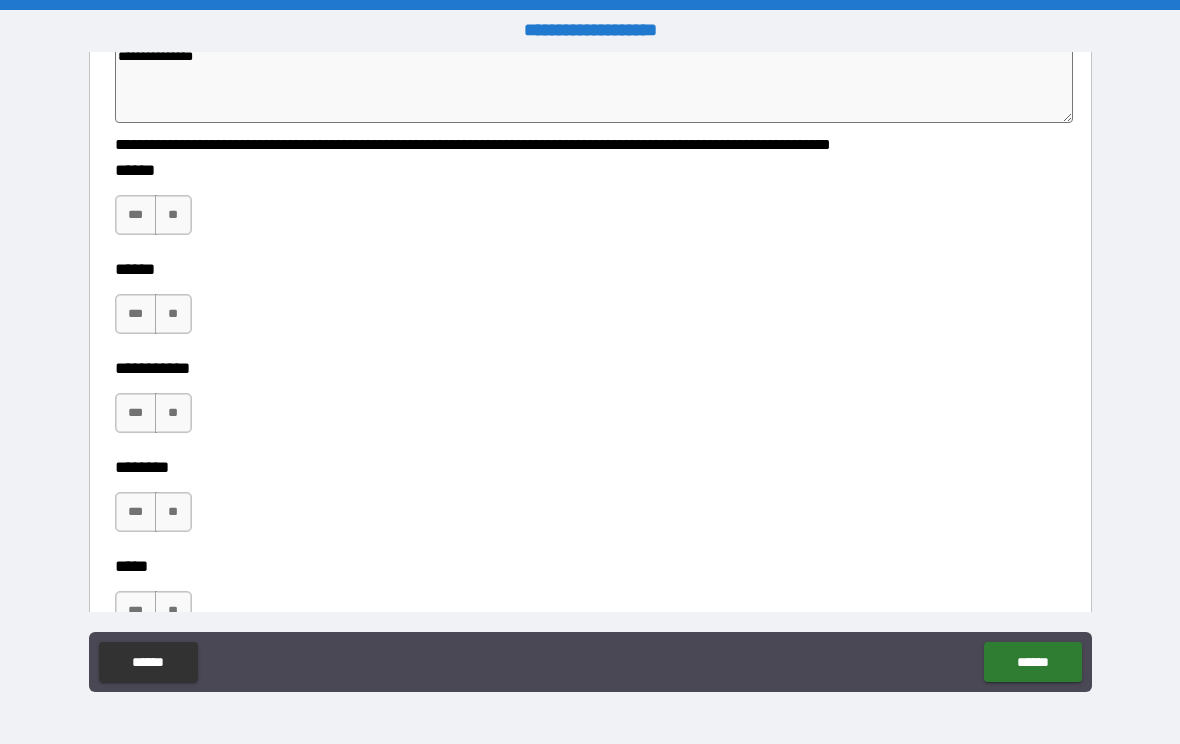 type on "*" 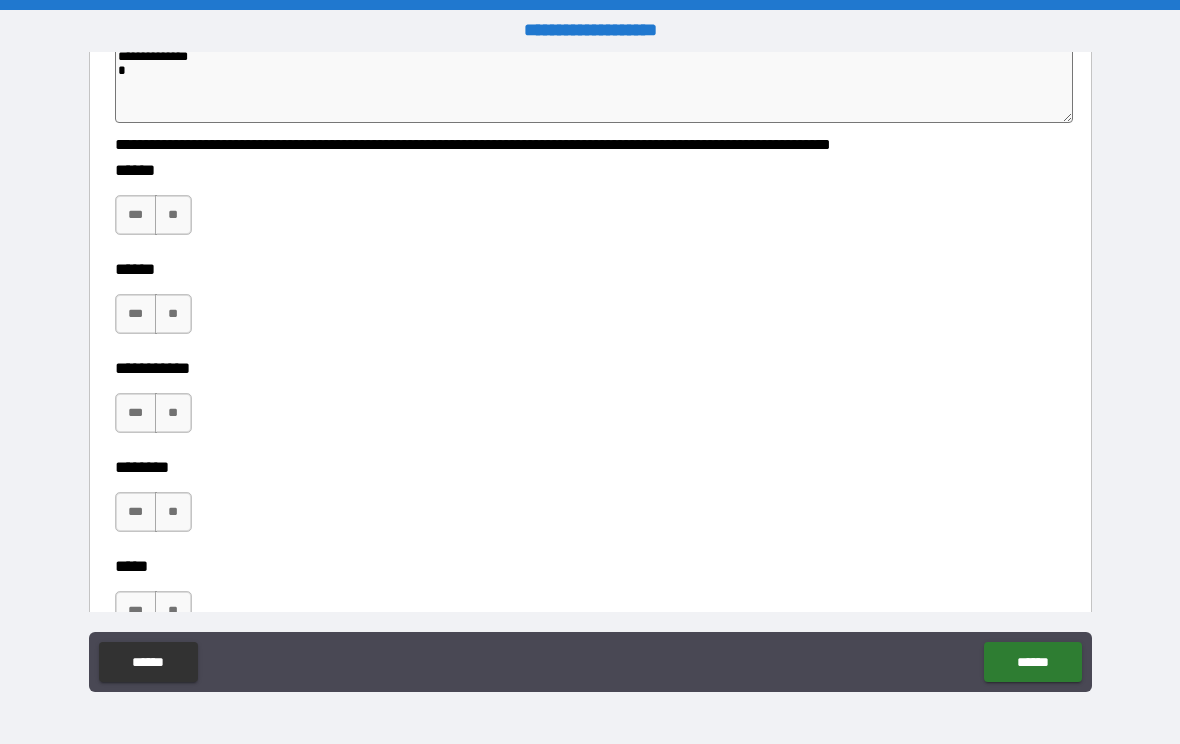 type on "*" 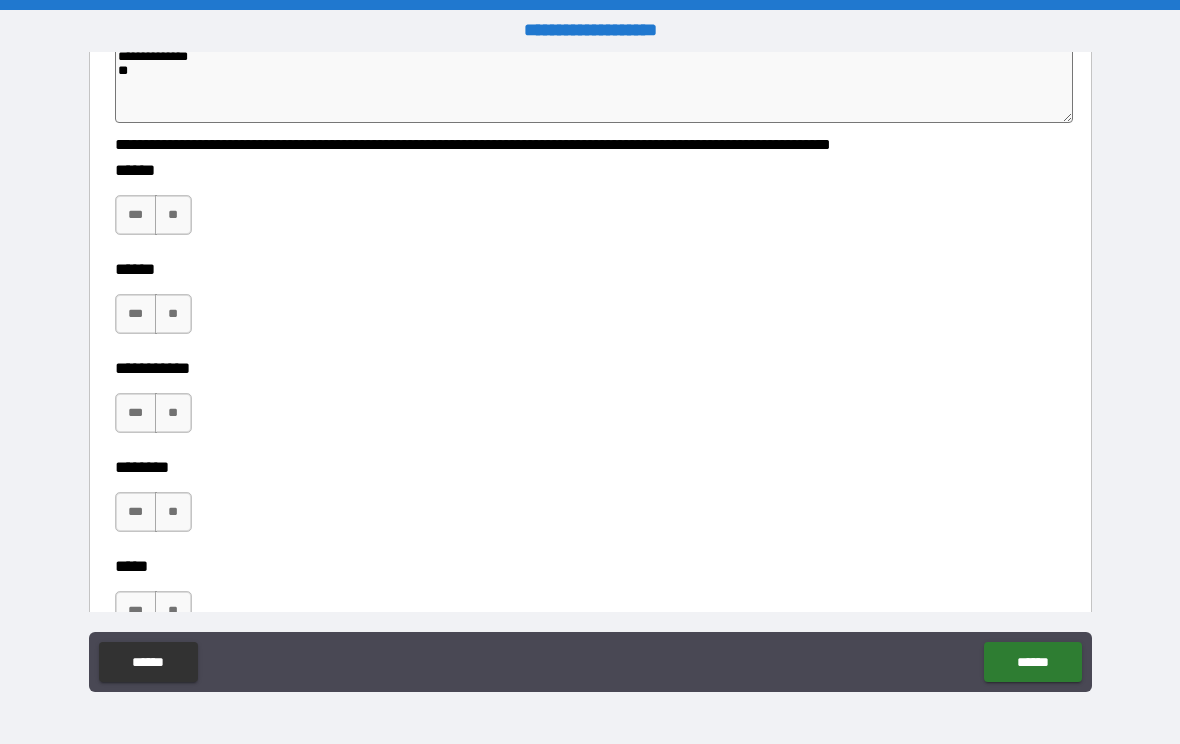 type on "*" 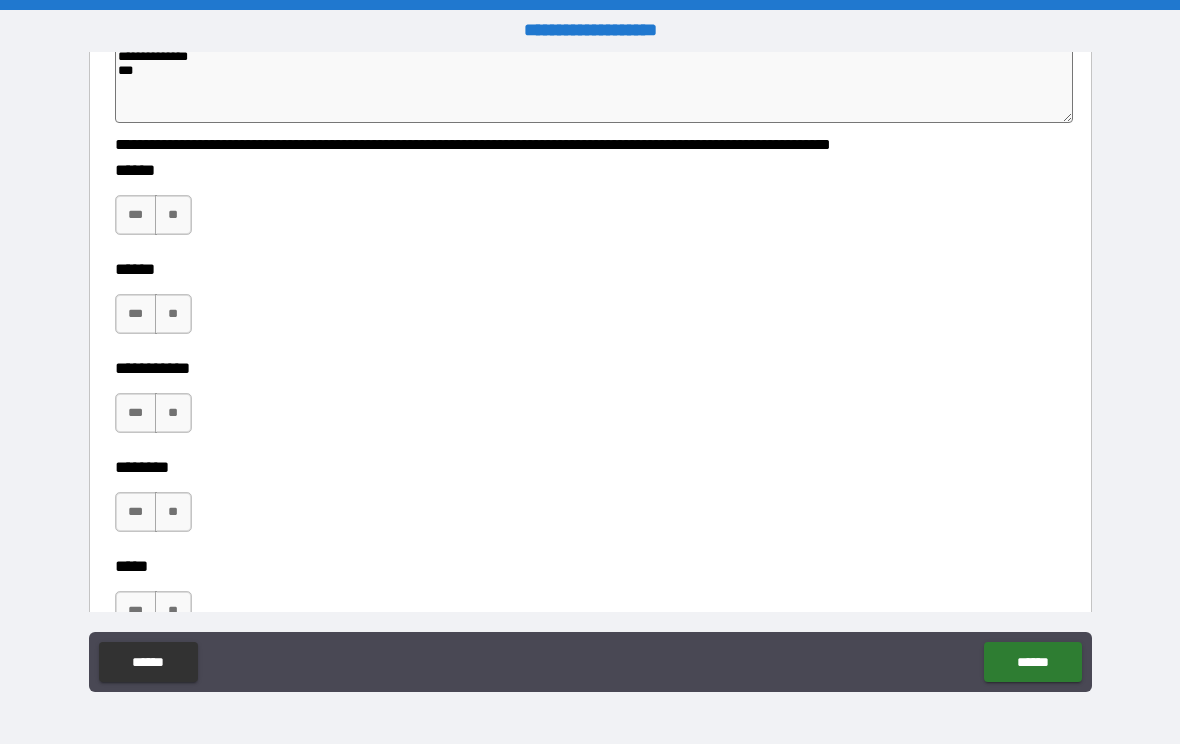 type on "*" 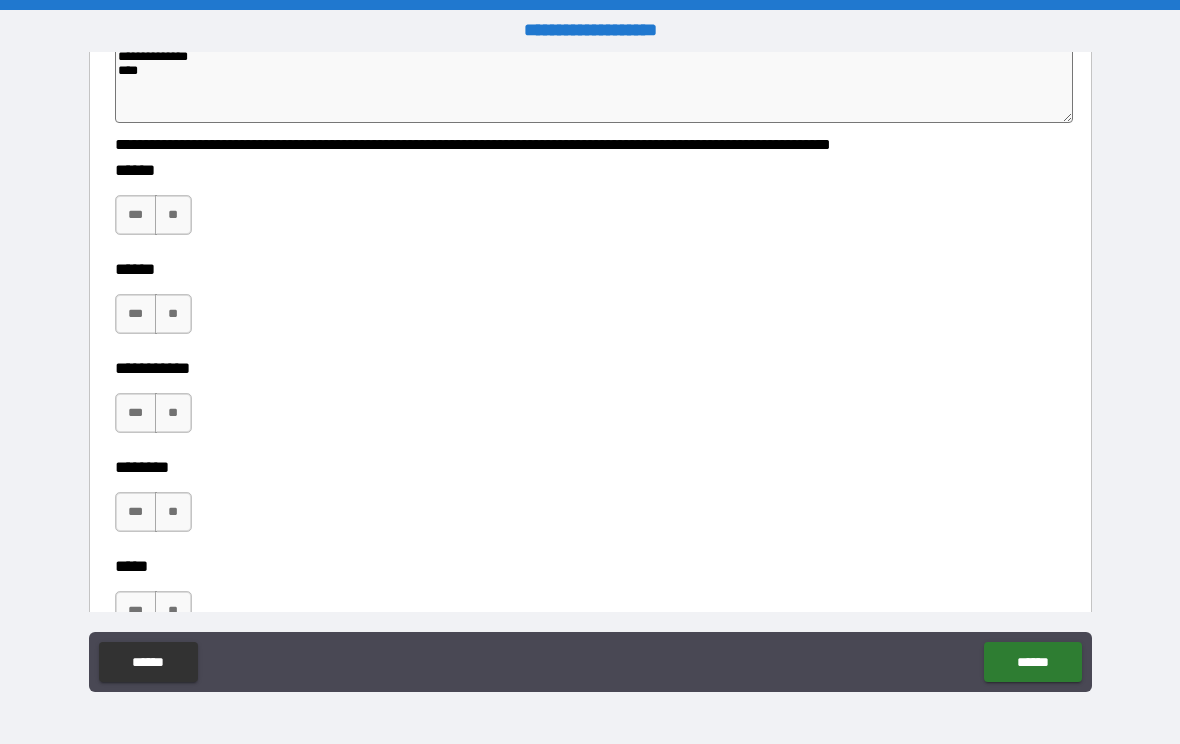 type on "*" 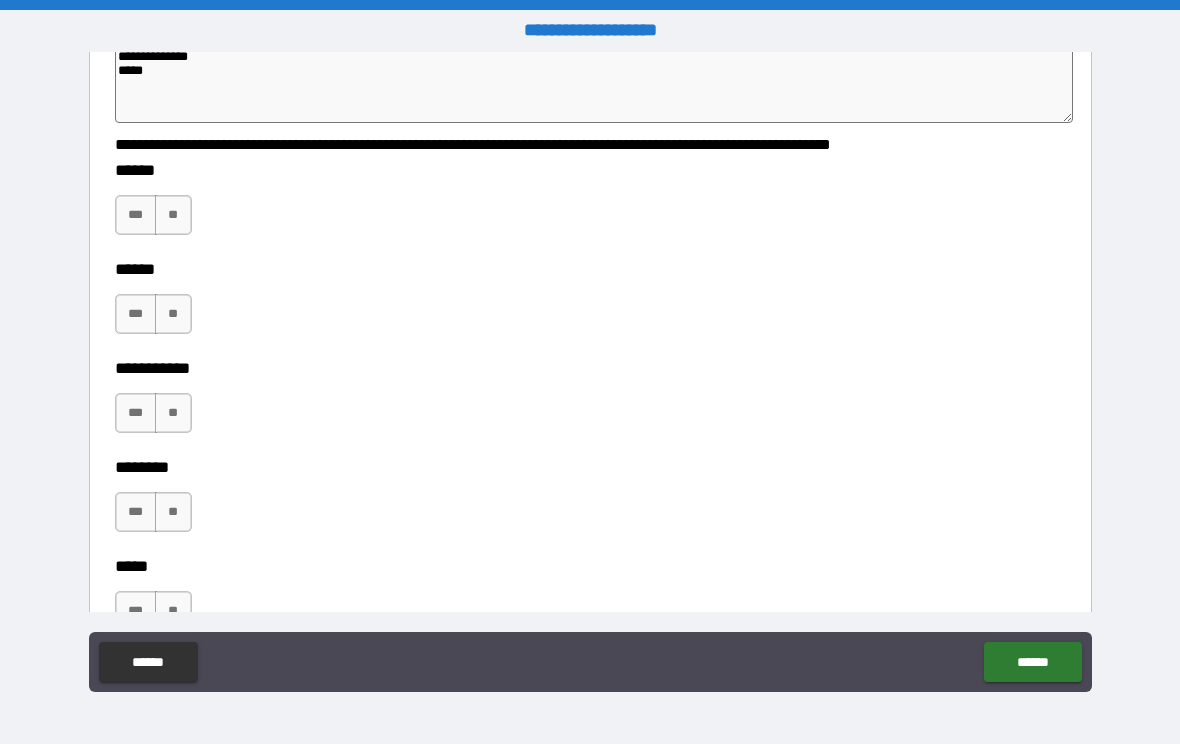 type on "*" 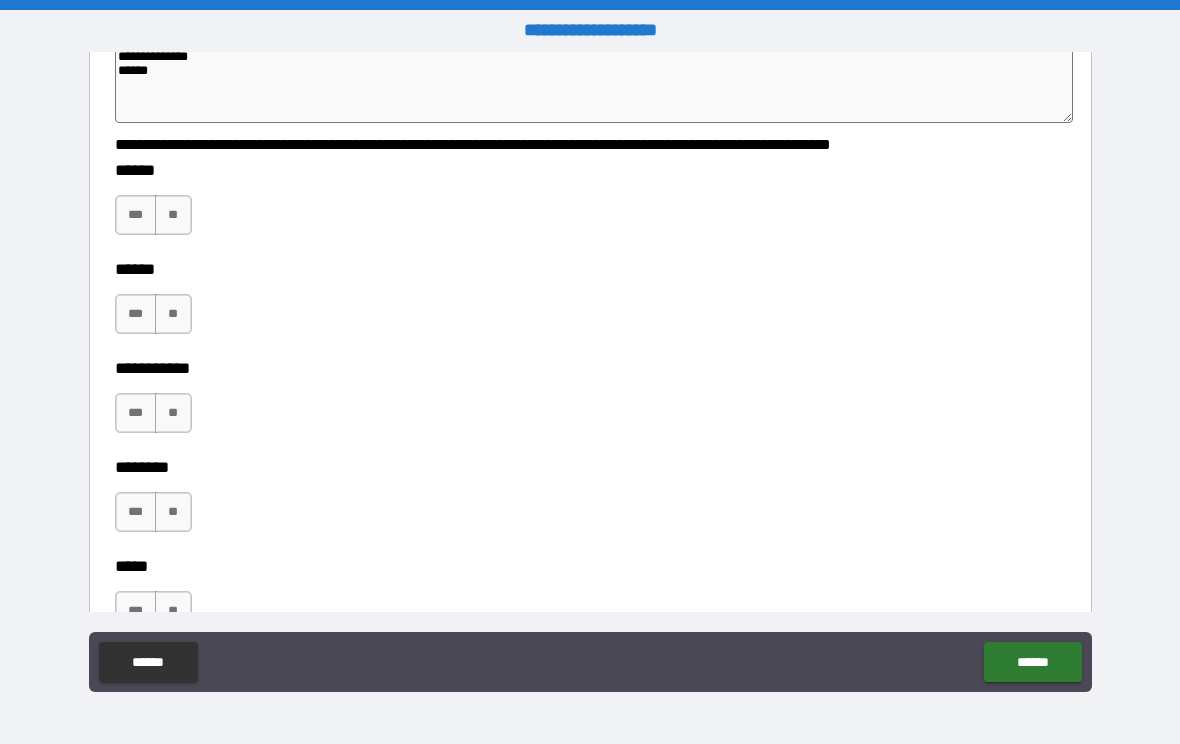 type on "*" 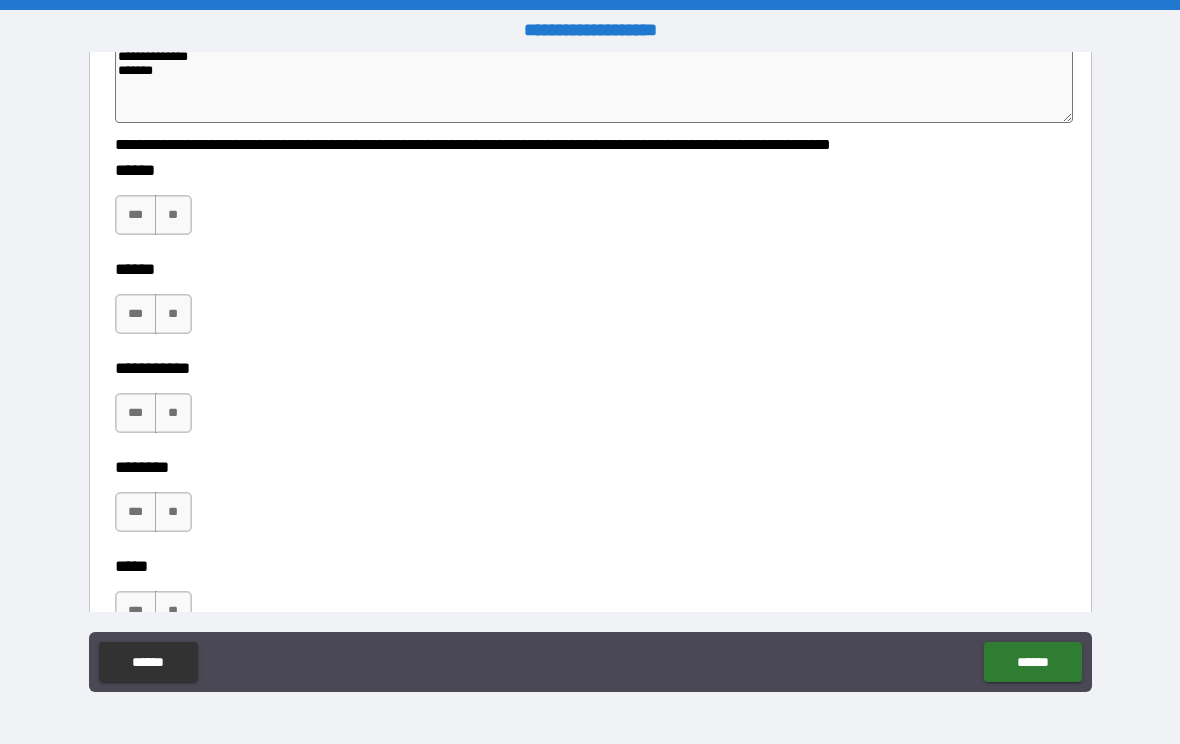 type on "*" 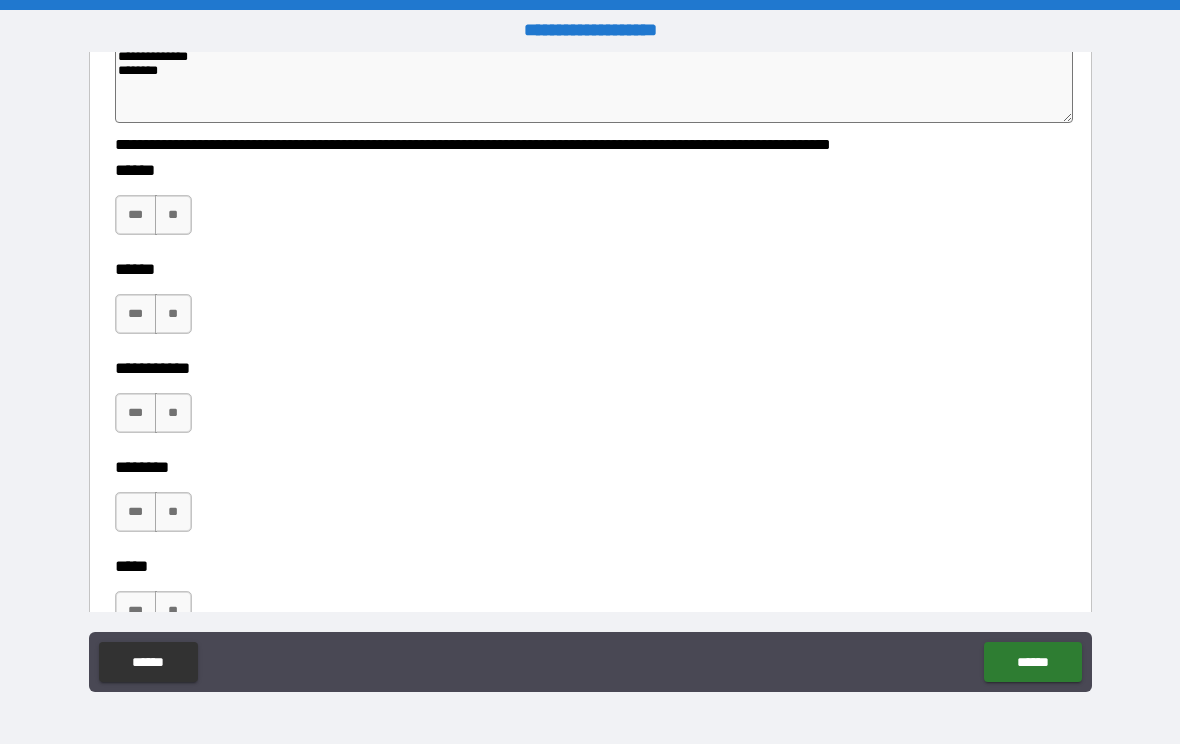 type on "*" 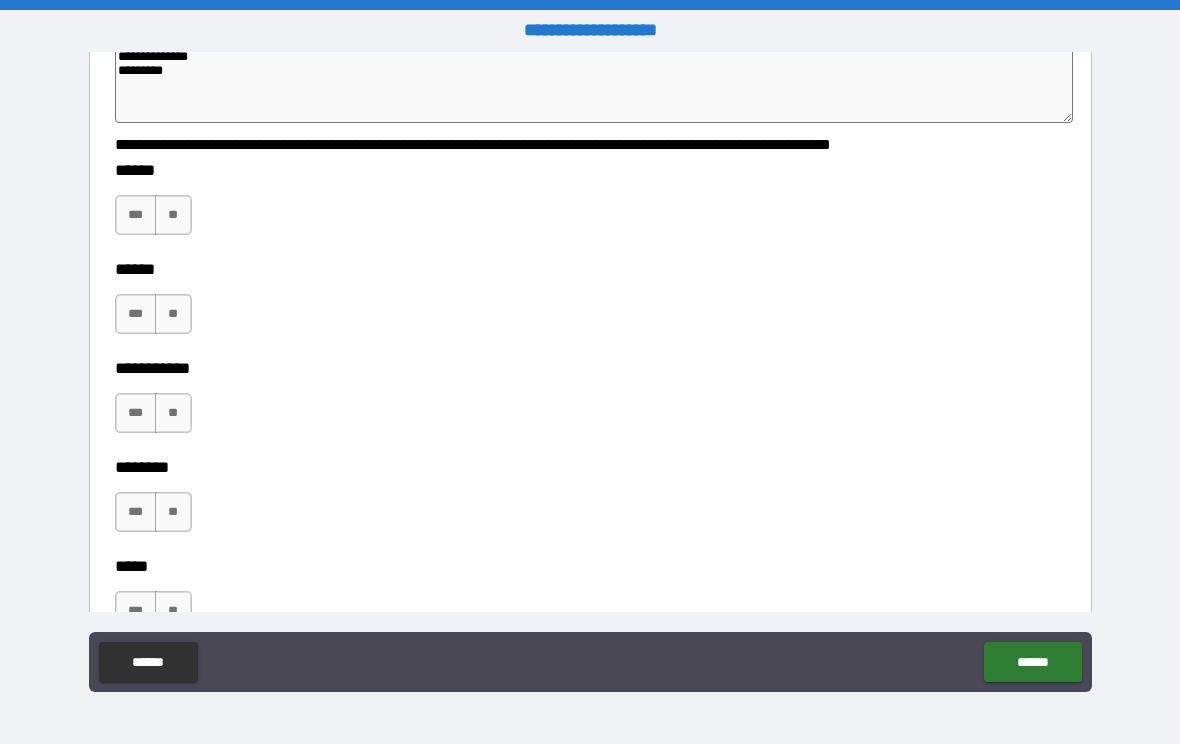 type on "*" 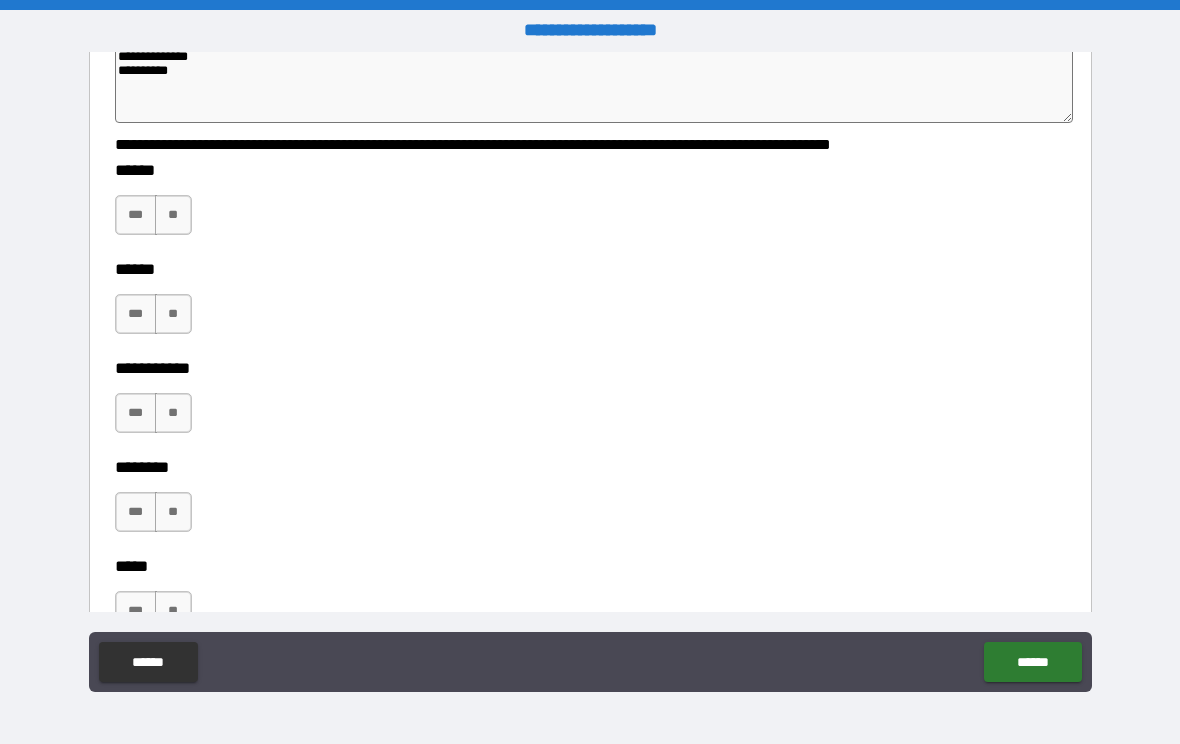 type on "*" 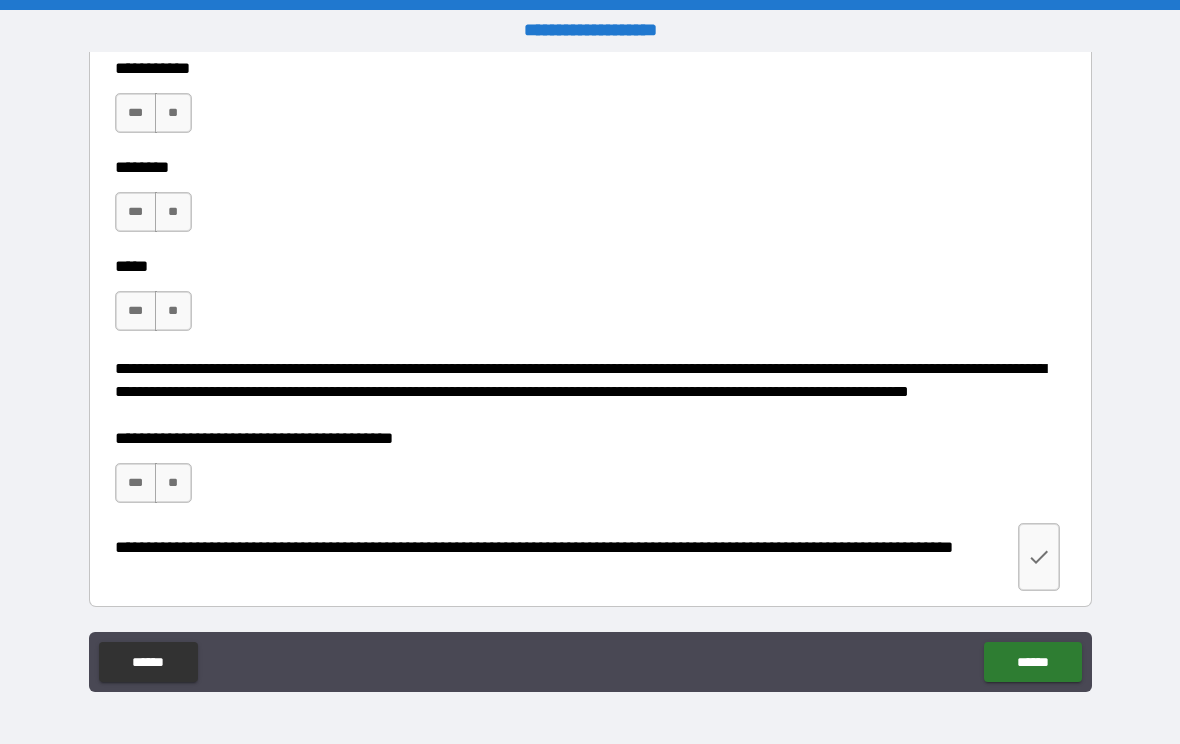 scroll, scrollTop: 2667, scrollLeft: 0, axis: vertical 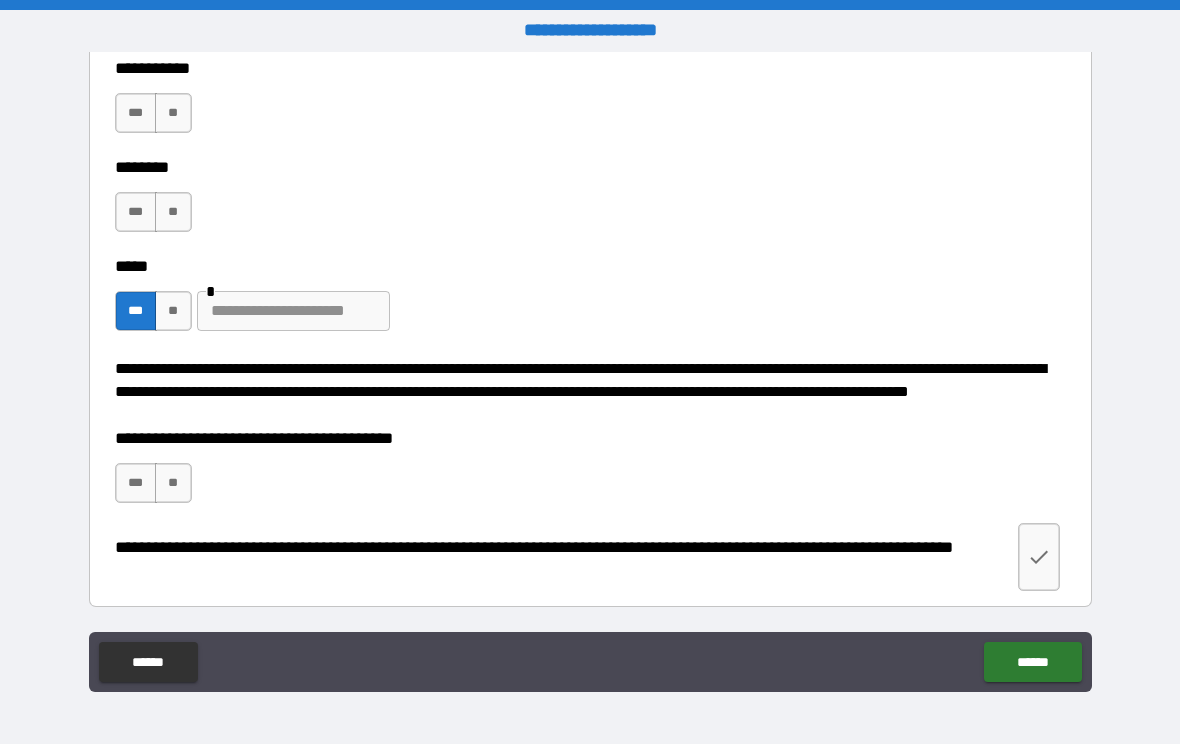 click at bounding box center (293, 311) 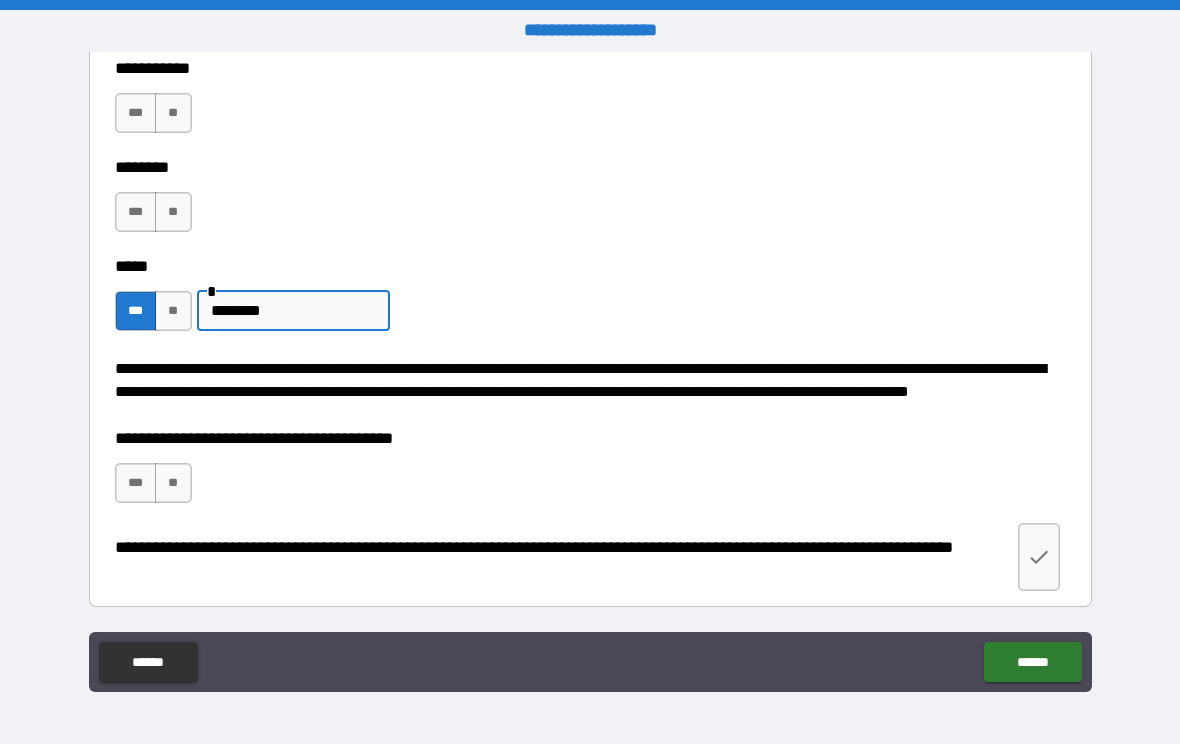 type on "********" 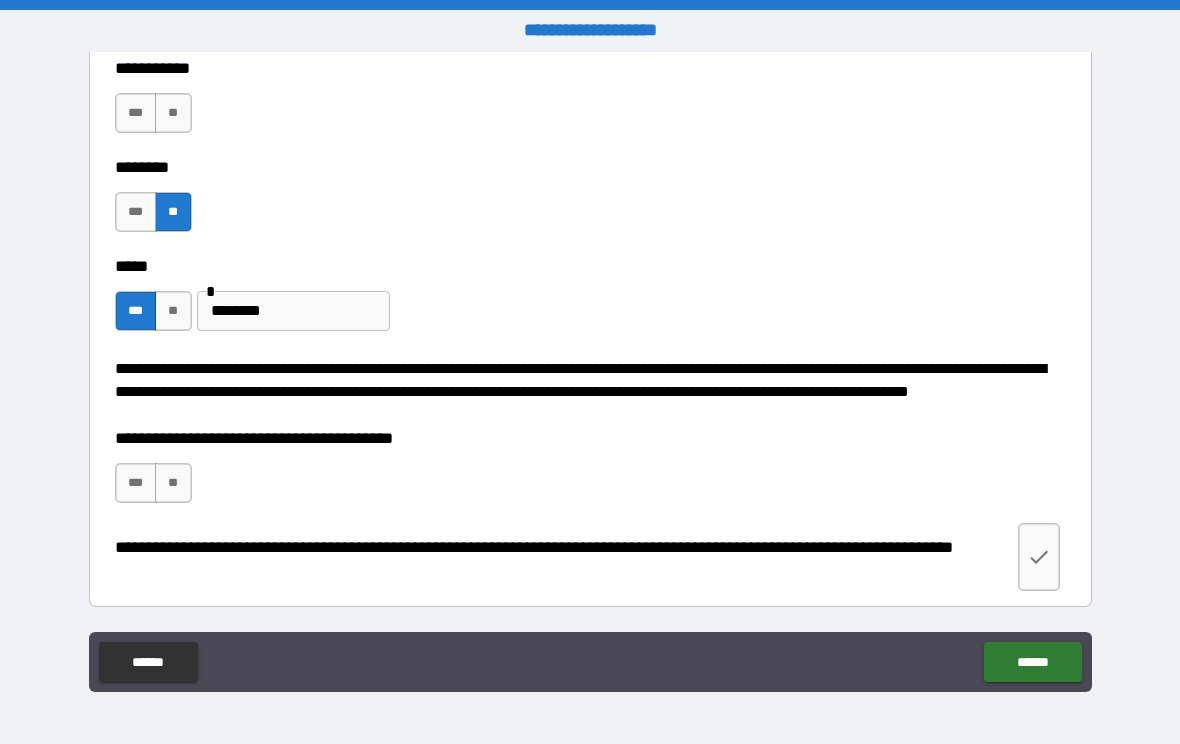 click on "**" at bounding box center [173, 113] 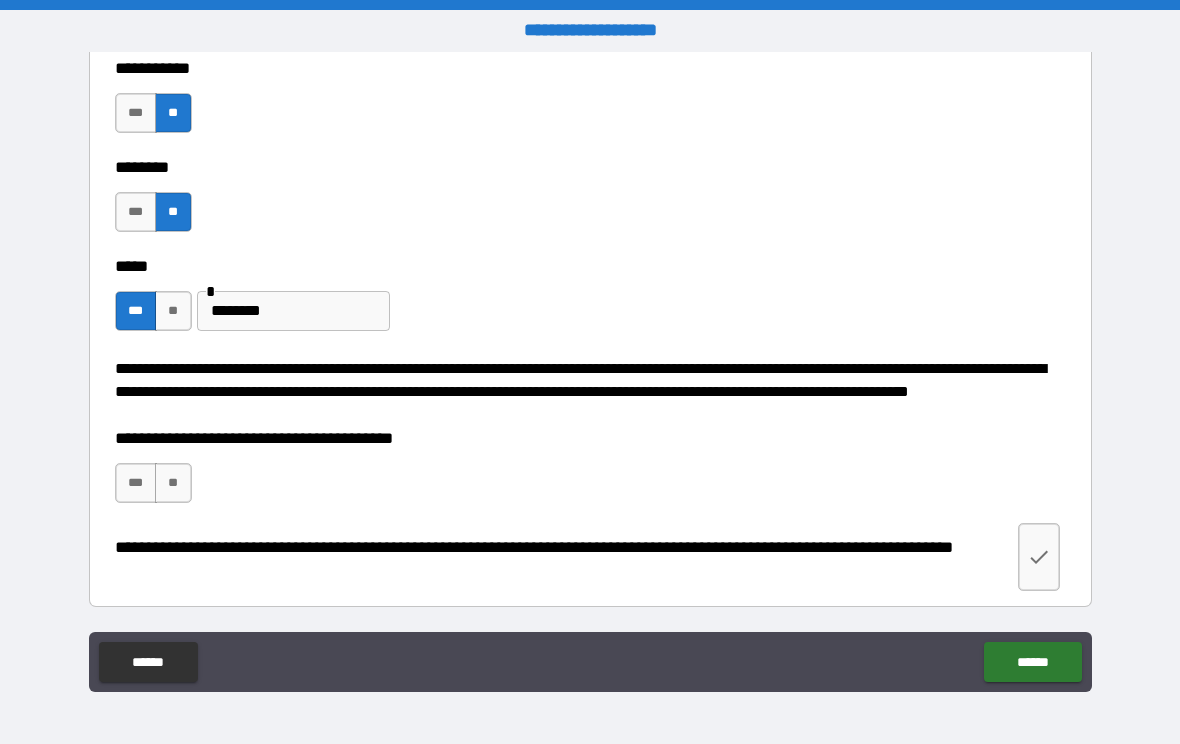 click on "**" at bounding box center (173, 14) 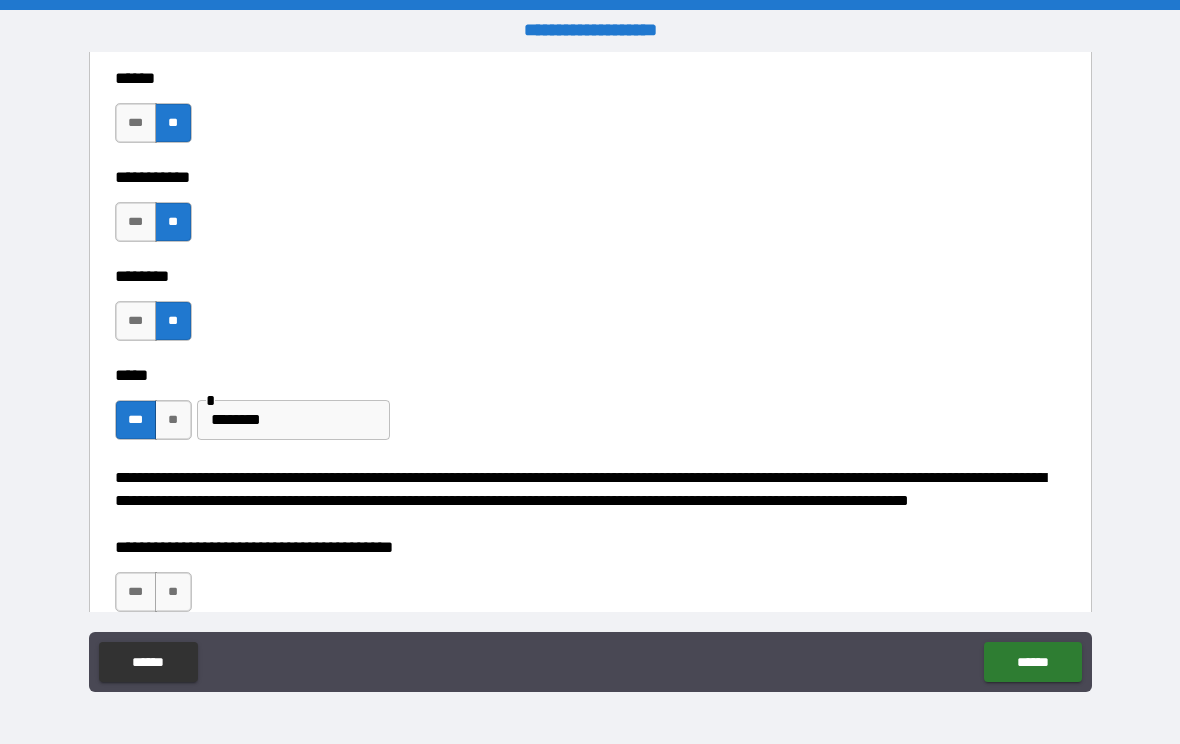 scroll, scrollTop: 2461, scrollLeft: 0, axis: vertical 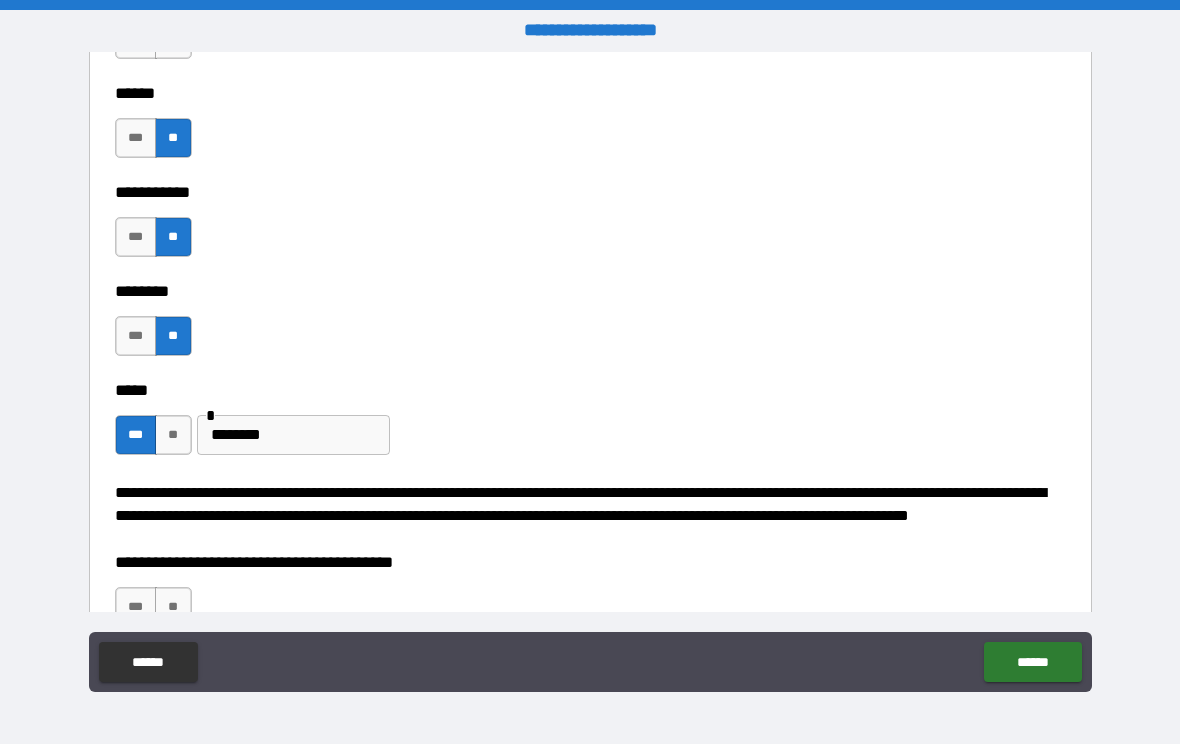 click on "**" at bounding box center [173, 39] 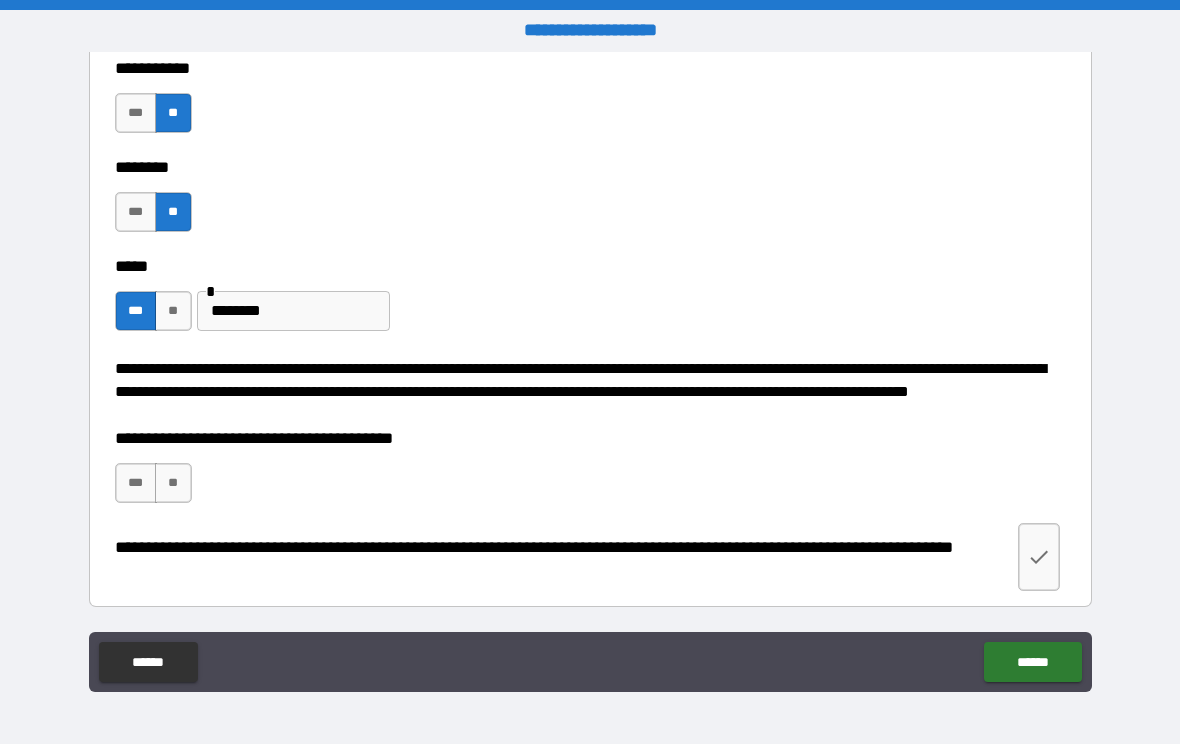 scroll, scrollTop: 2746, scrollLeft: 0, axis: vertical 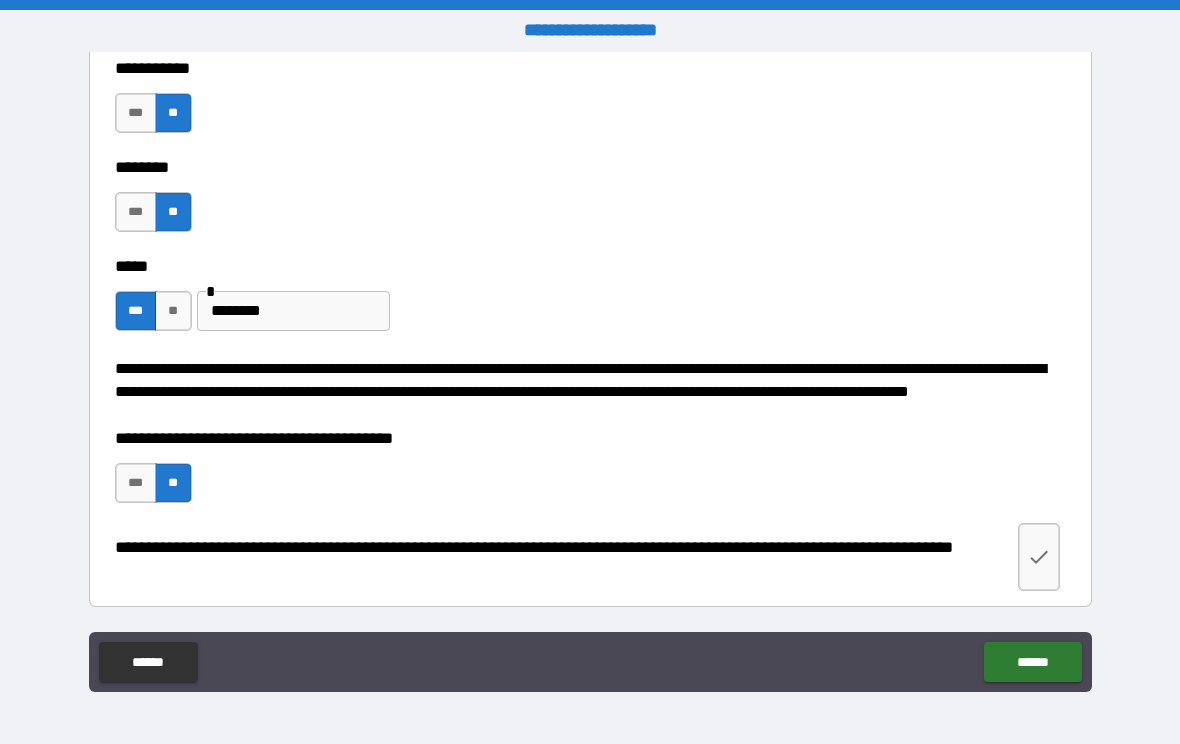 click on "******" at bounding box center (1032, 662) 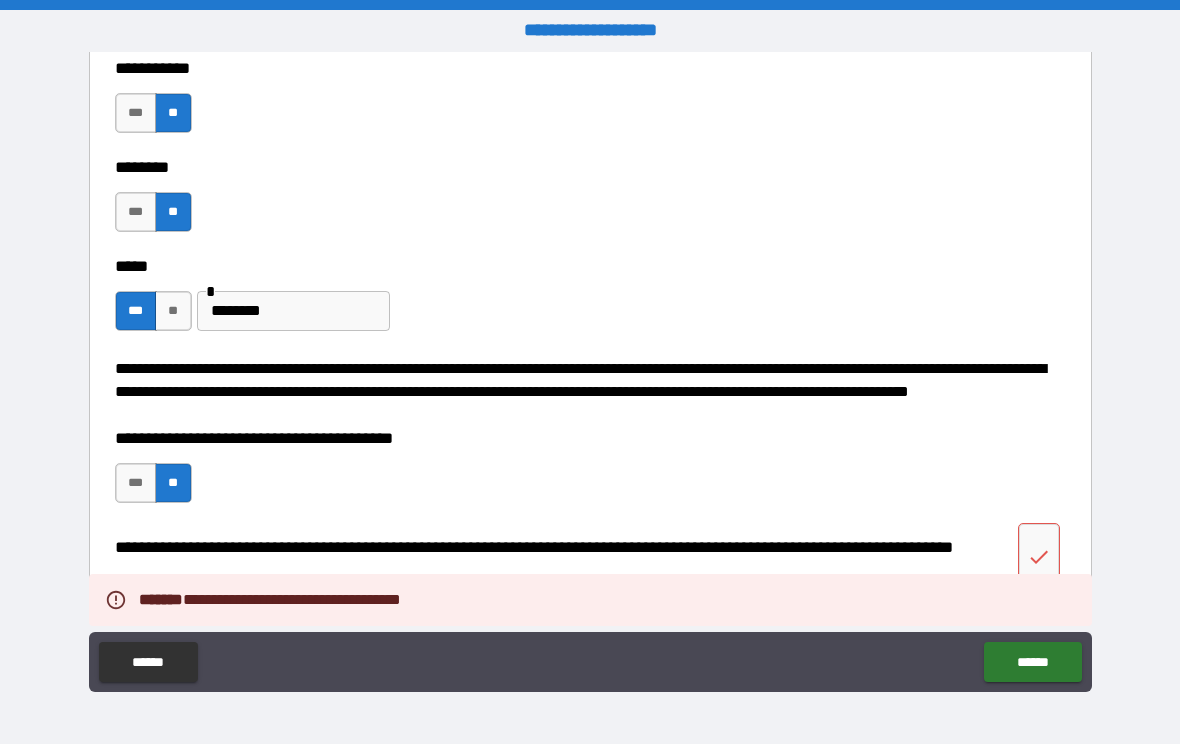 click on "**********" at bounding box center [590, 565] 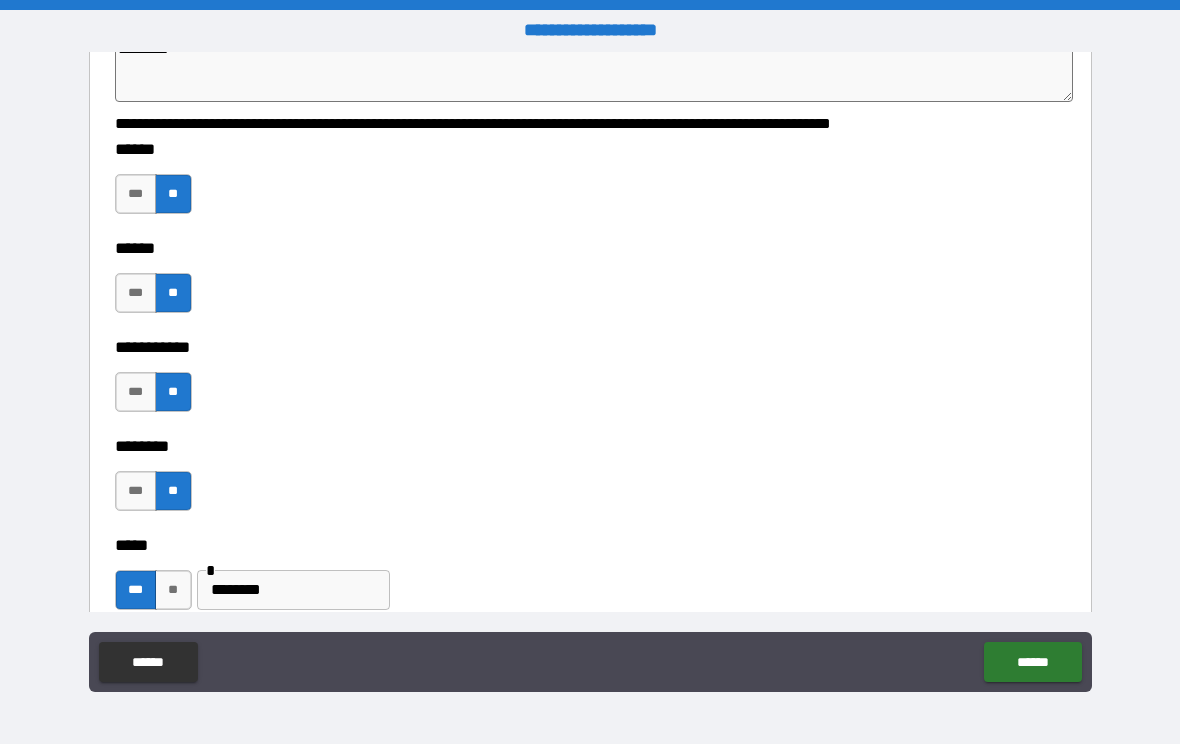 scroll, scrollTop: 2309, scrollLeft: 0, axis: vertical 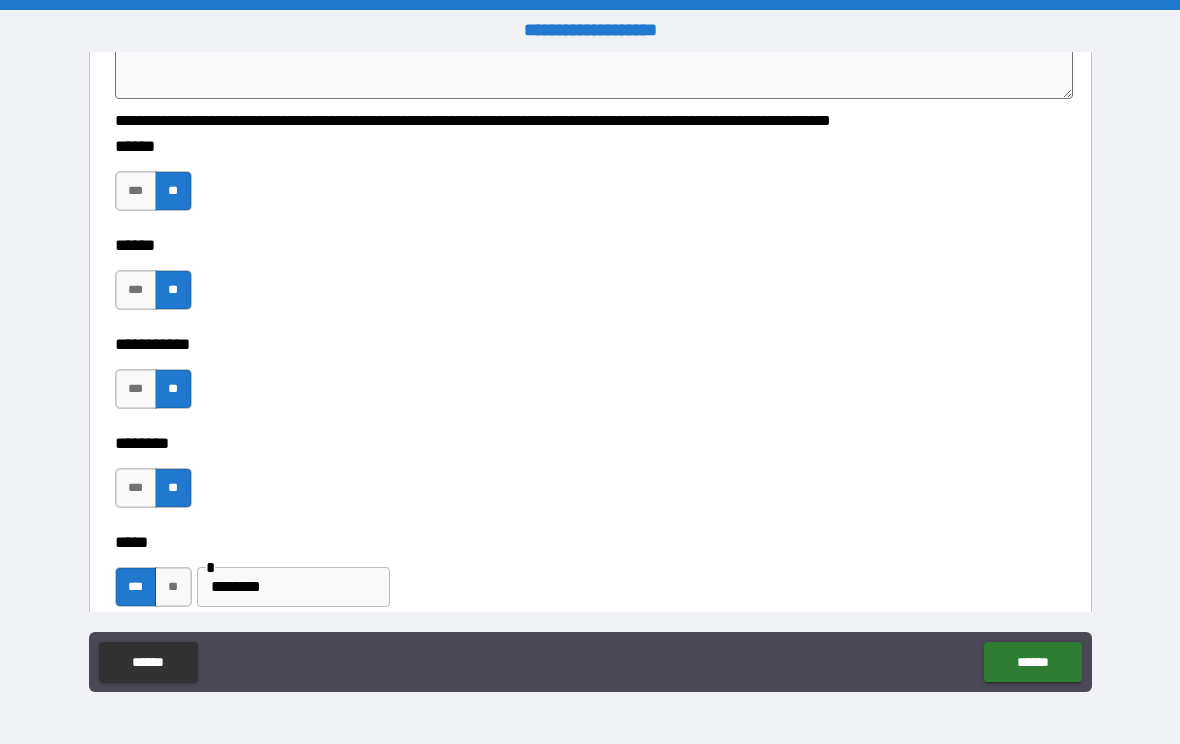 click on "***" at bounding box center (136, 191) 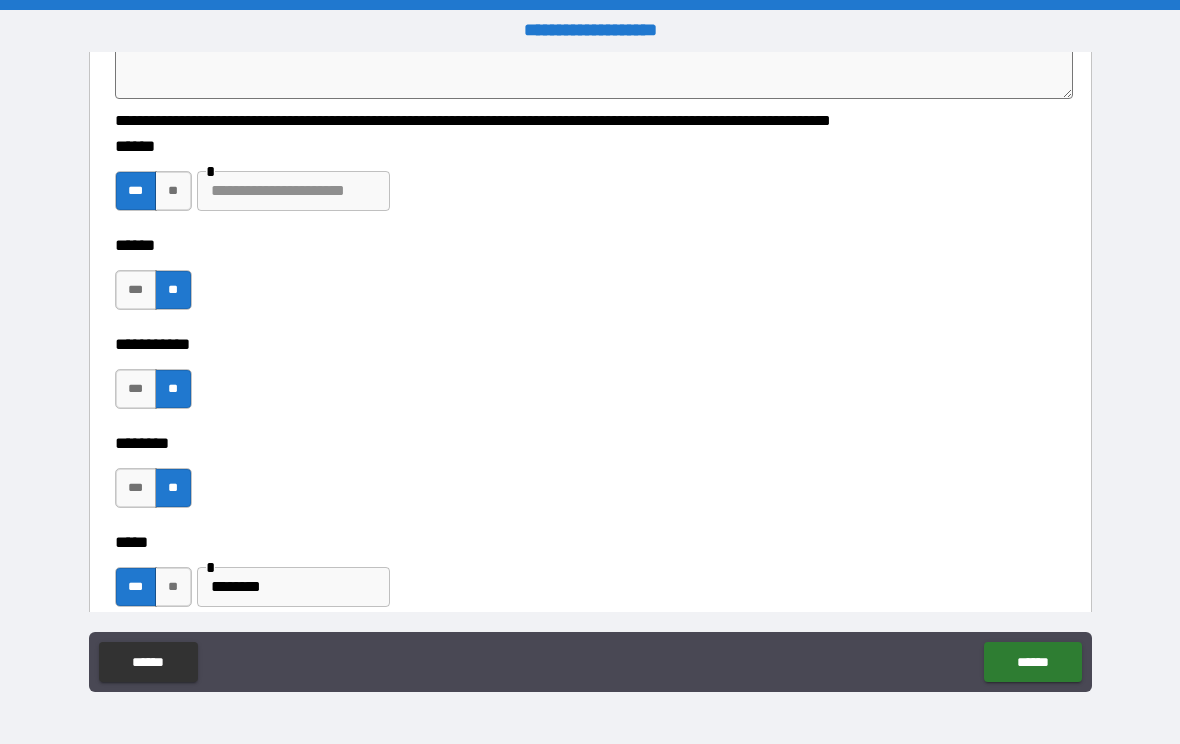 type on "*" 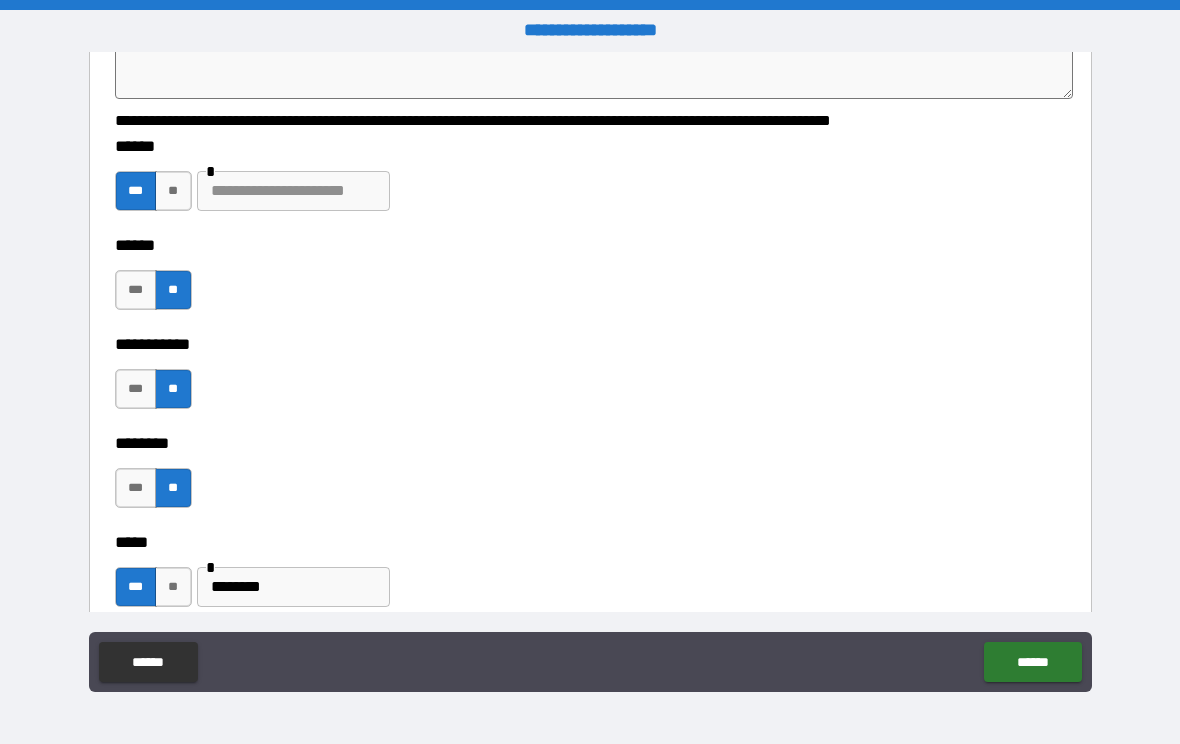 click at bounding box center (293, 191) 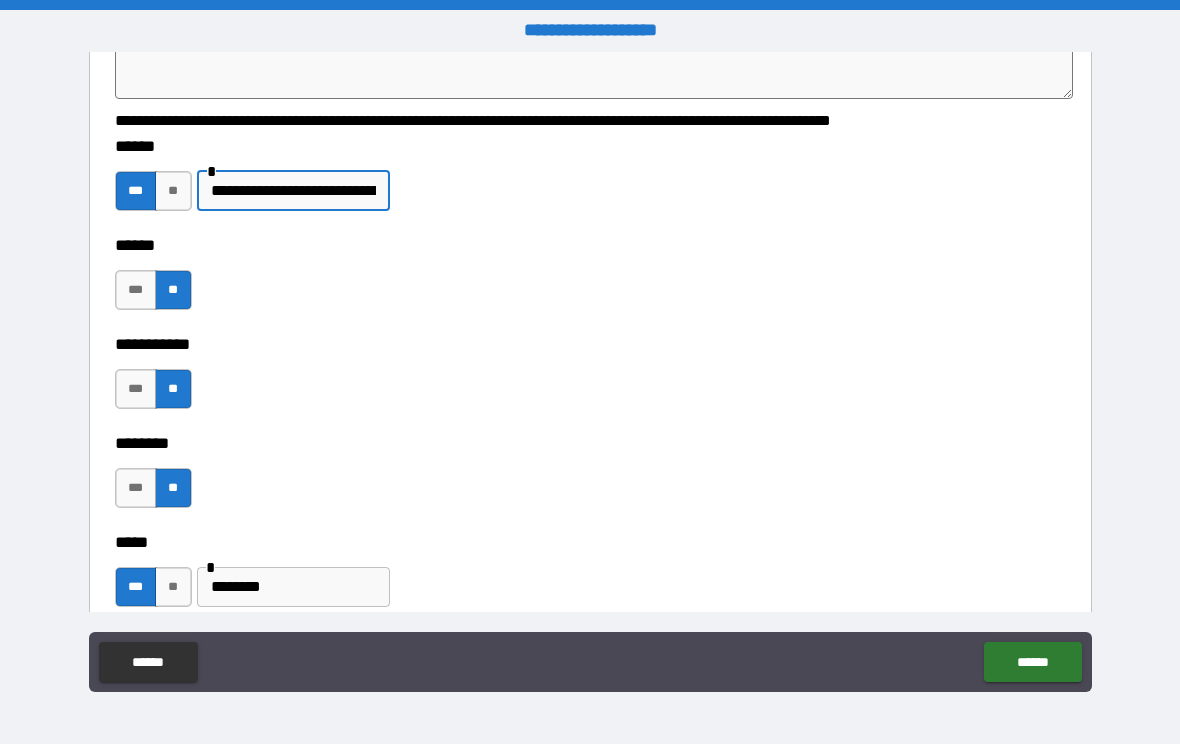 type on "**********" 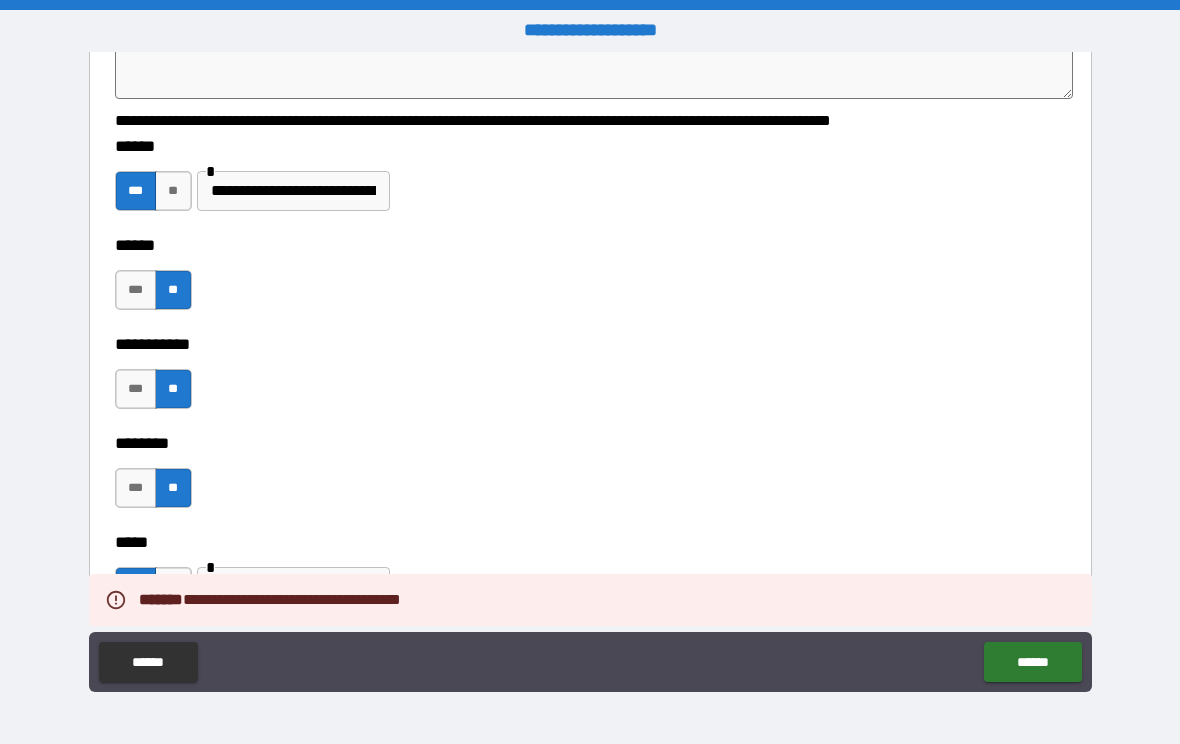 click on "******" at bounding box center (1032, 662) 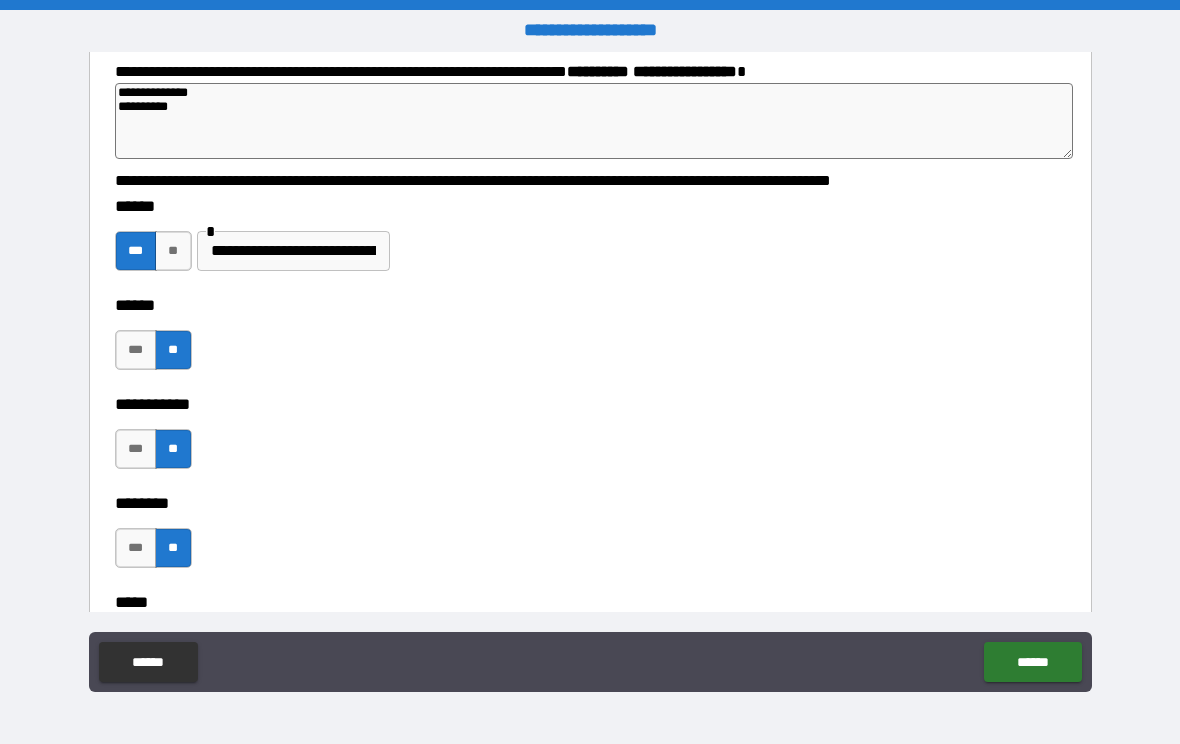 scroll, scrollTop: 2246, scrollLeft: 0, axis: vertical 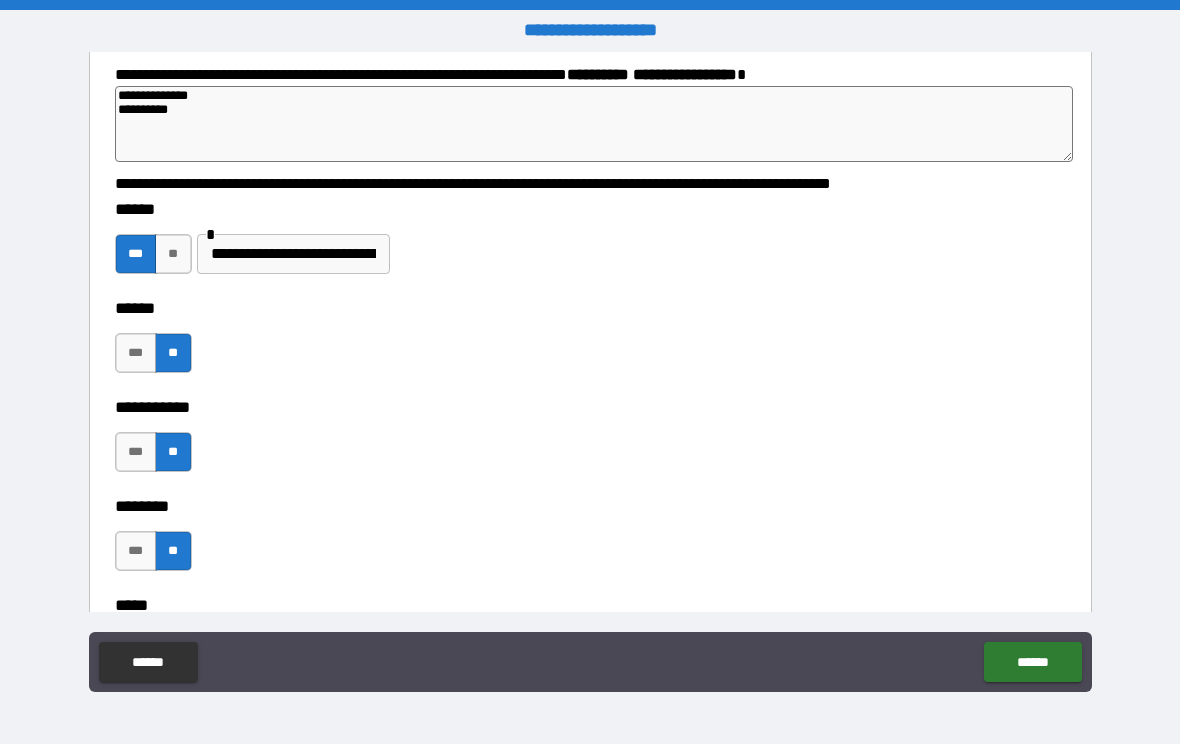 click on "**********" at bounding box center [293, 254] 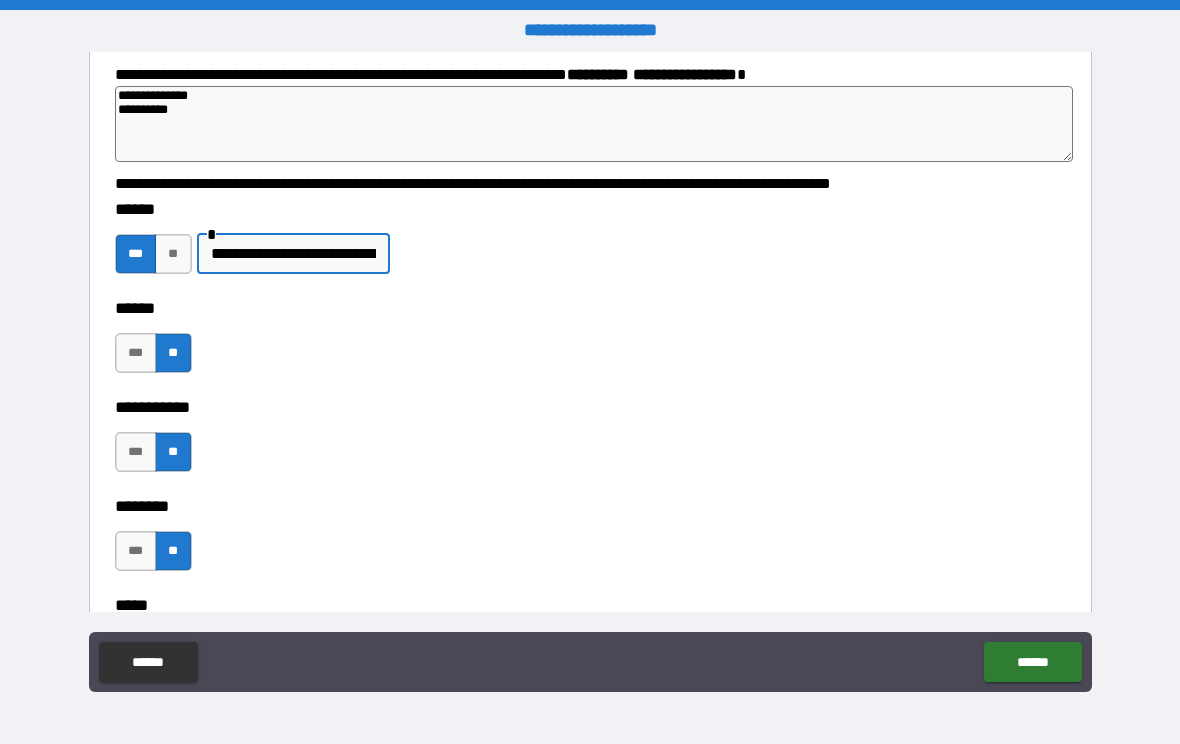 click on "******" at bounding box center (1032, 662) 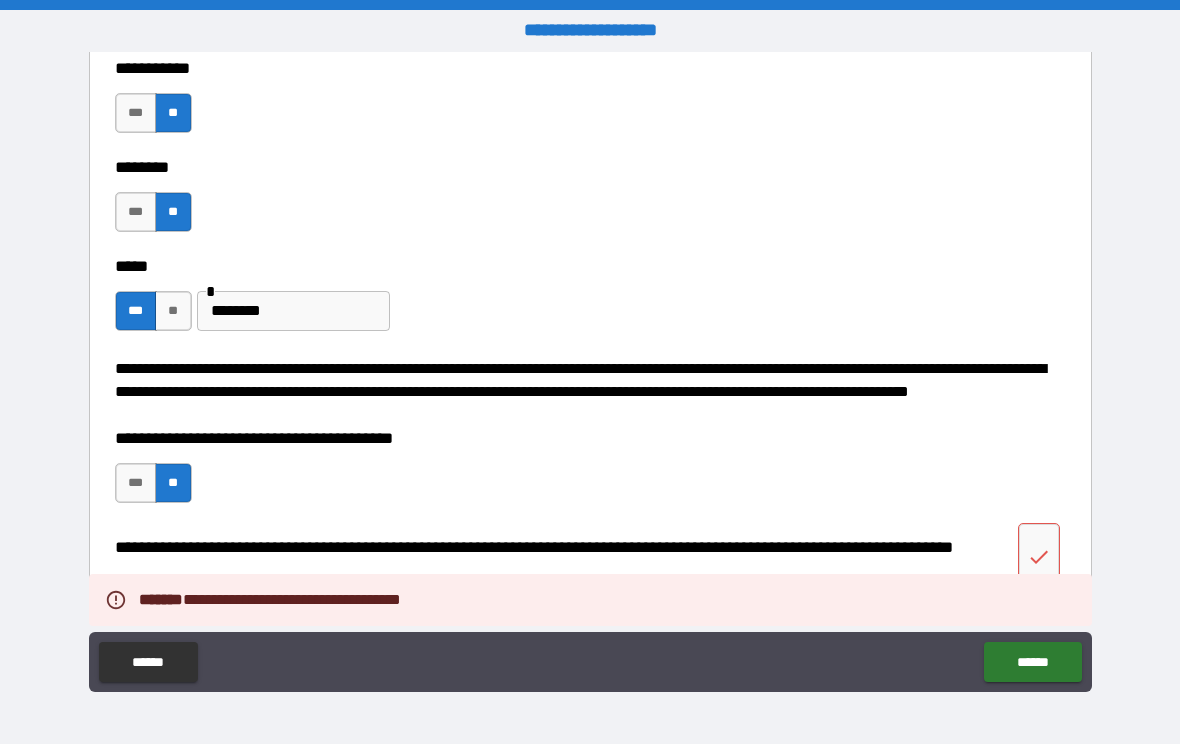 scroll, scrollTop: 2746, scrollLeft: 0, axis: vertical 